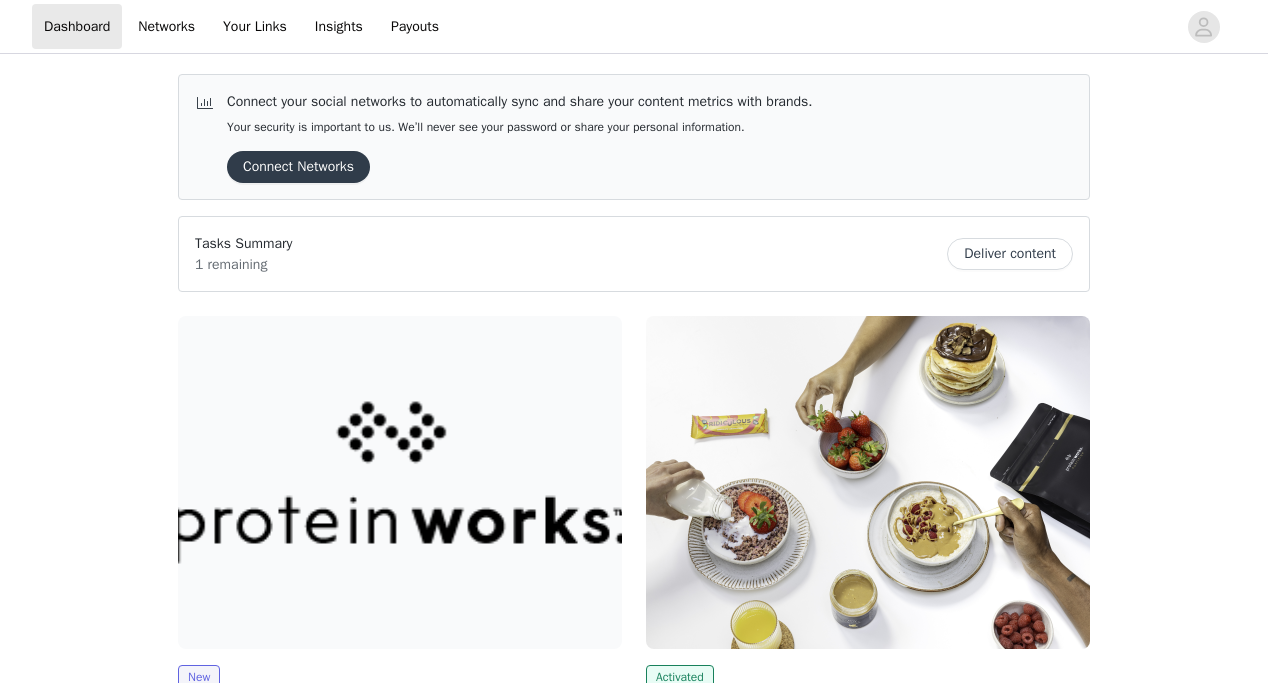 scroll, scrollTop: 0, scrollLeft: 0, axis: both 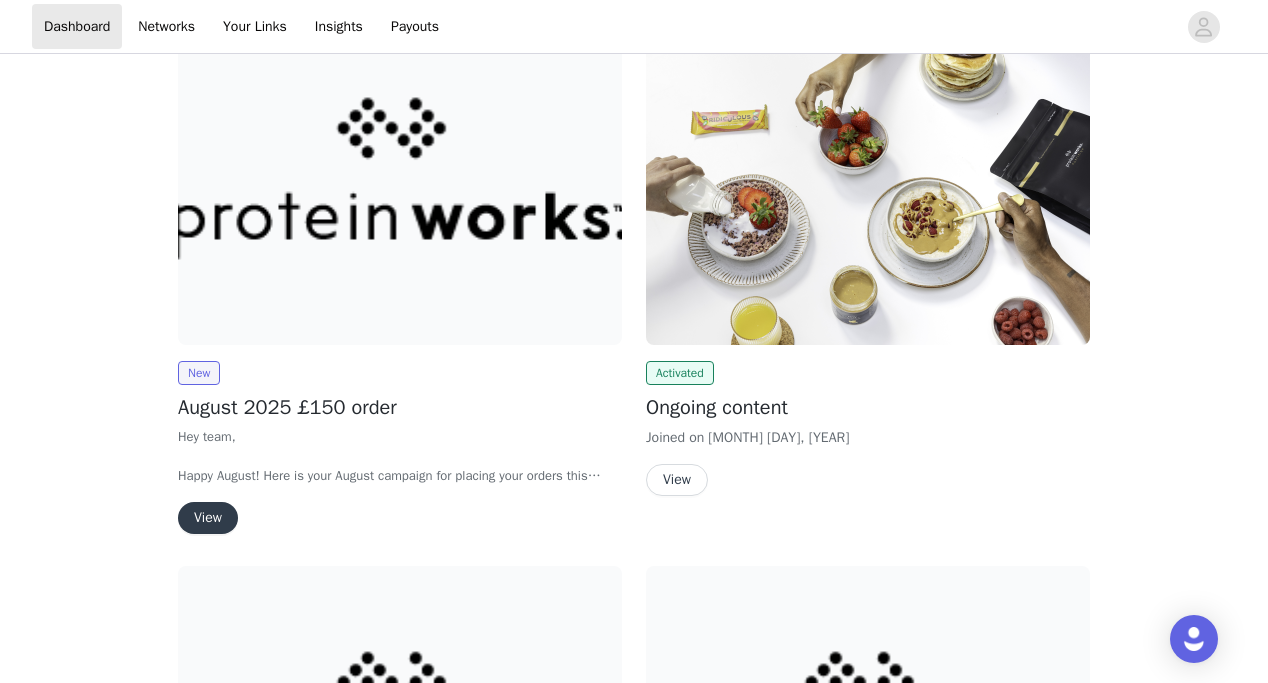 click on "View" at bounding box center [208, 518] 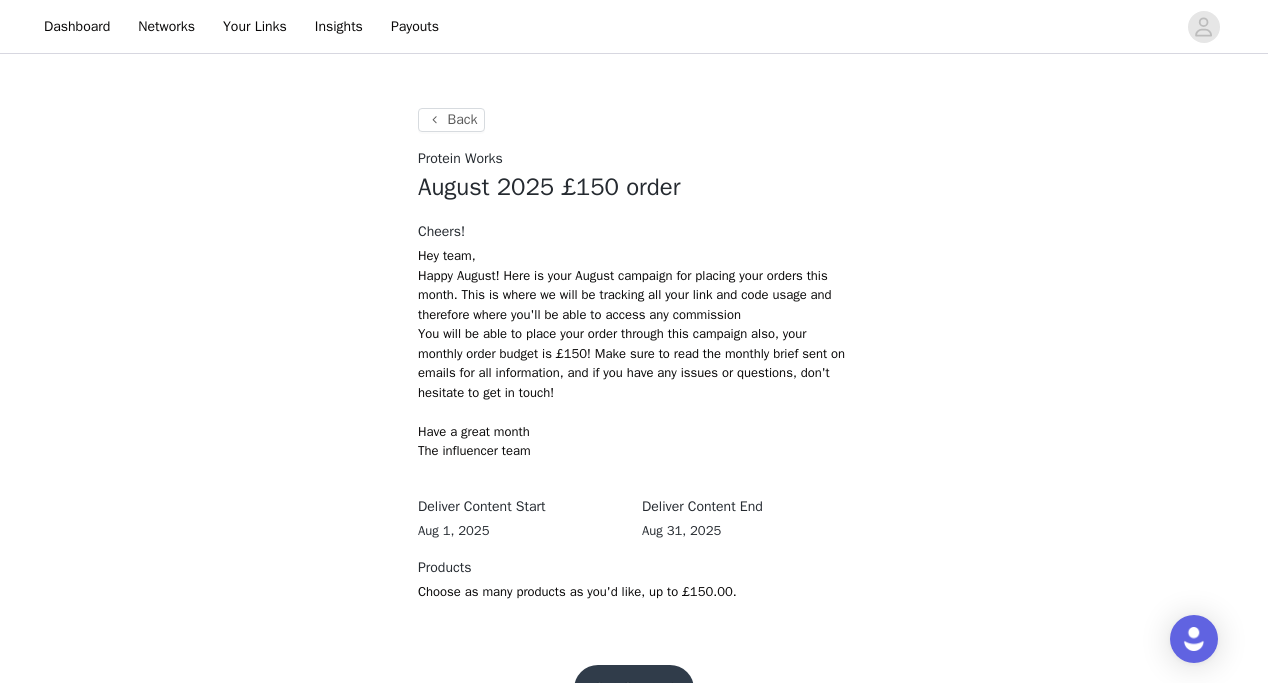 scroll, scrollTop: 300, scrollLeft: 0, axis: vertical 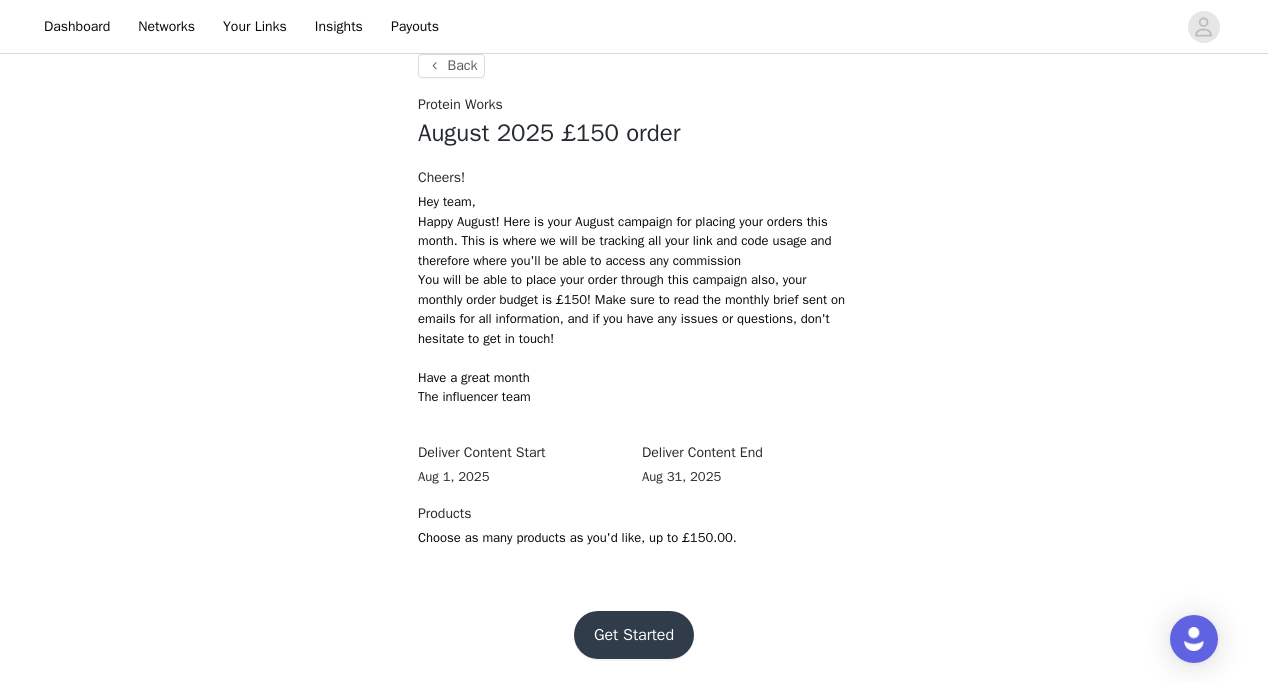 click on "Get Started" at bounding box center (634, 635) 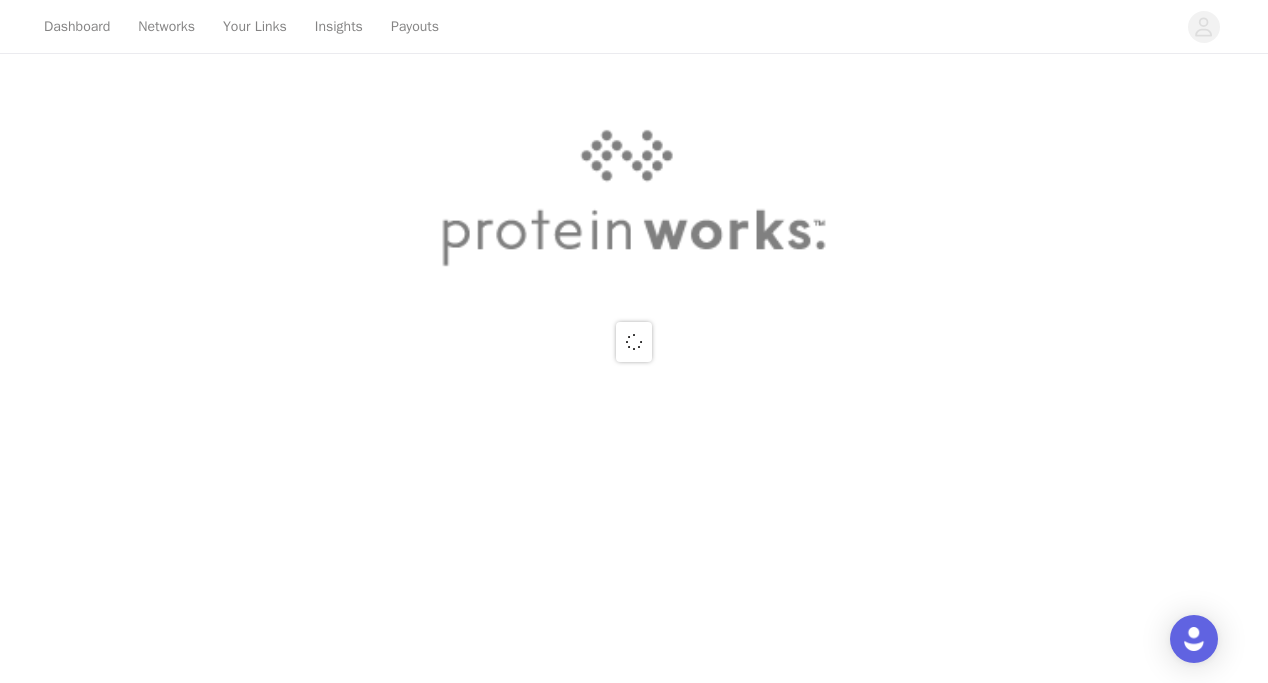scroll, scrollTop: 0, scrollLeft: 0, axis: both 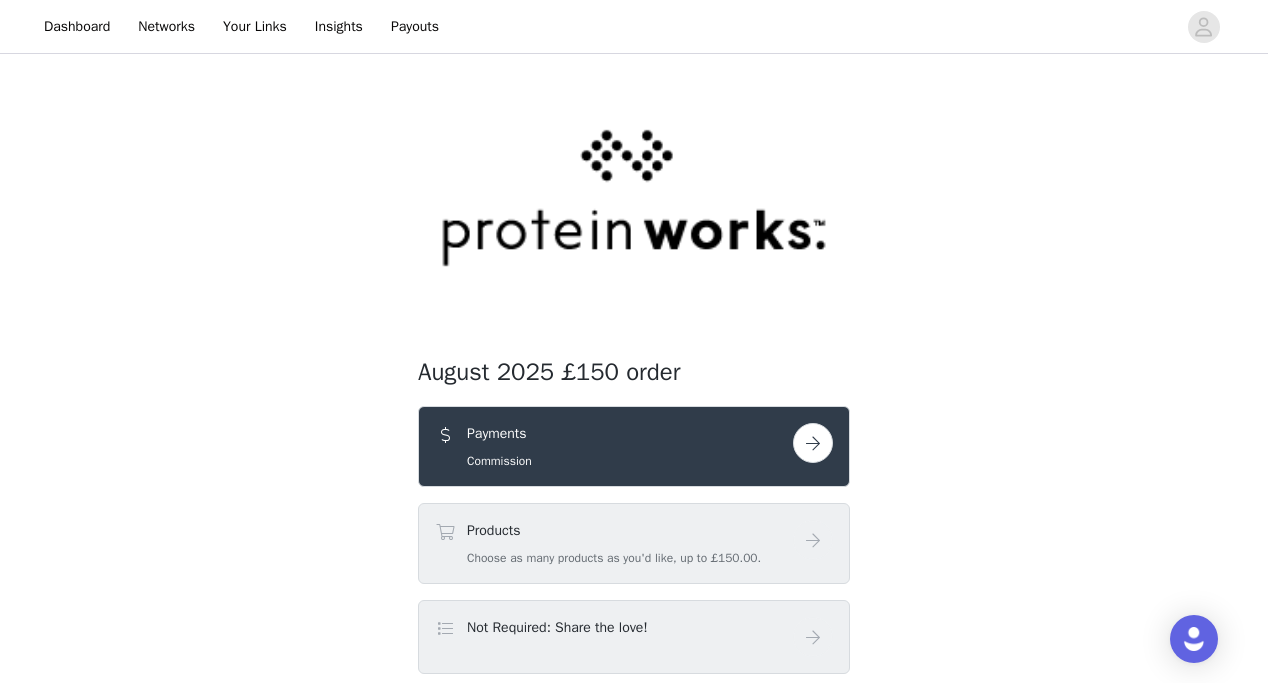 click at bounding box center [813, 443] 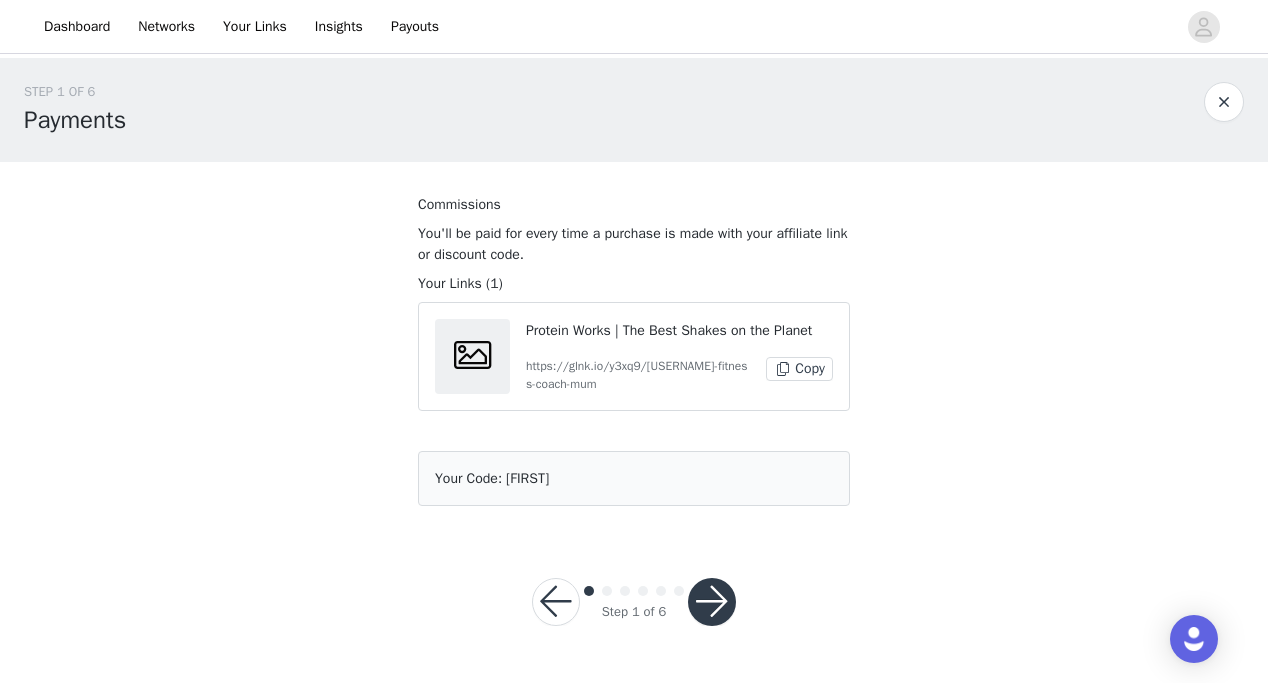 click at bounding box center [712, 602] 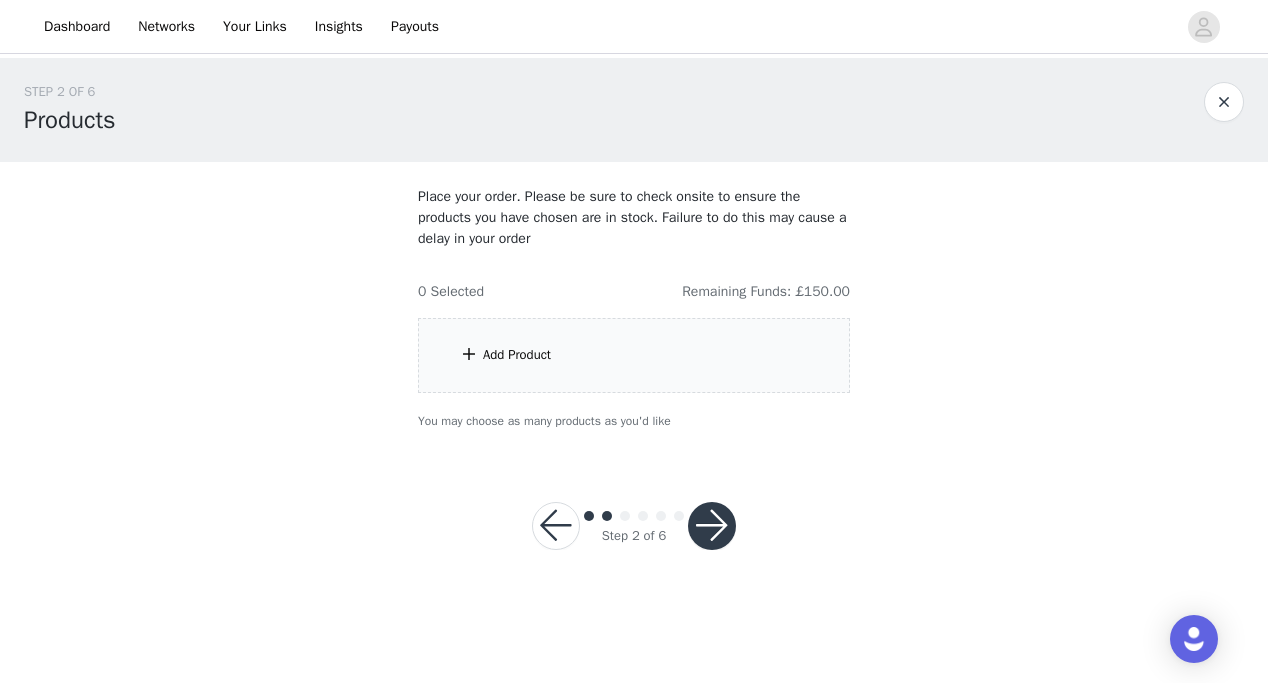 click on "Add Product" at bounding box center (634, 355) 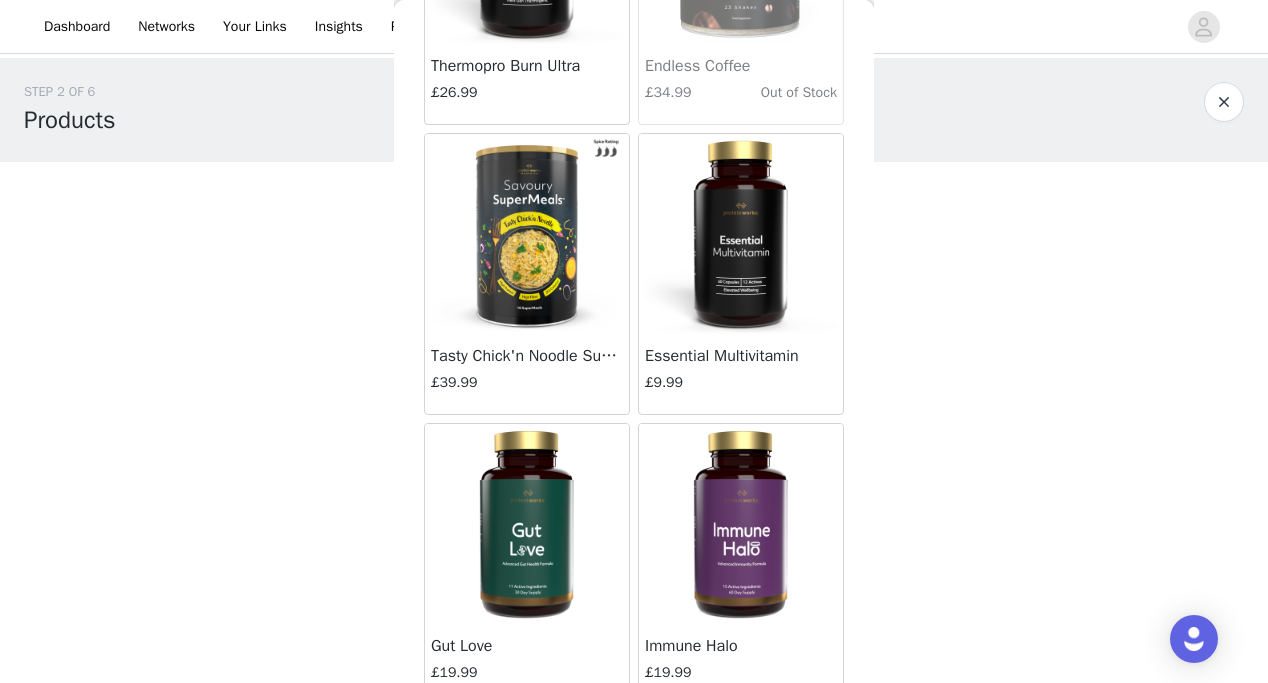 scroll, scrollTop: 2377, scrollLeft: 0, axis: vertical 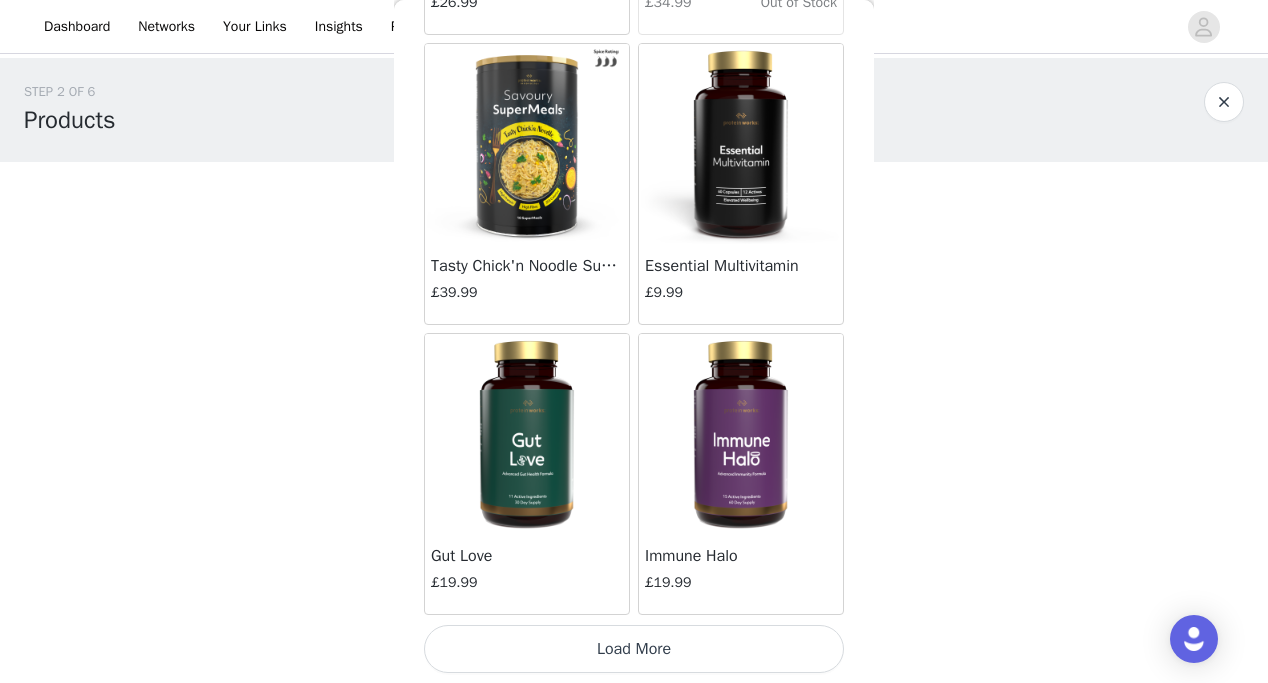 click on "Load More" at bounding box center [634, 649] 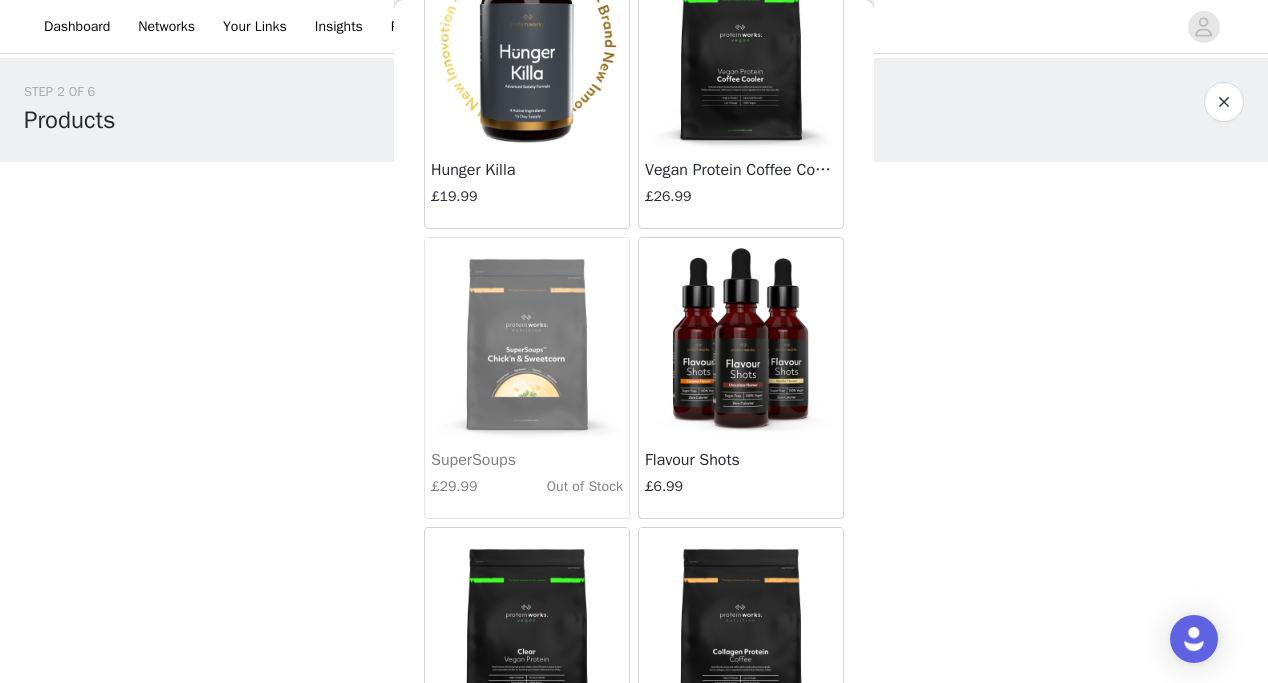 scroll, scrollTop: 4532, scrollLeft: 0, axis: vertical 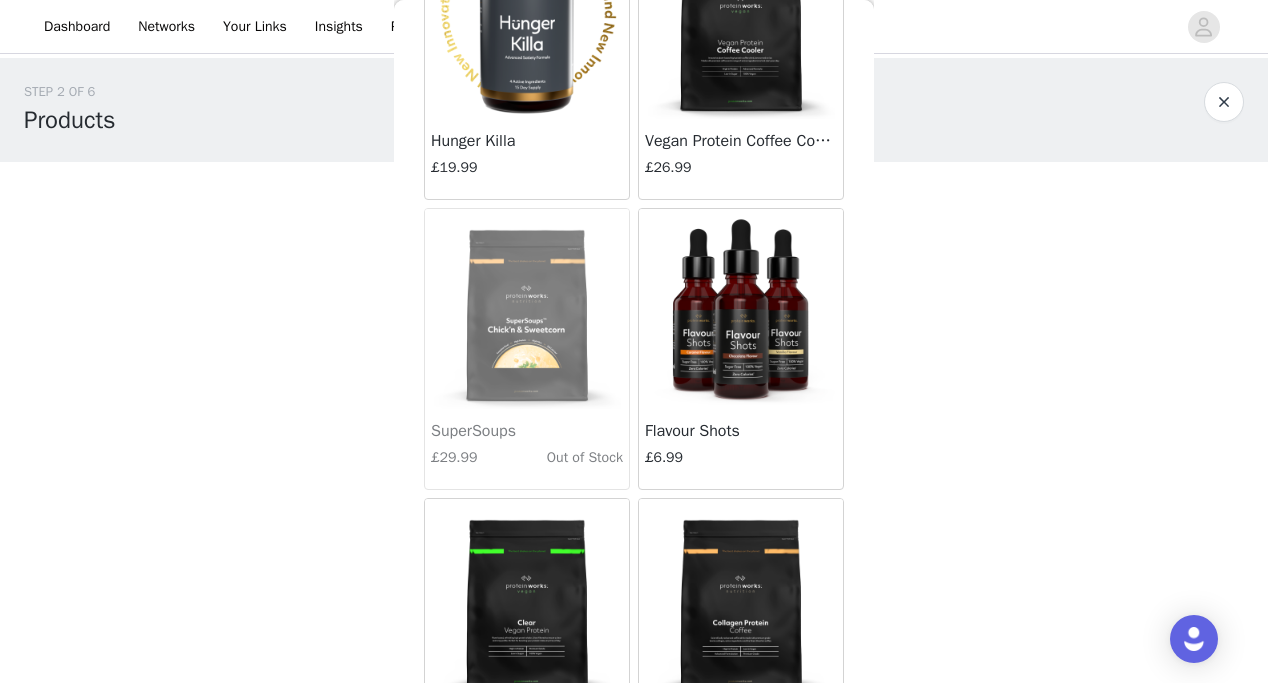 click at bounding box center (741, 309) 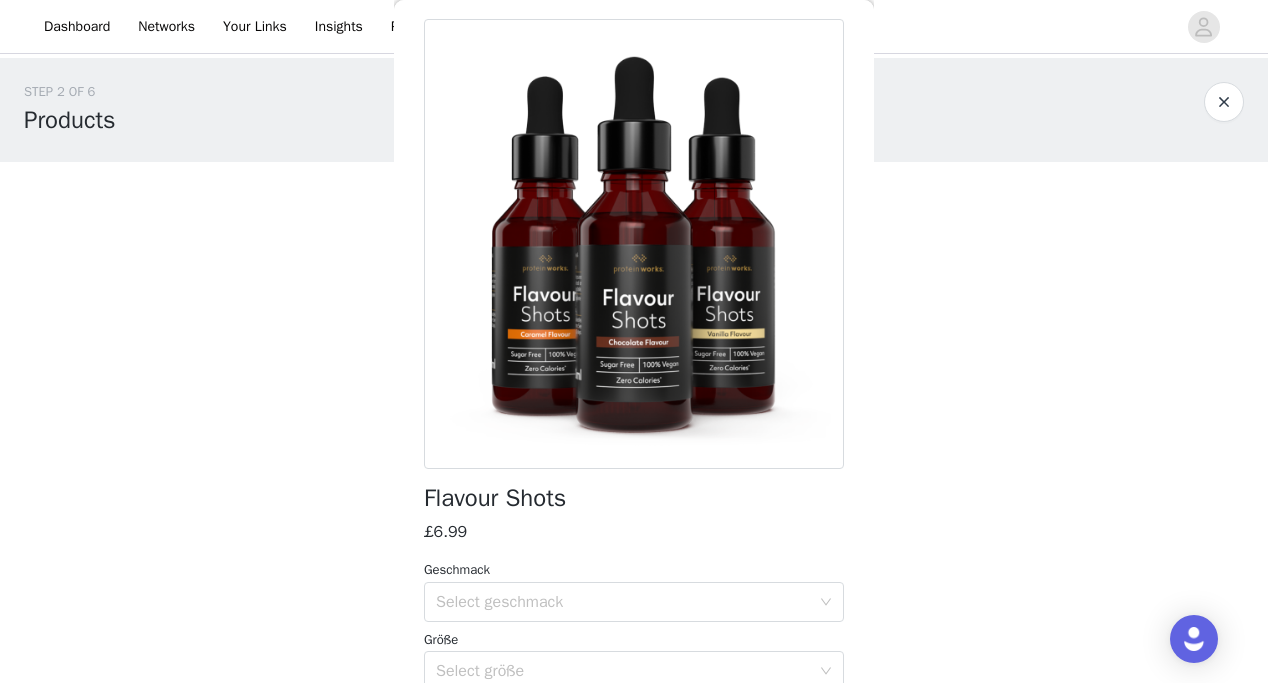 scroll, scrollTop: 176, scrollLeft: 0, axis: vertical 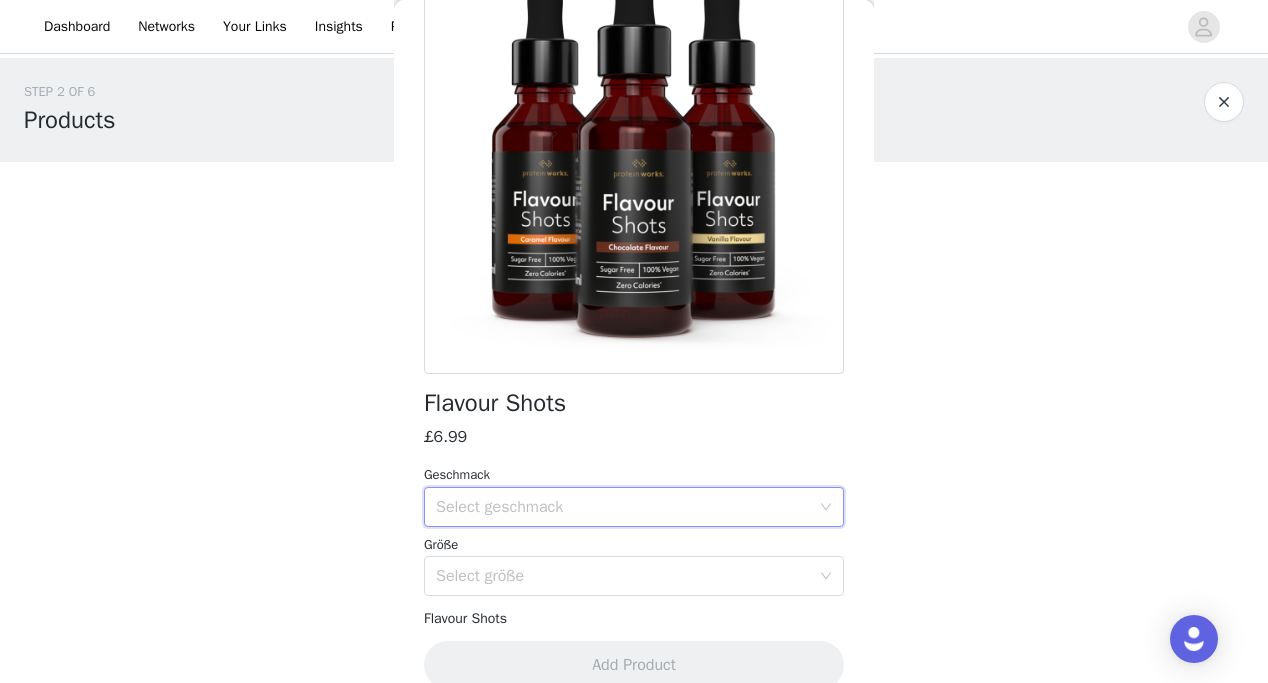 click on "Select geschmack" at bounding box center (627, 507) 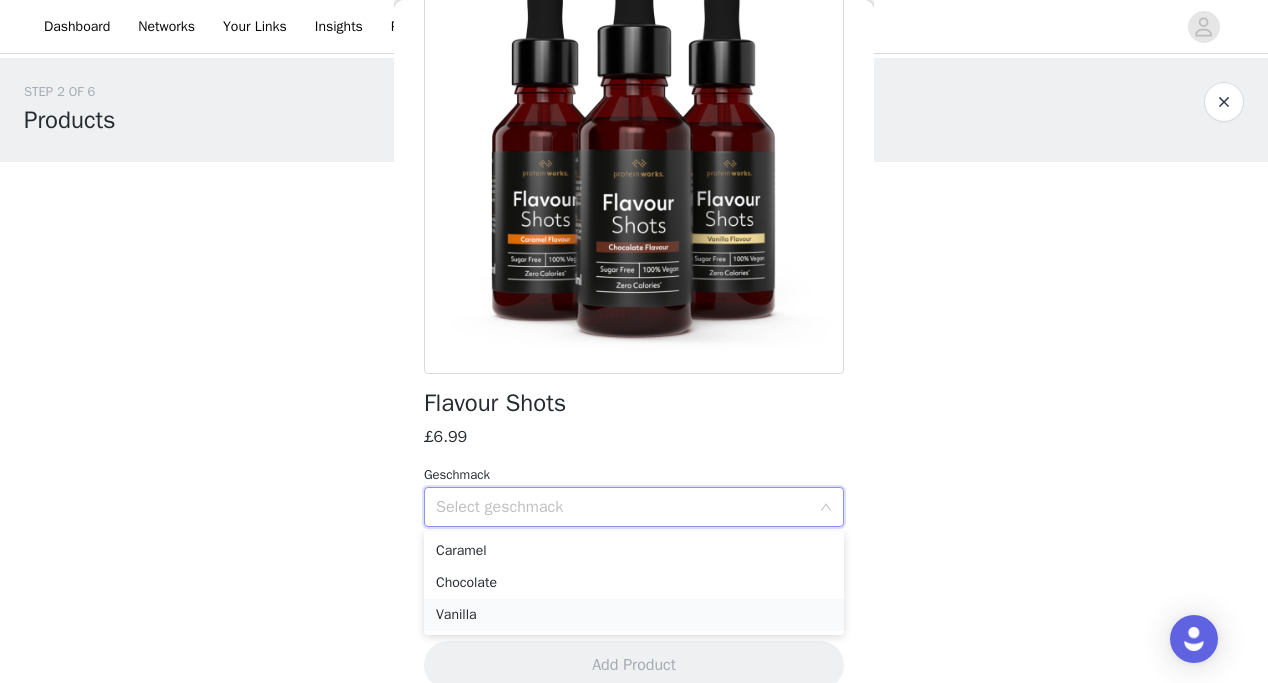 click on "Vanilla" at bounding box center (634, 615) 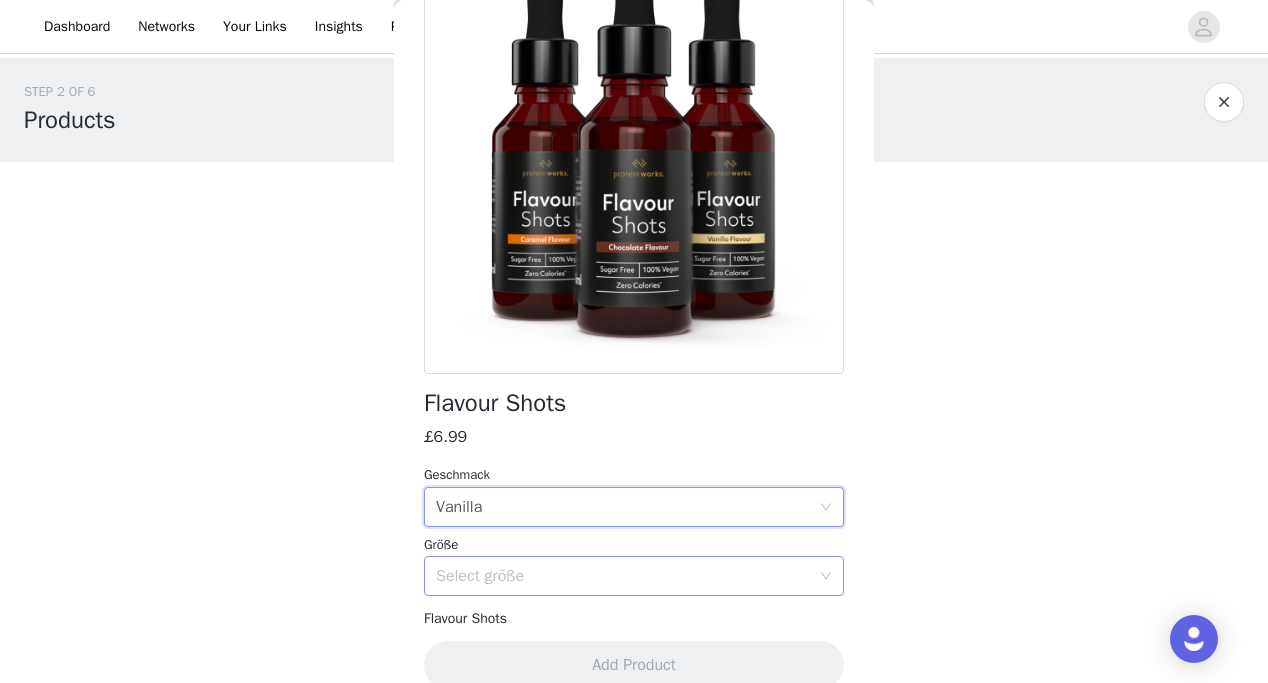 click on "Select größe" at bounding box center [623, 576] 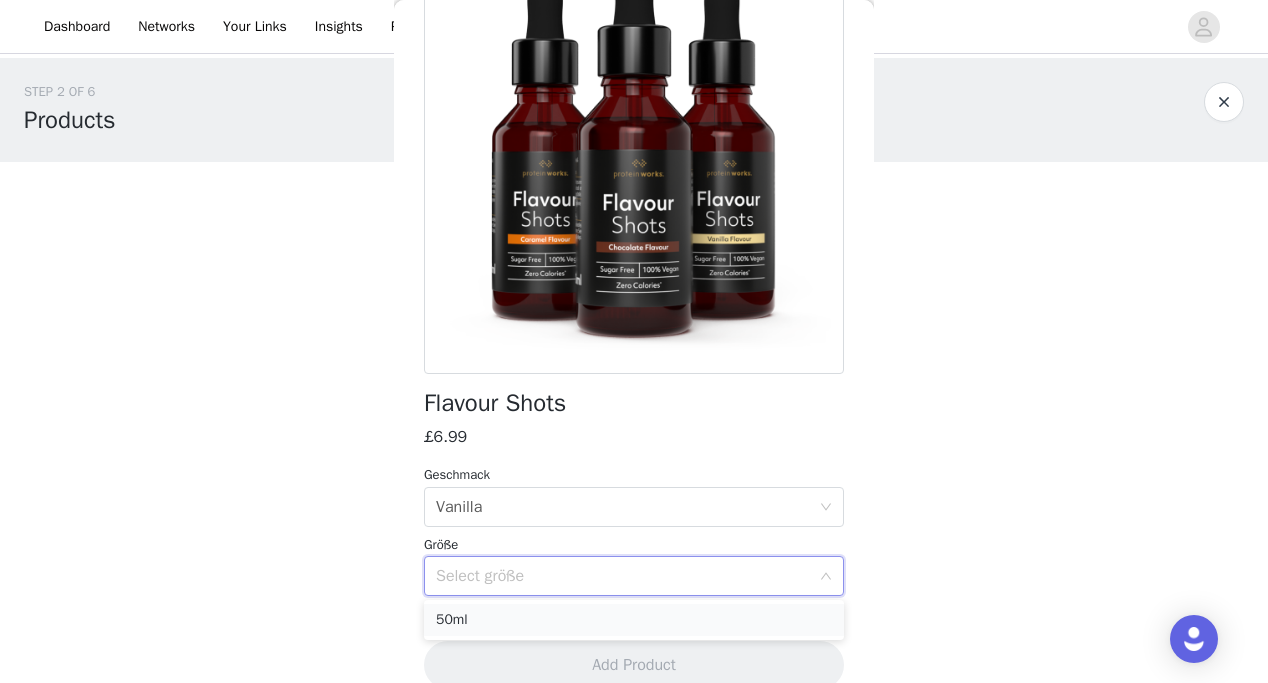 click on "50ml" at bounding box center (634, 620) 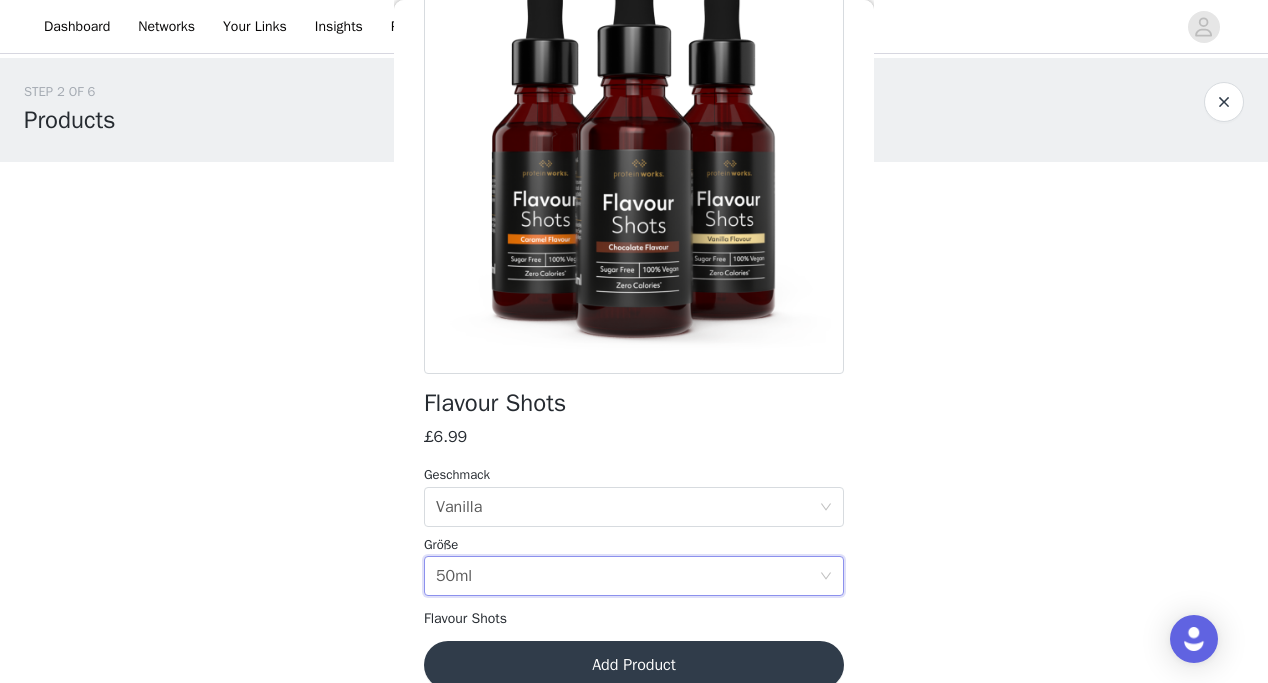 scroll, scrollTop: 206, scrollLeft: 0, axis: vertical 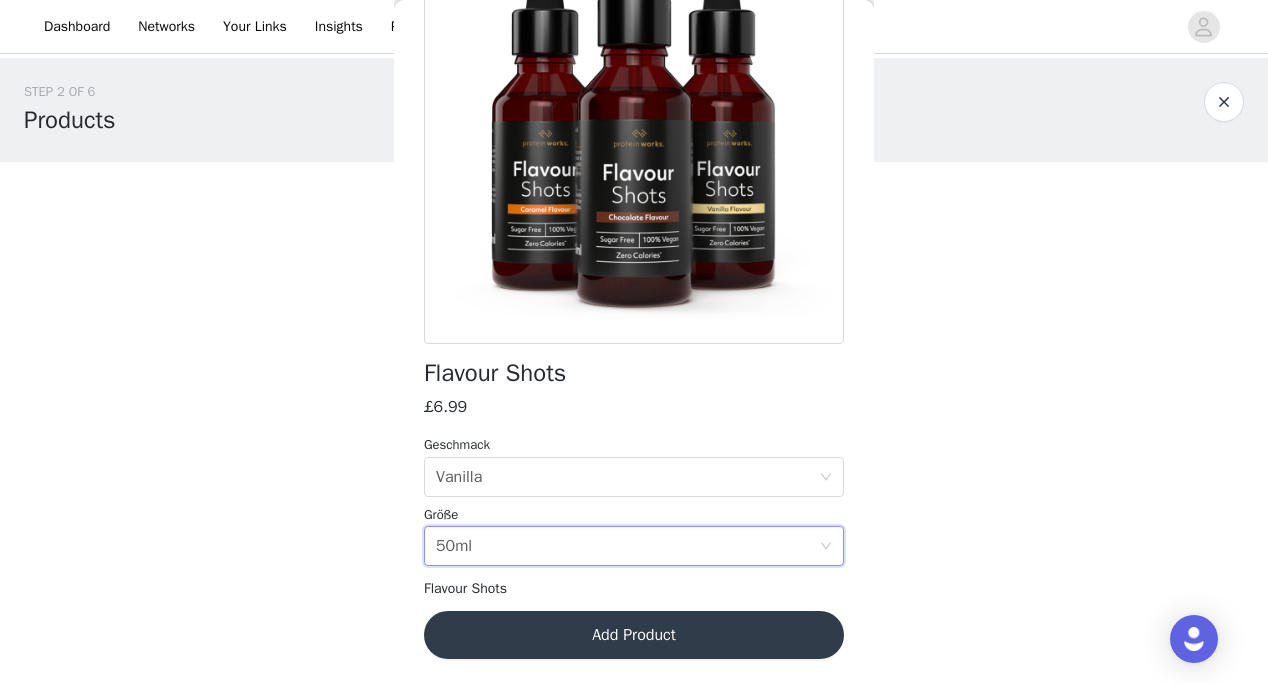 click on "Add Product" at bounding box center (634, 635) 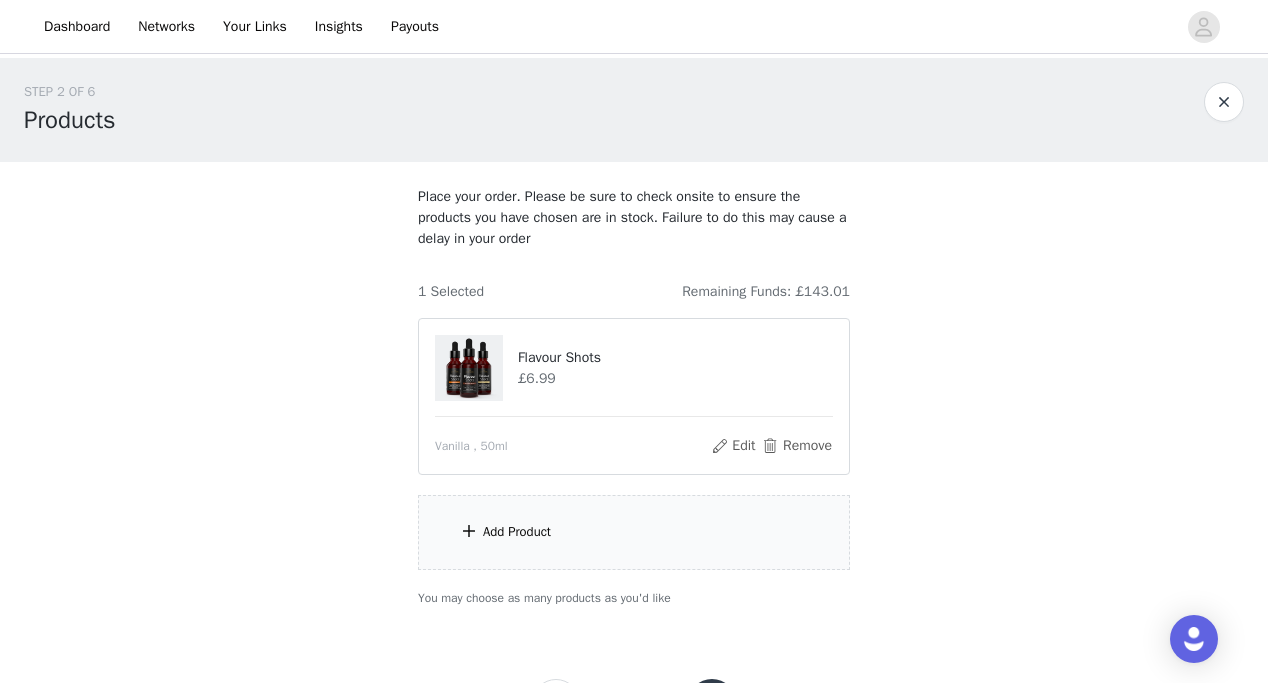 click on "Add Product" at bounding box center (517, 532) 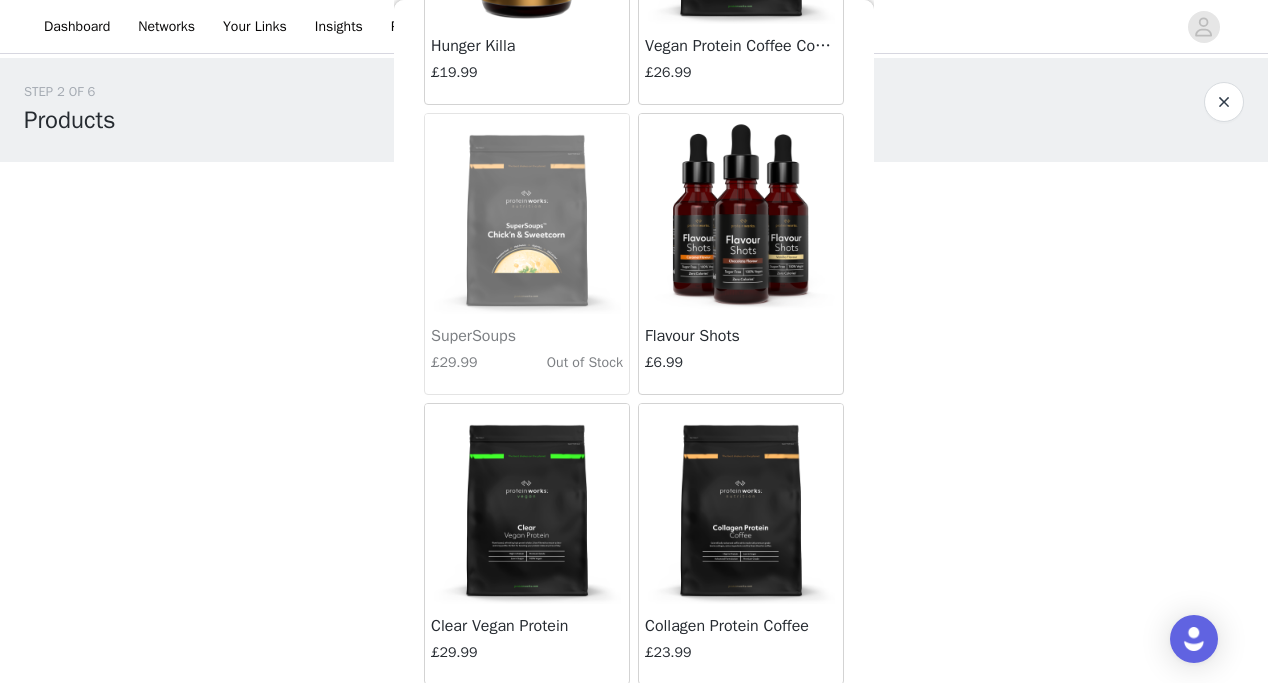 click at bounding box center (741, 214) 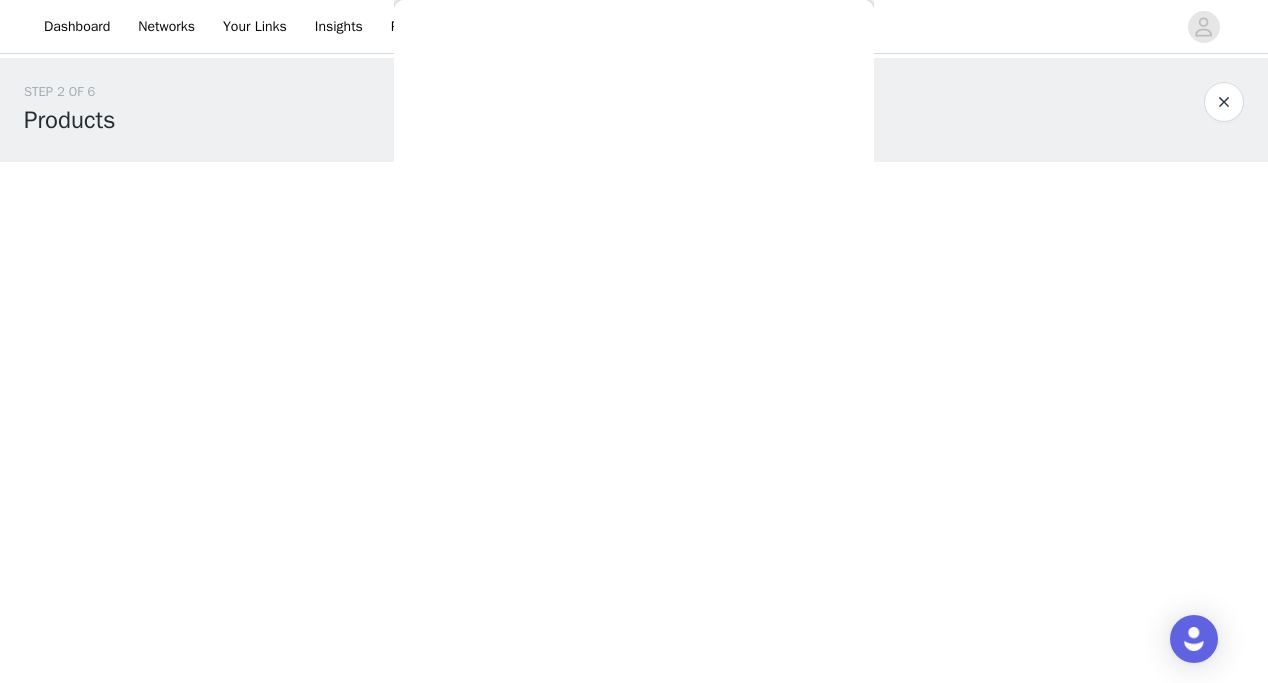 scroll, scrollTop: 206, scrollLeft: 0, axis: vertical 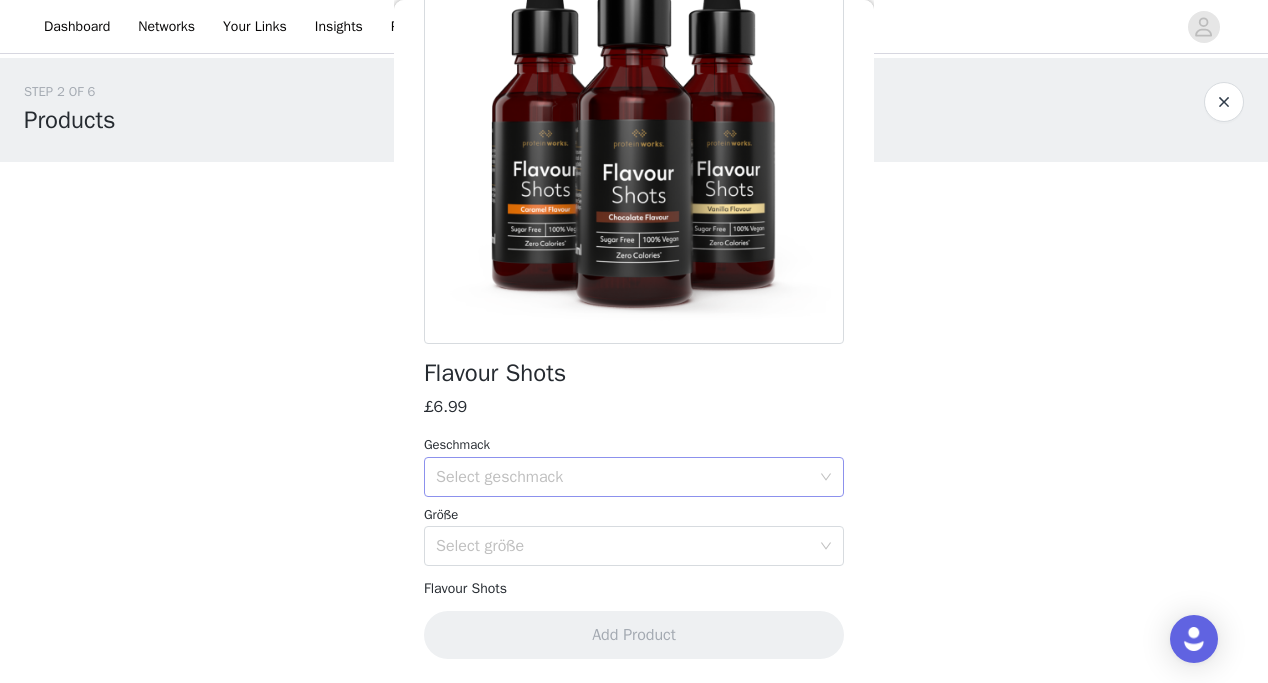 click on "Select geschmack" at bounding box center [627, 477] 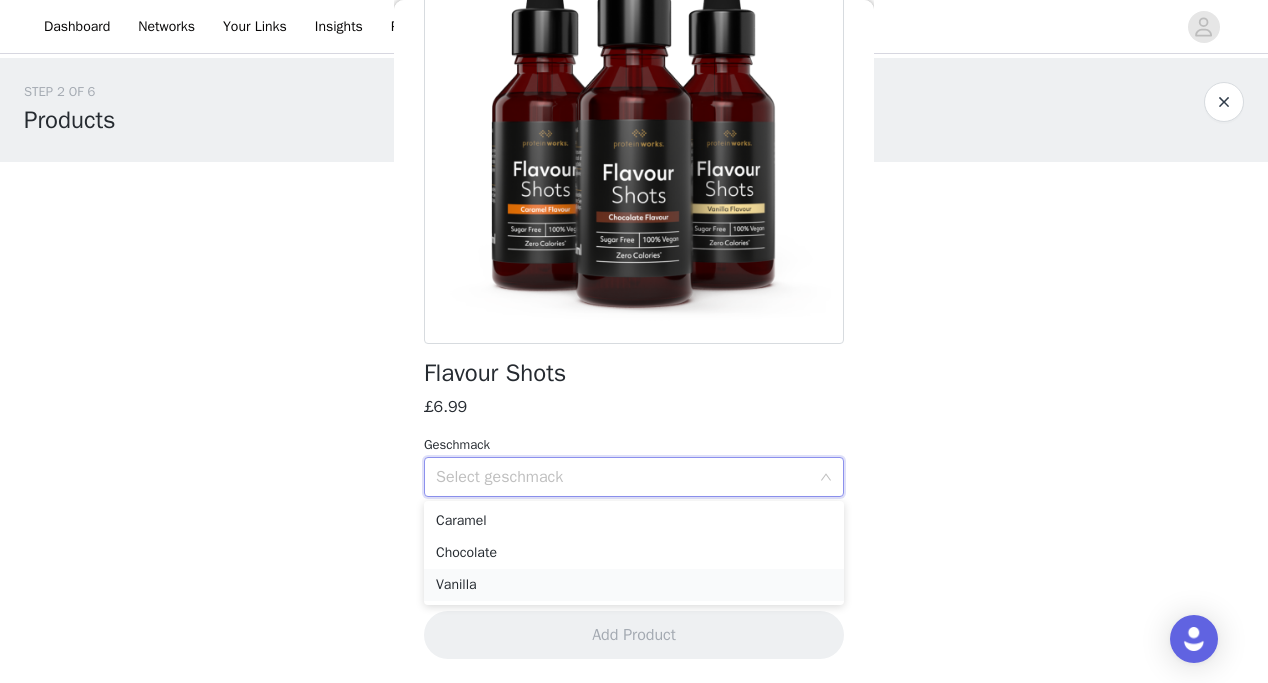 click on "Vanilla" at bounding box center (634, 585) 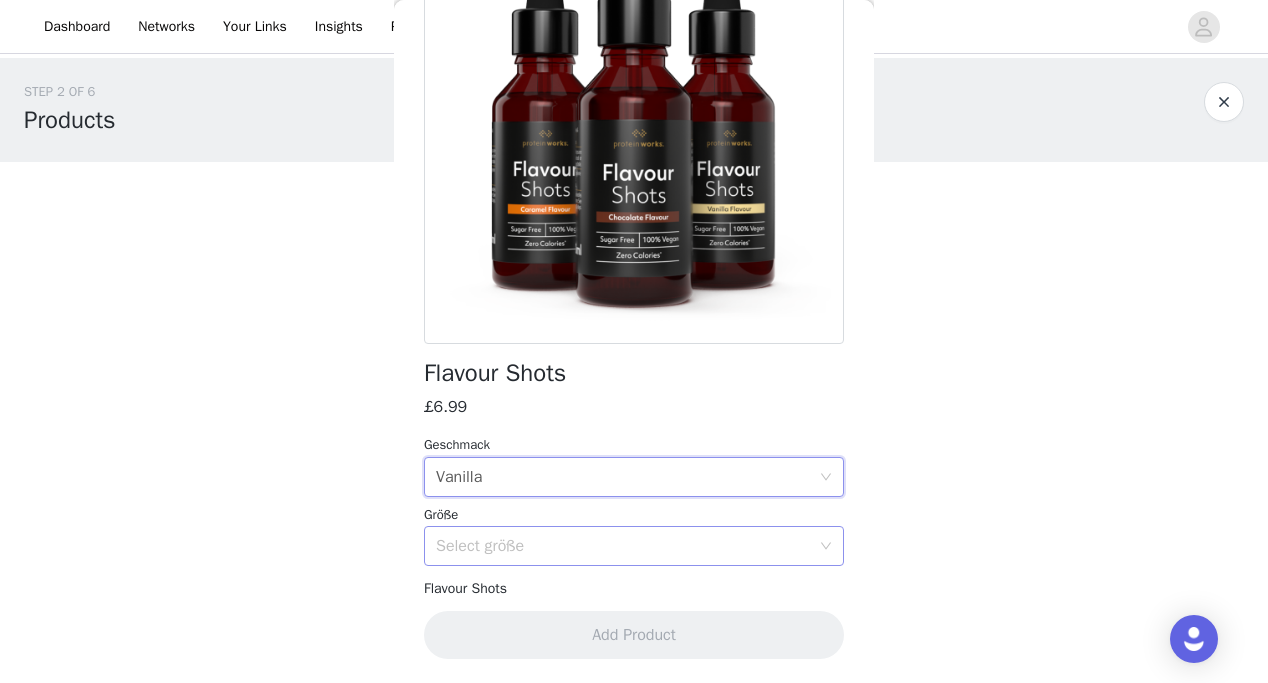 click on "Select größe" at bounding box center (623, 546) 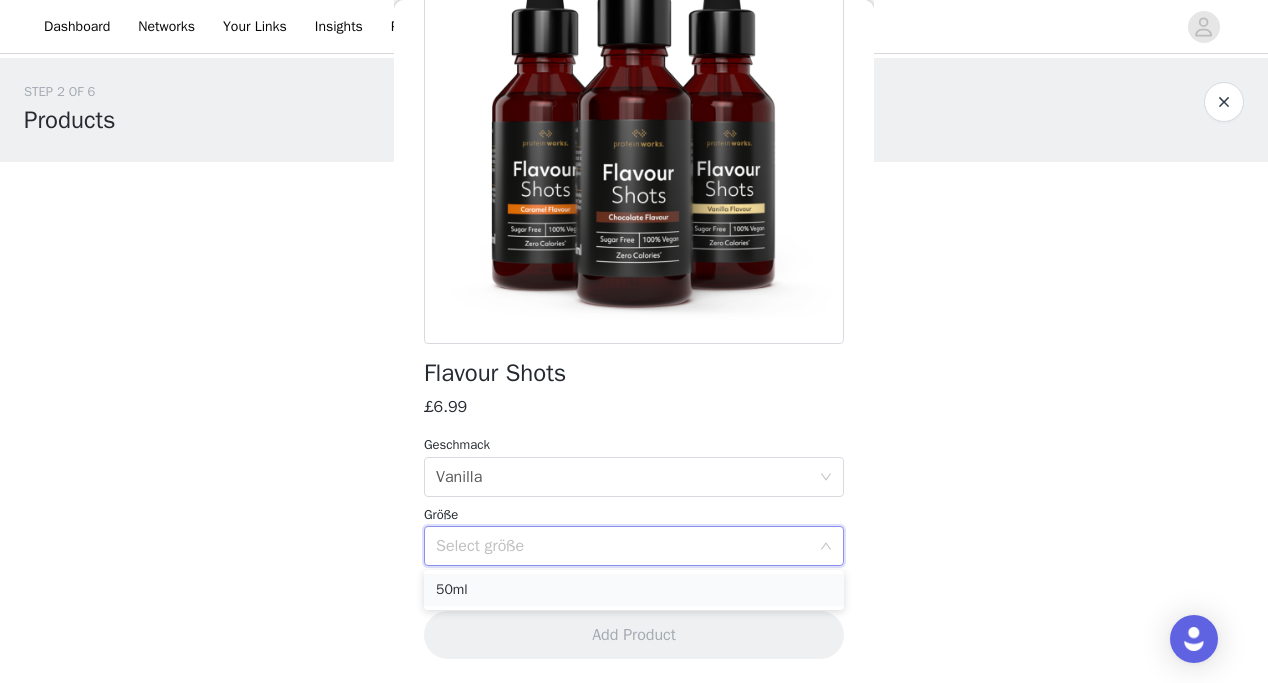 click on "50ml" at bounding box center [634, 590] 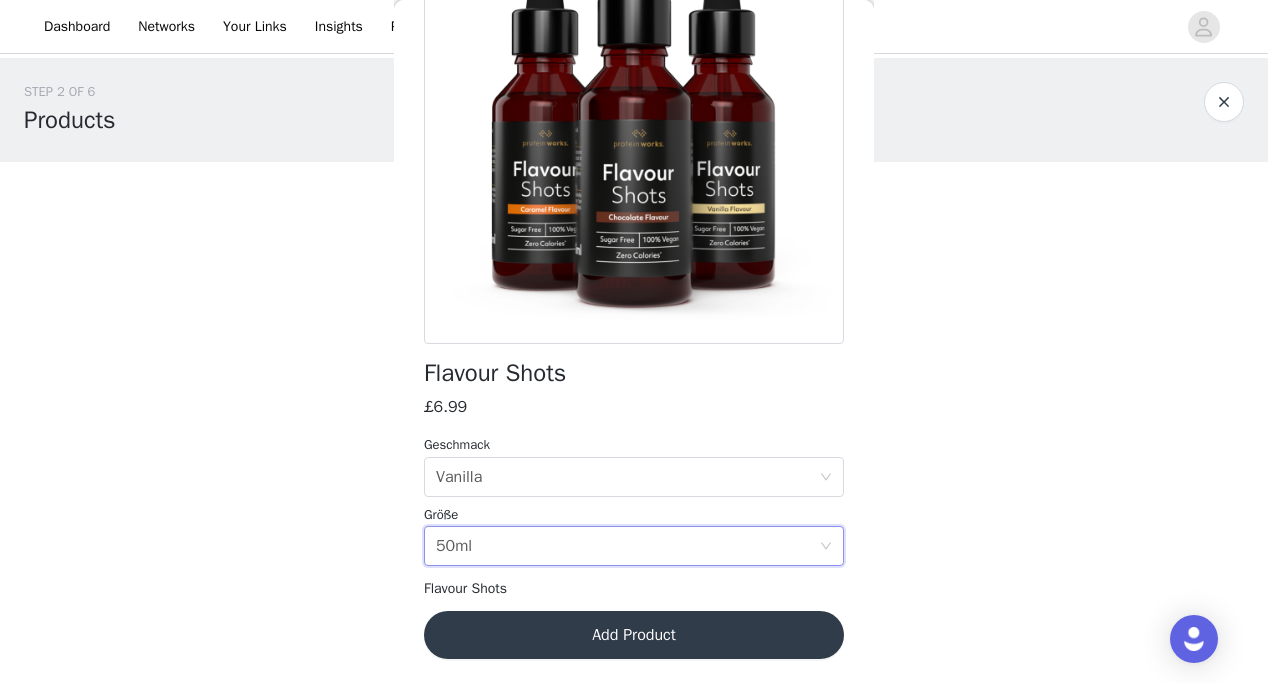 click on "Add Product" at bounding box center (634, 635) 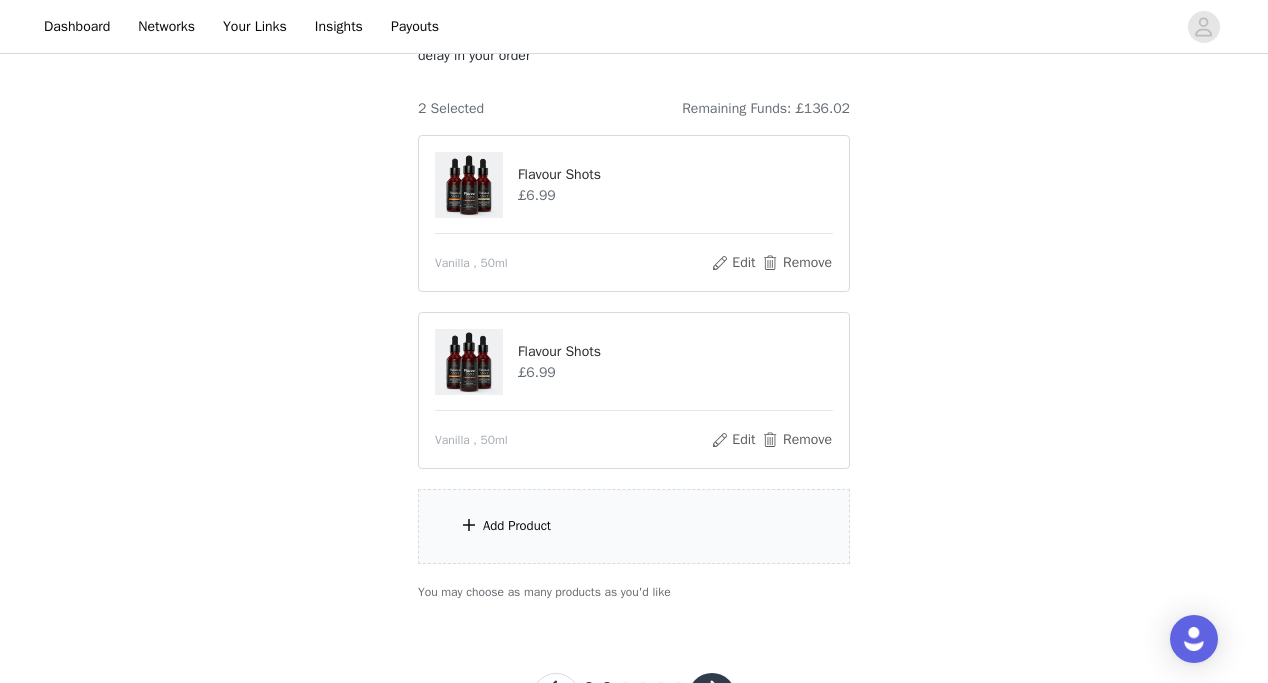 scroll, scrollTop: 227, scrollLeft: 0, axis: vertical 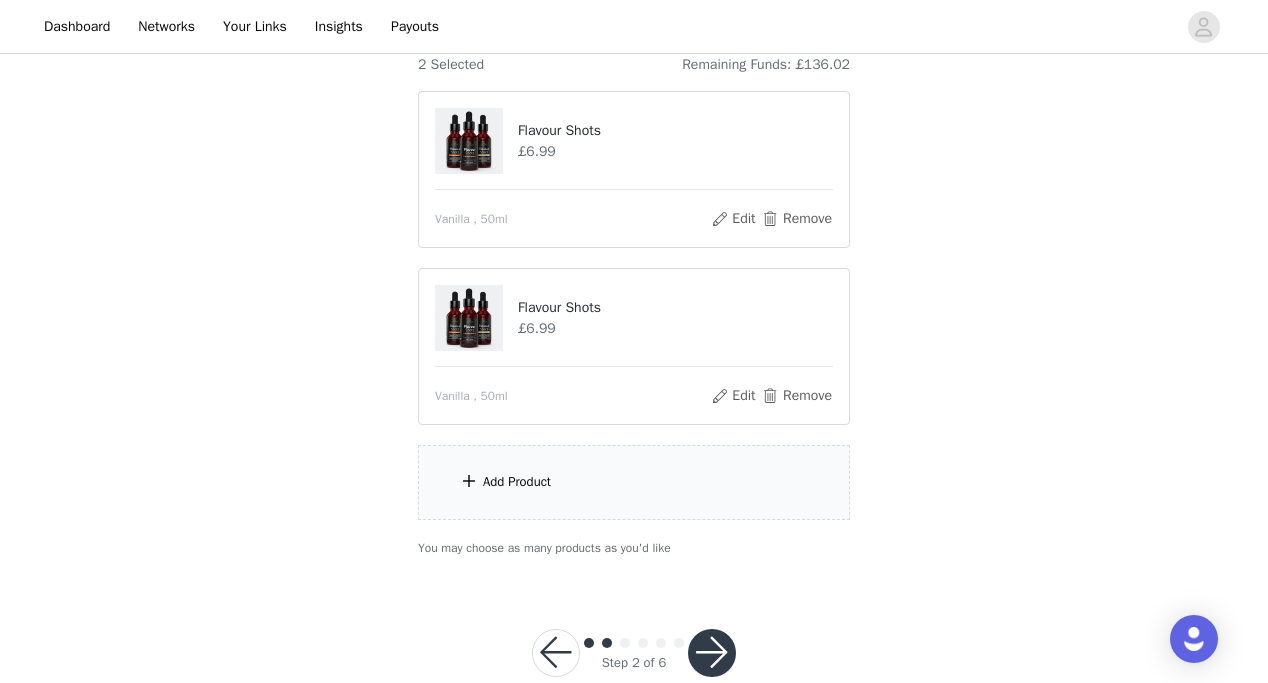 click on "Add Product" at bounding box center (634, 482) 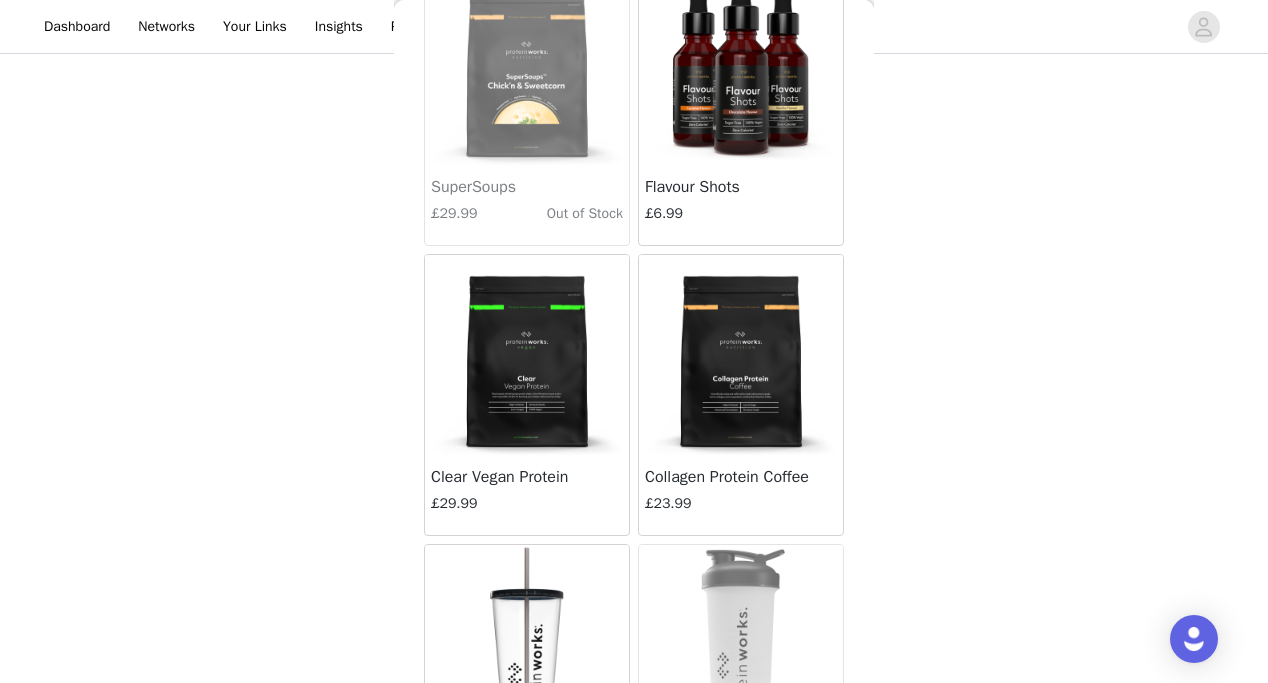 click at bounding box center (741, 65) 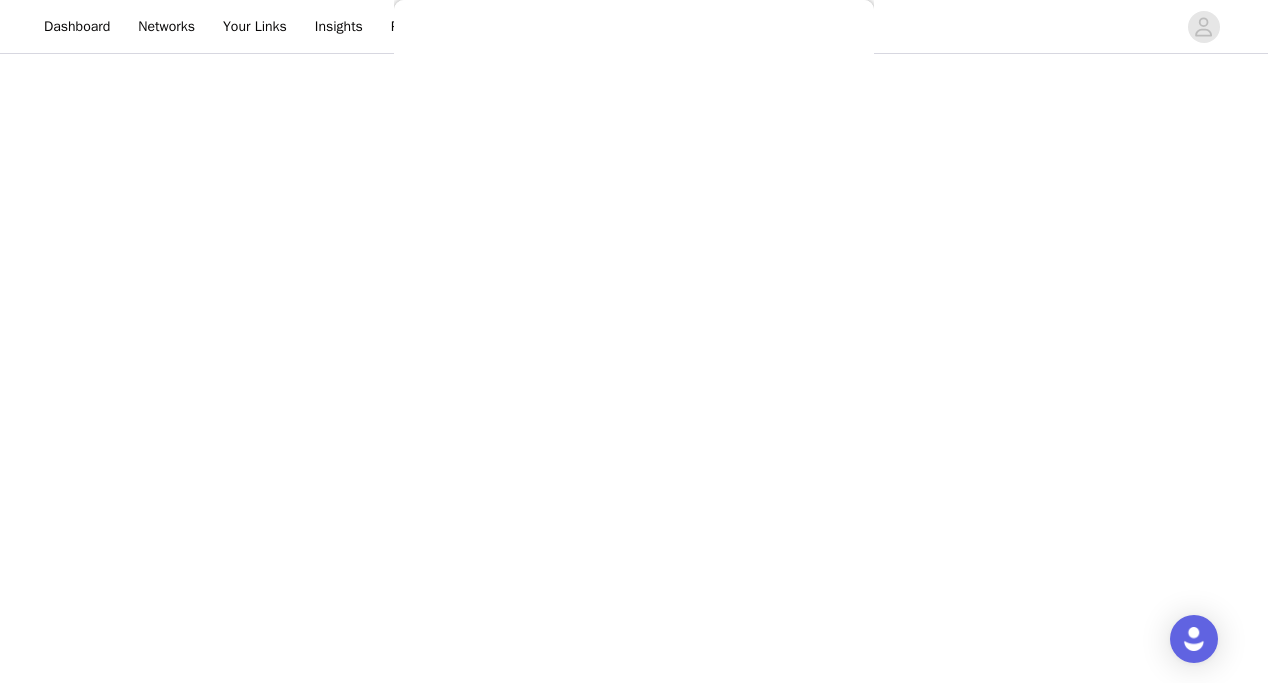 scroll, scrollTop: 206, scrollLeft: 0, axis: vertical 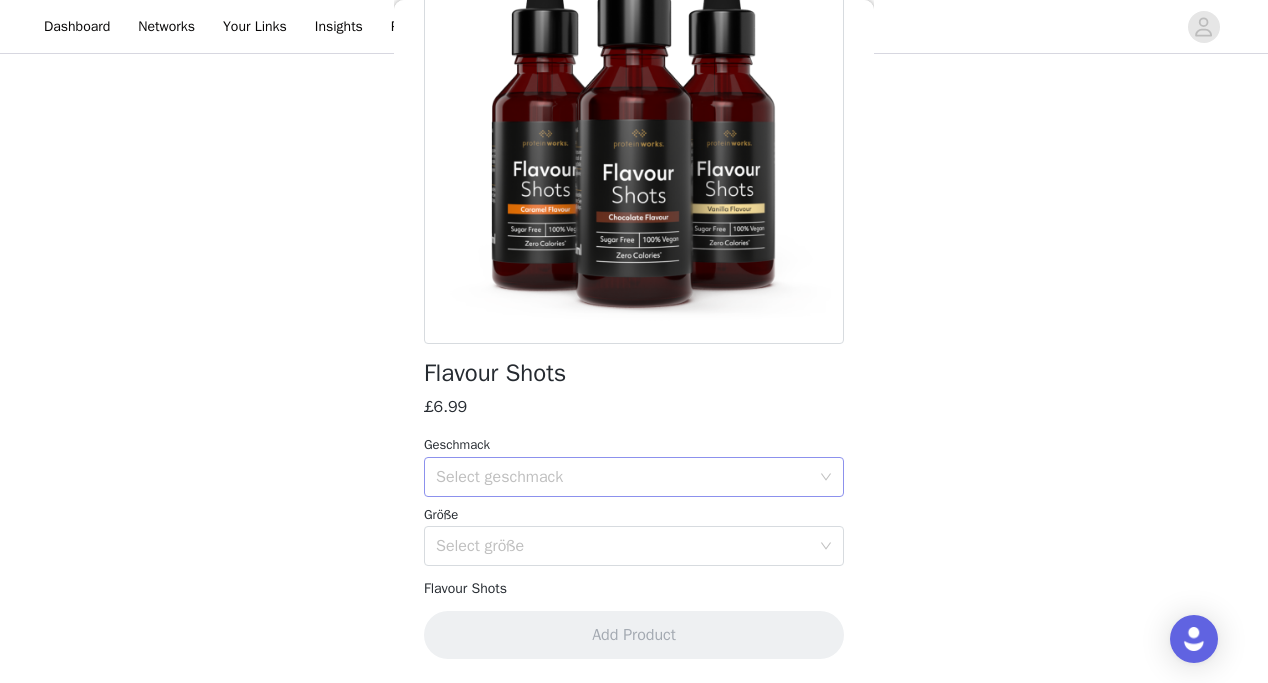click on "Select geschmack" at bounding box center [623, 477] 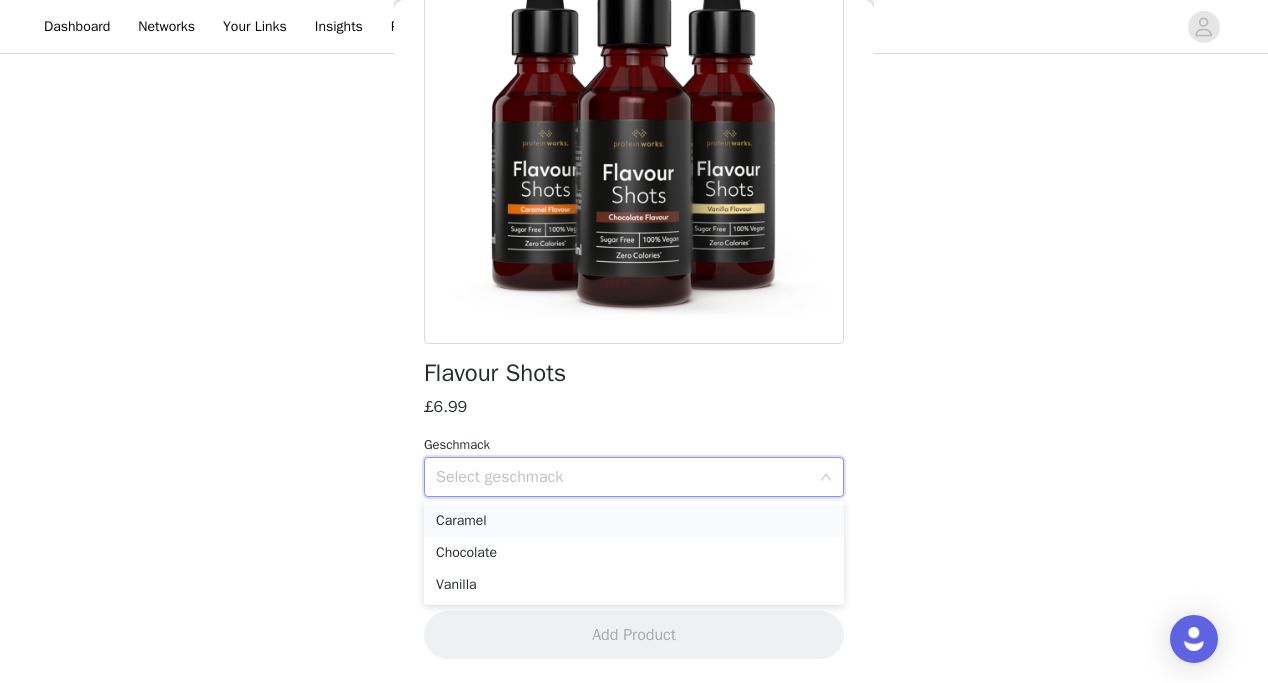 click on "Caramel" at bounding box center [634, 521] 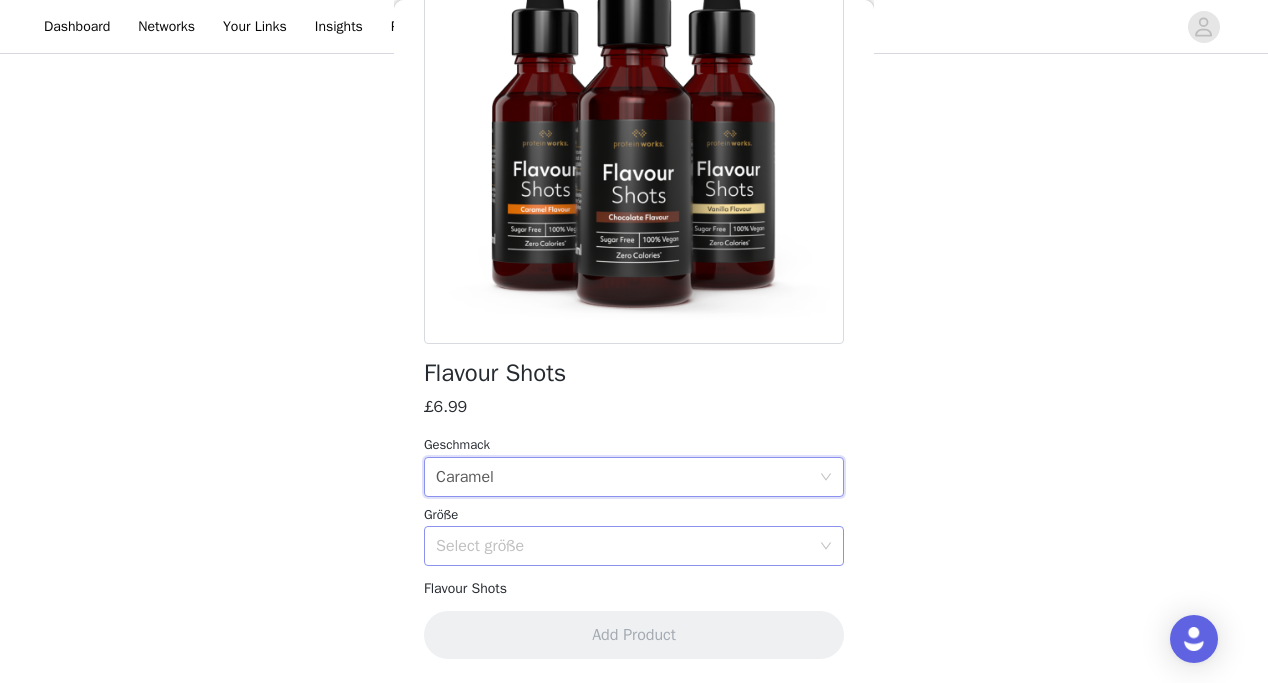 click on "Select größe" at bounding box center [623, 546] 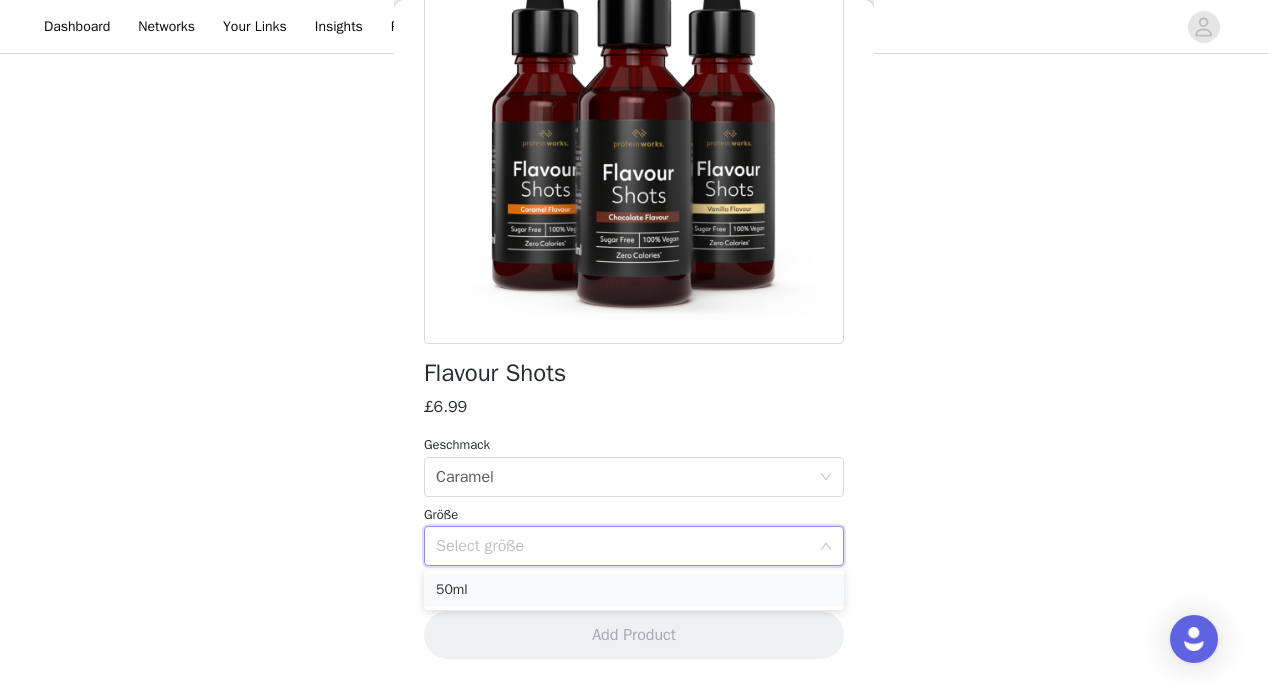 click on "50ml" at bounding box center (634, 590) 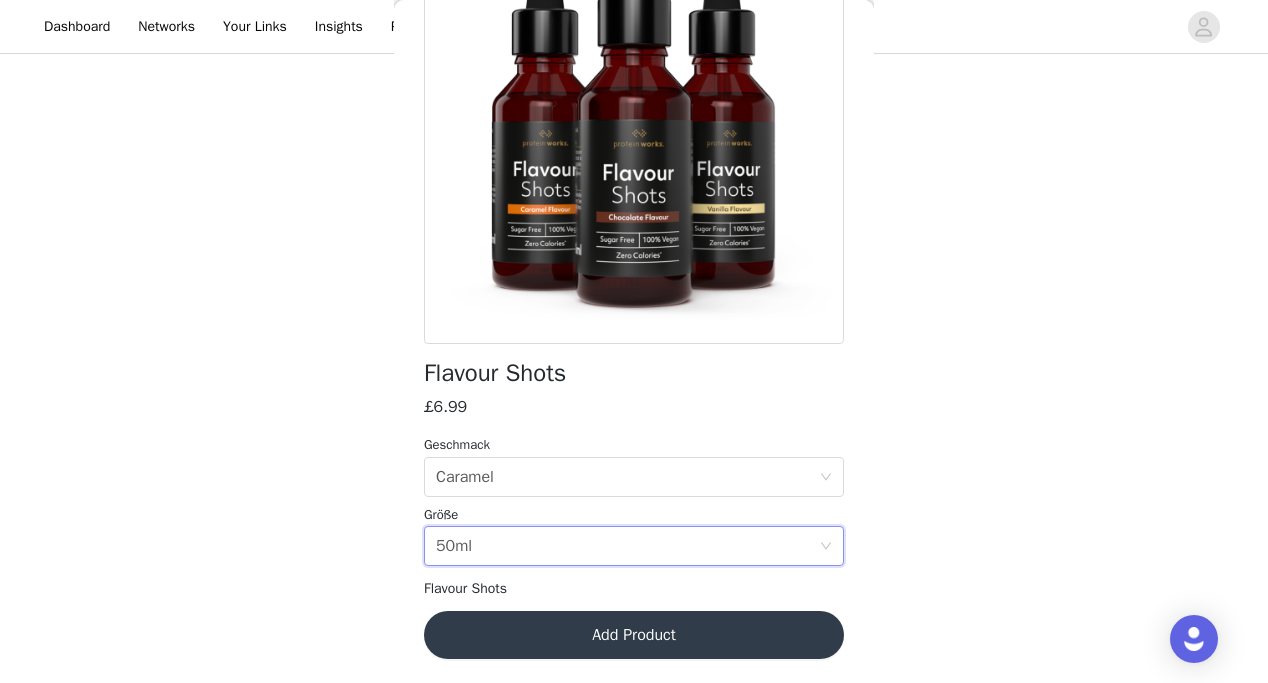 click on "Add Product" at bounding box center [634, 635] 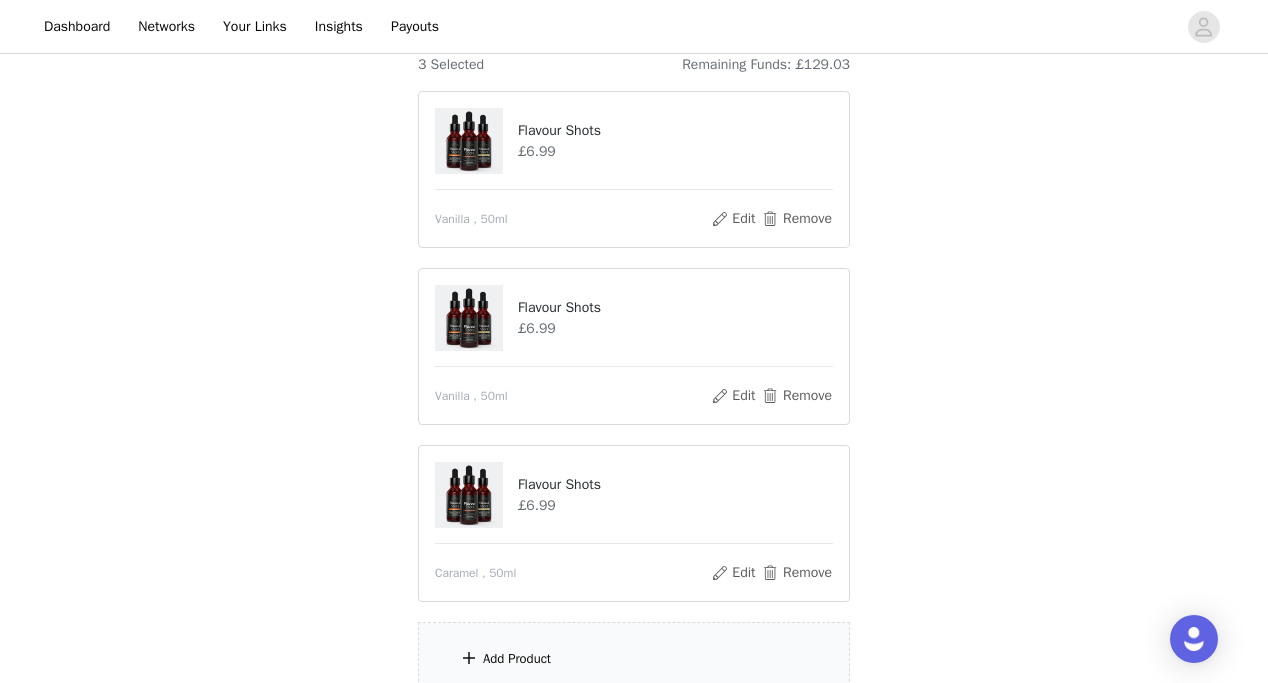 click on "Add Product" at bounding box center [634, 659] 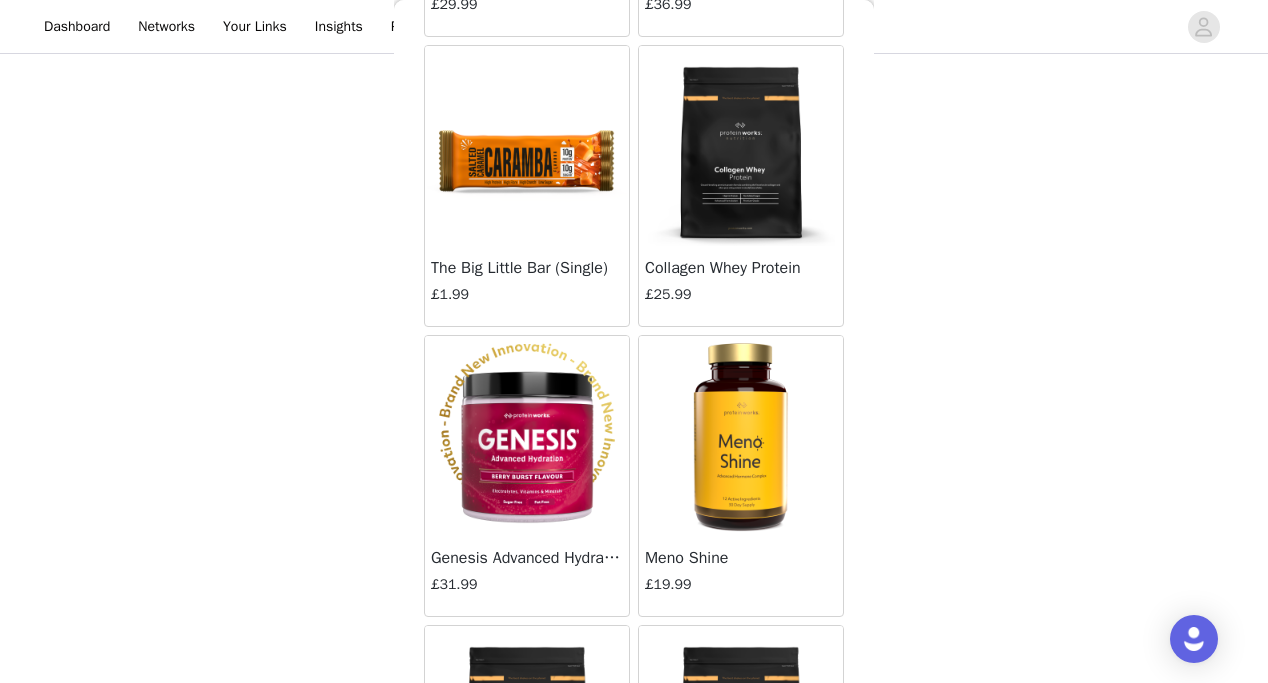 scroll, scrollTop: 7309, scrollLeft: 0, axis: vertical 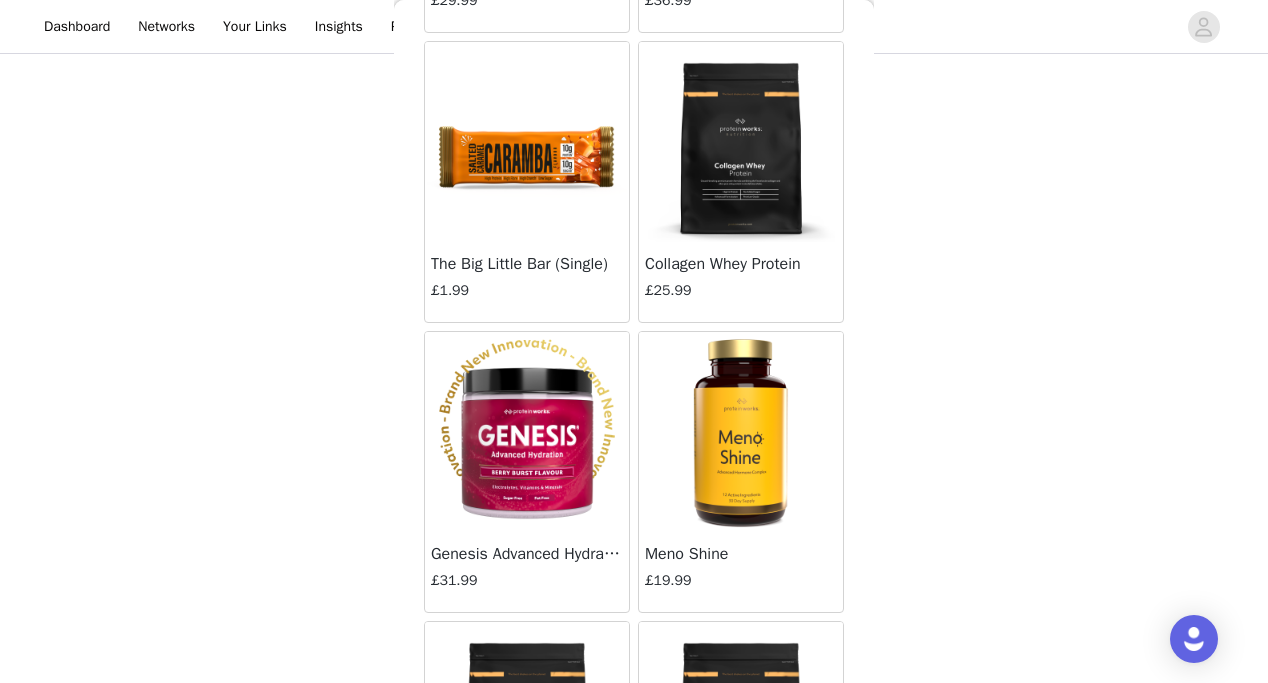click at bounding box center (527, 432) 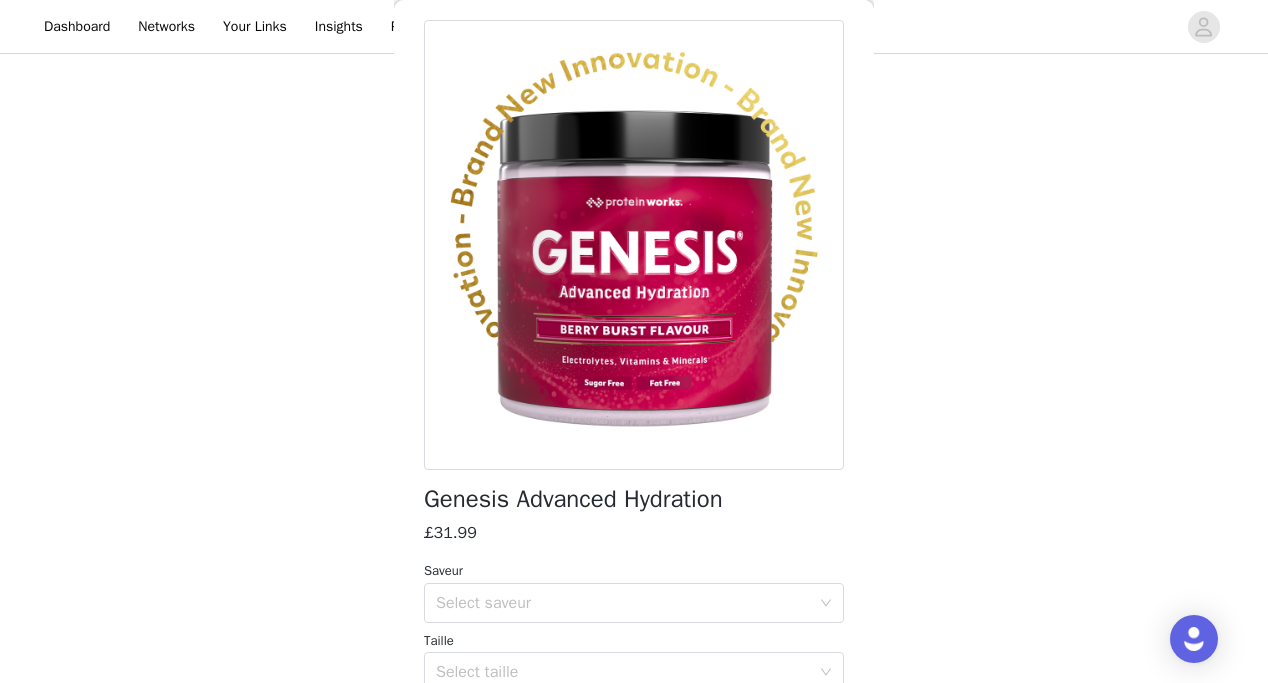 scroll, scrollTop: 173, scrollLeft: 0, axis: vertical 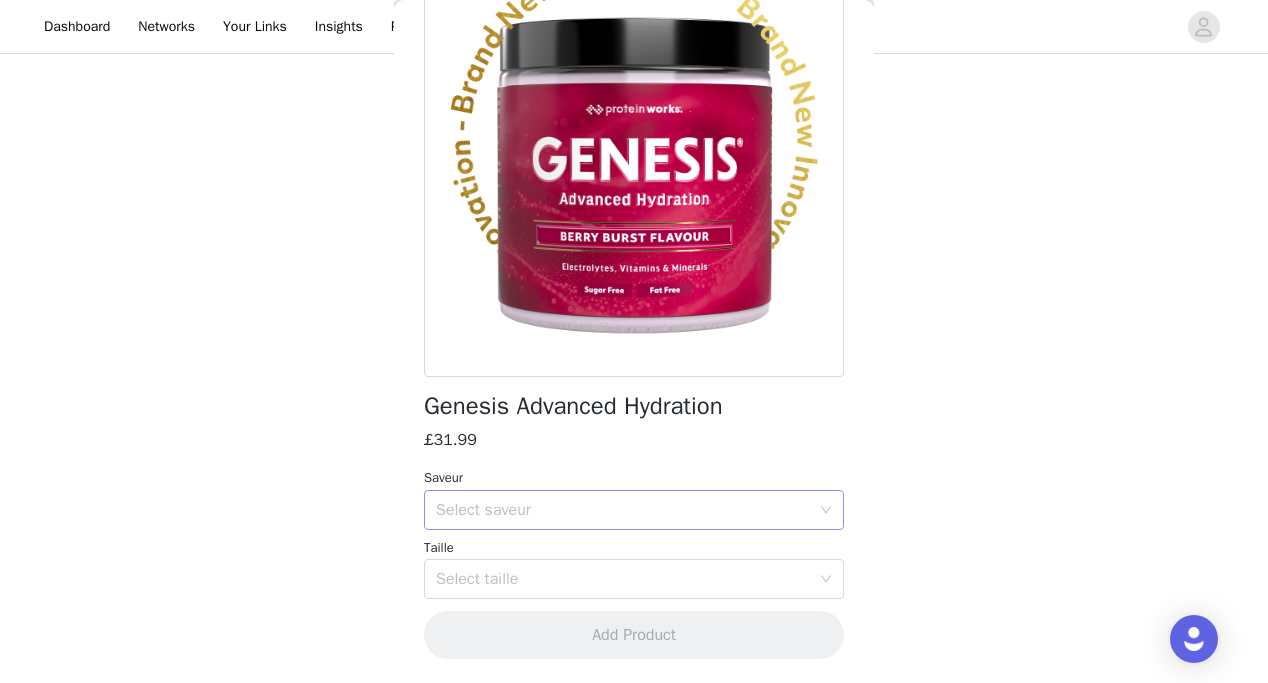click on "Select saveur" at bounding box center [623, 510] 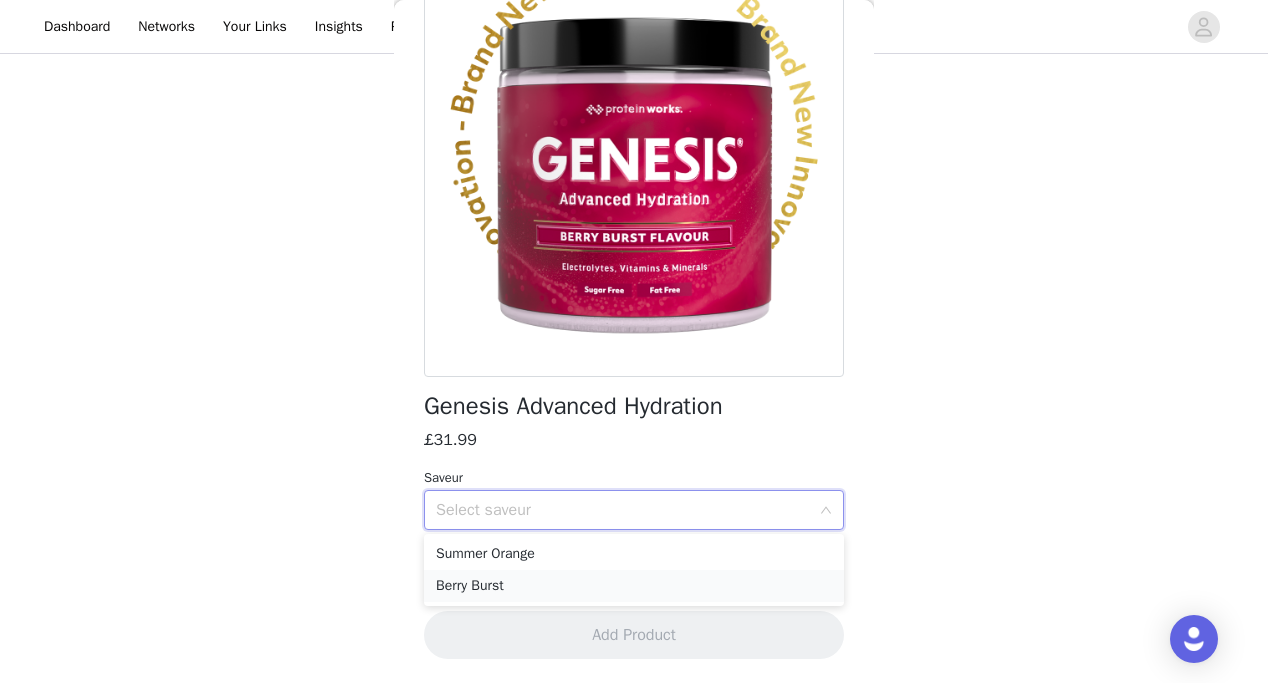 click on "Berry Burst" at bounding box center [634, 586] 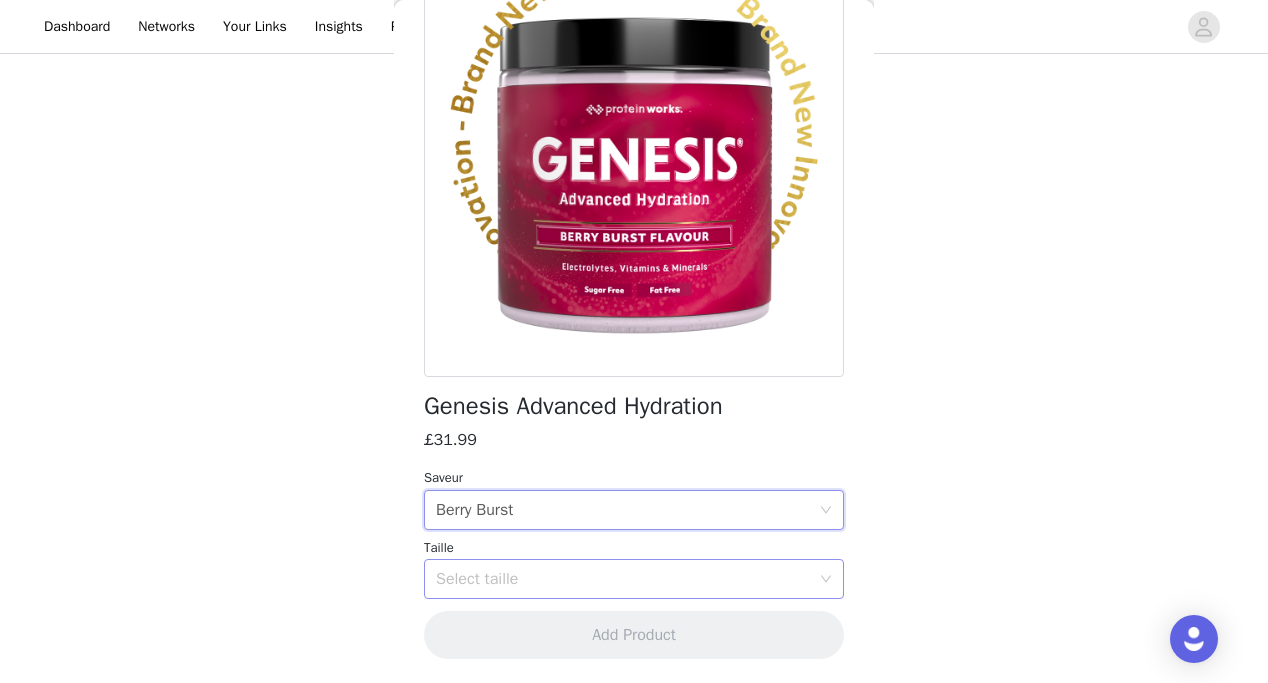 click on "Select taille" at bounding box center (623, 579) 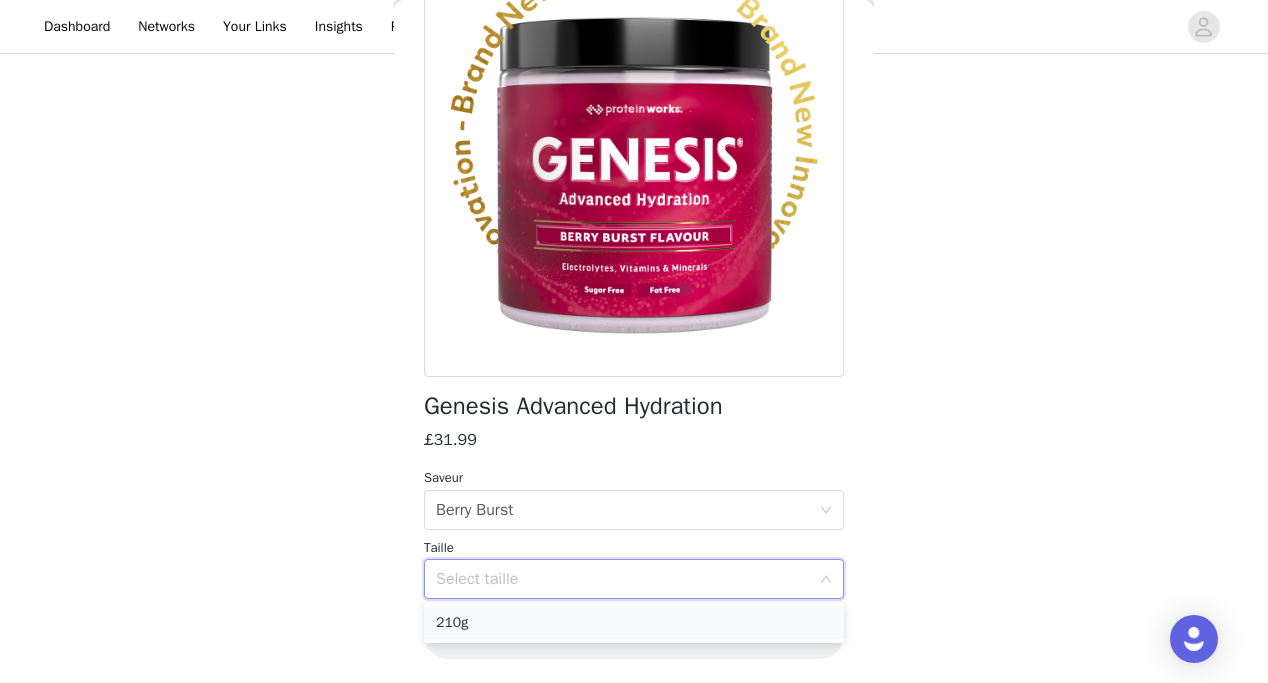 click on "210g" at bounding box center [634, 623] 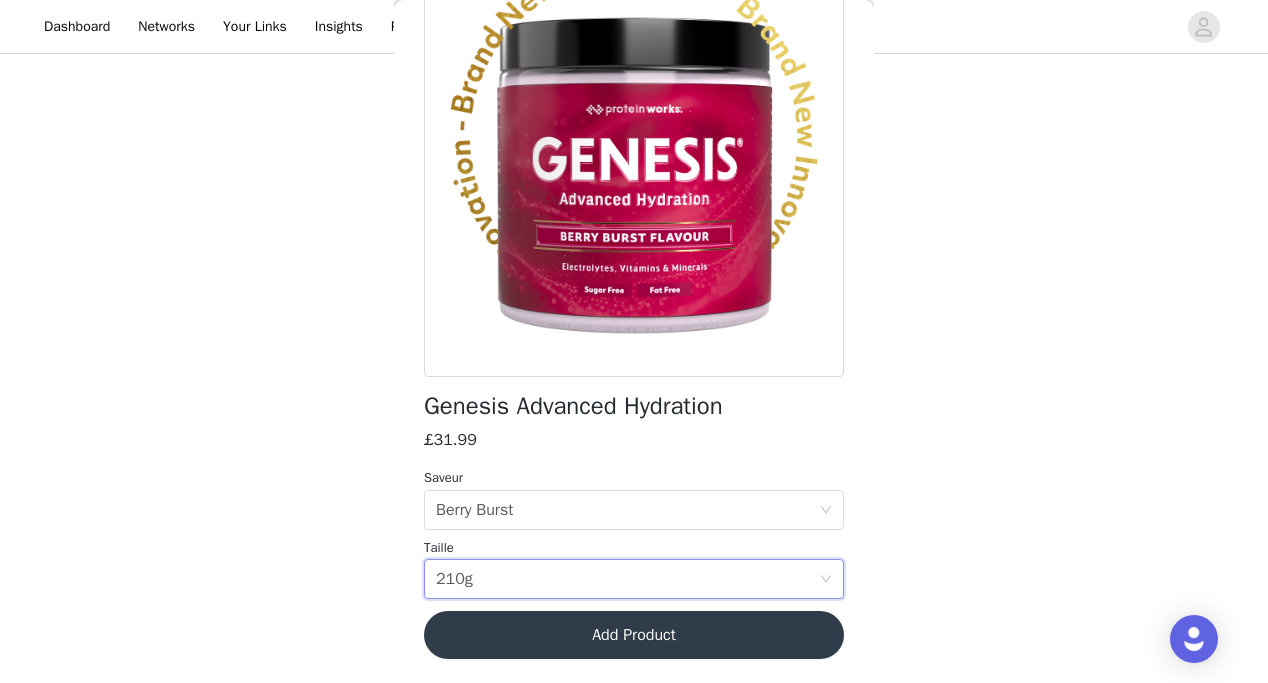 click on "Add Product" at bounding box center [634, 635] 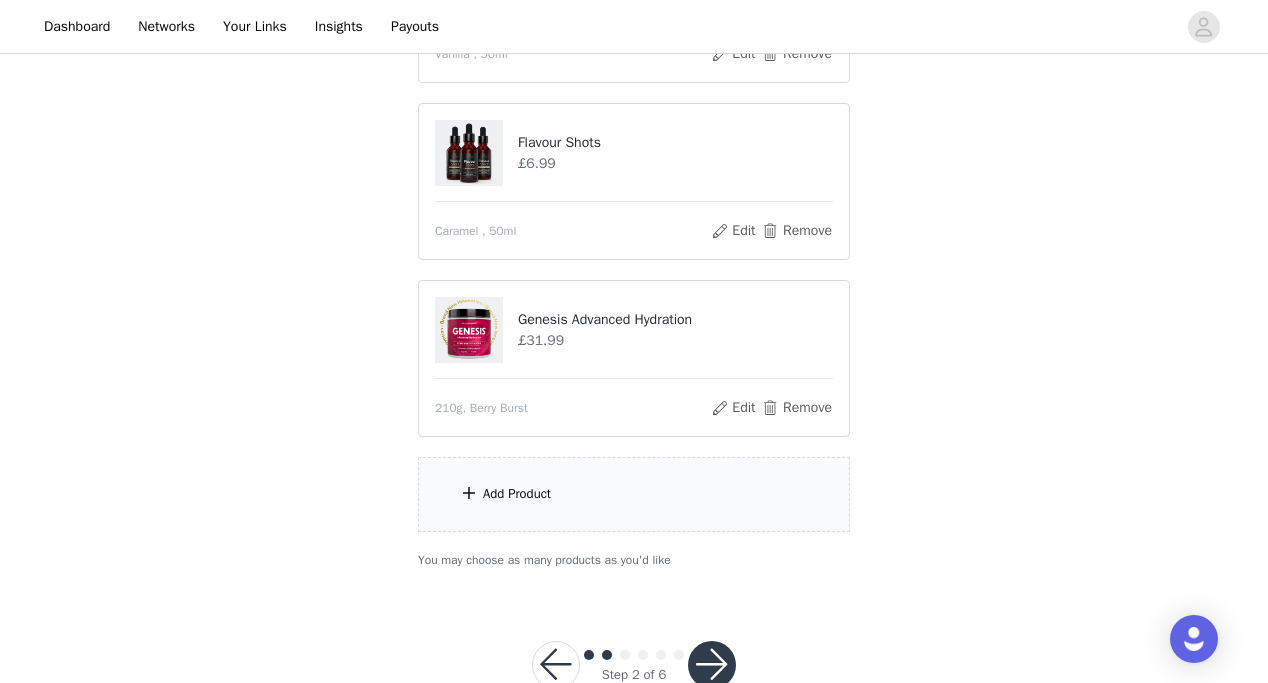 scroll, scrollTop: 623, scrollLeft: 0, axis: vertical 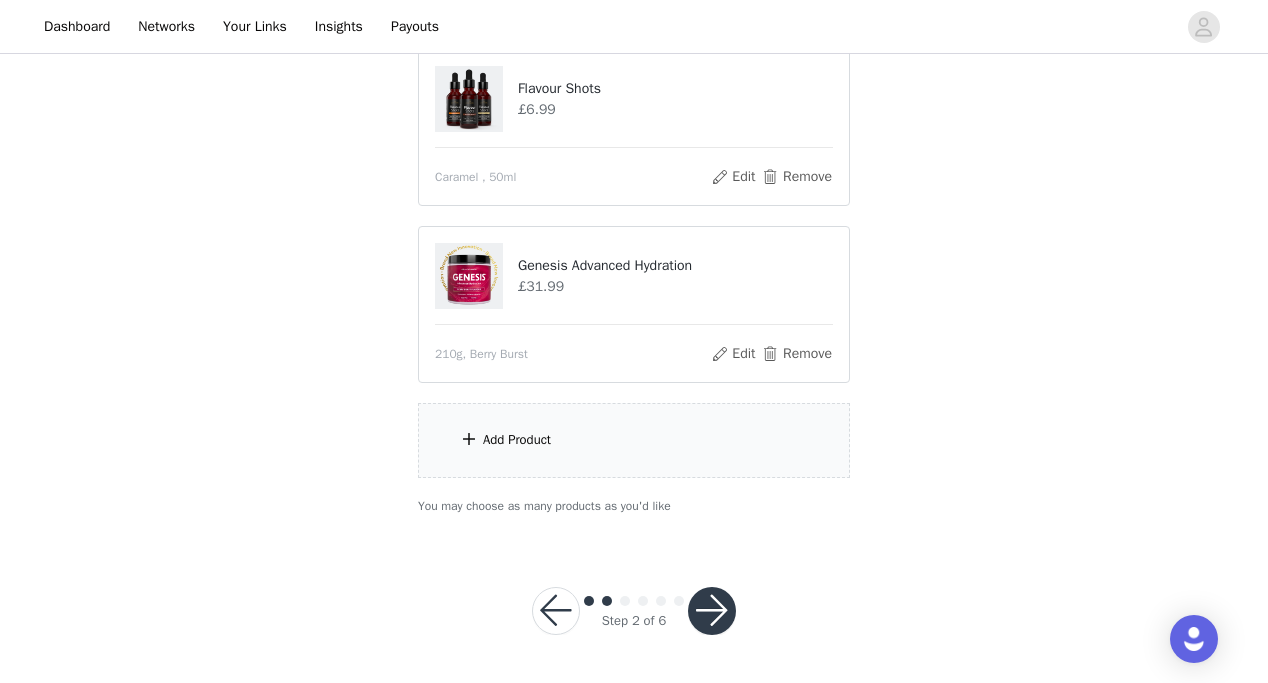 click on "Add Product" at bounding box center [634, 440] 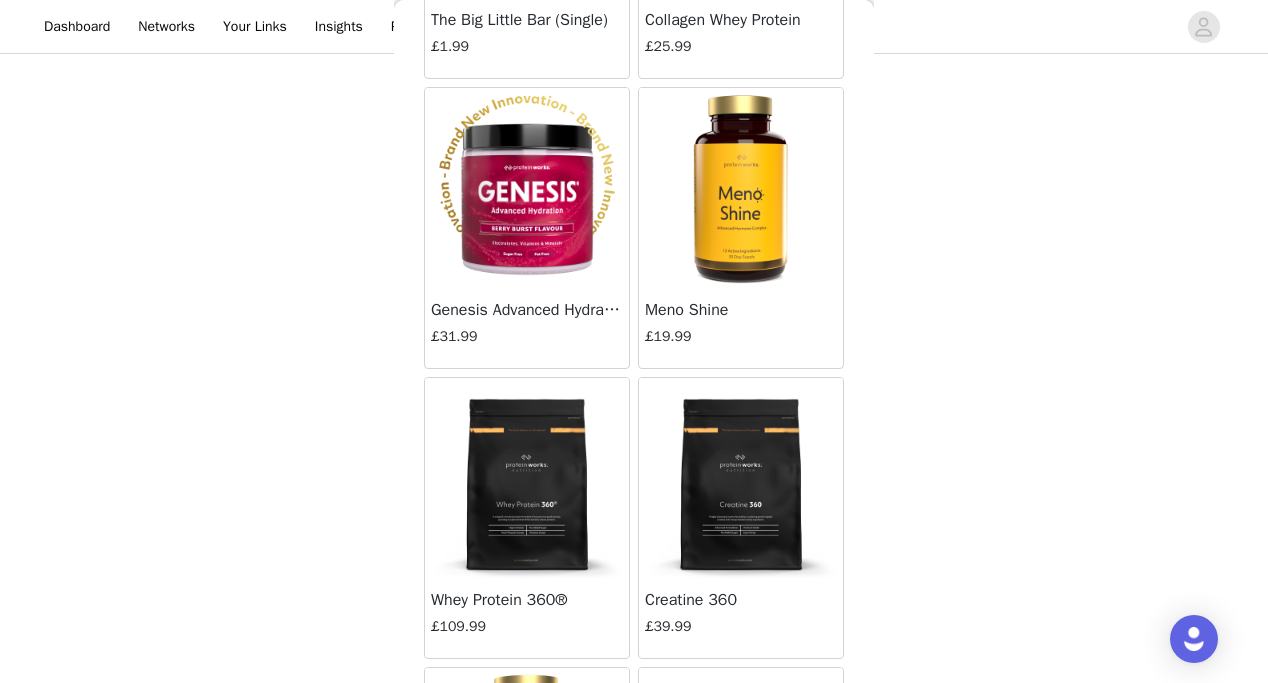 scroll, scrollTop: 7574, scrollLeft: 0, axis: vertical 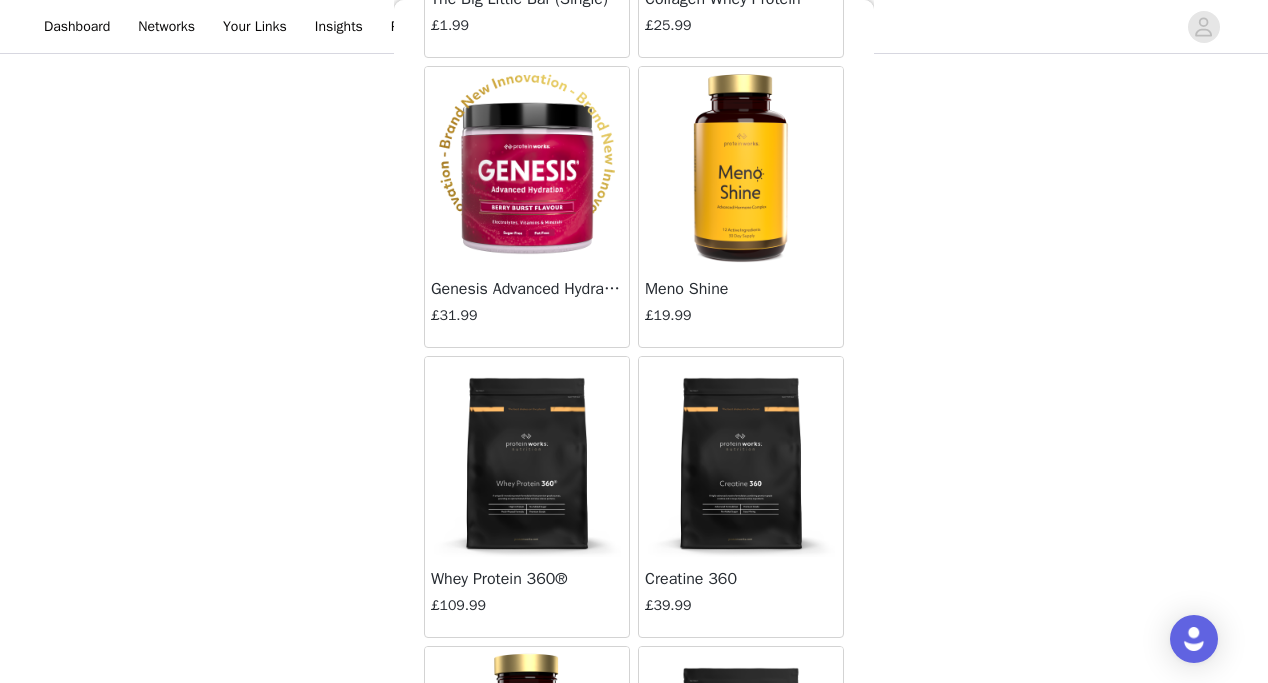 click at bounding box center (527, 167) 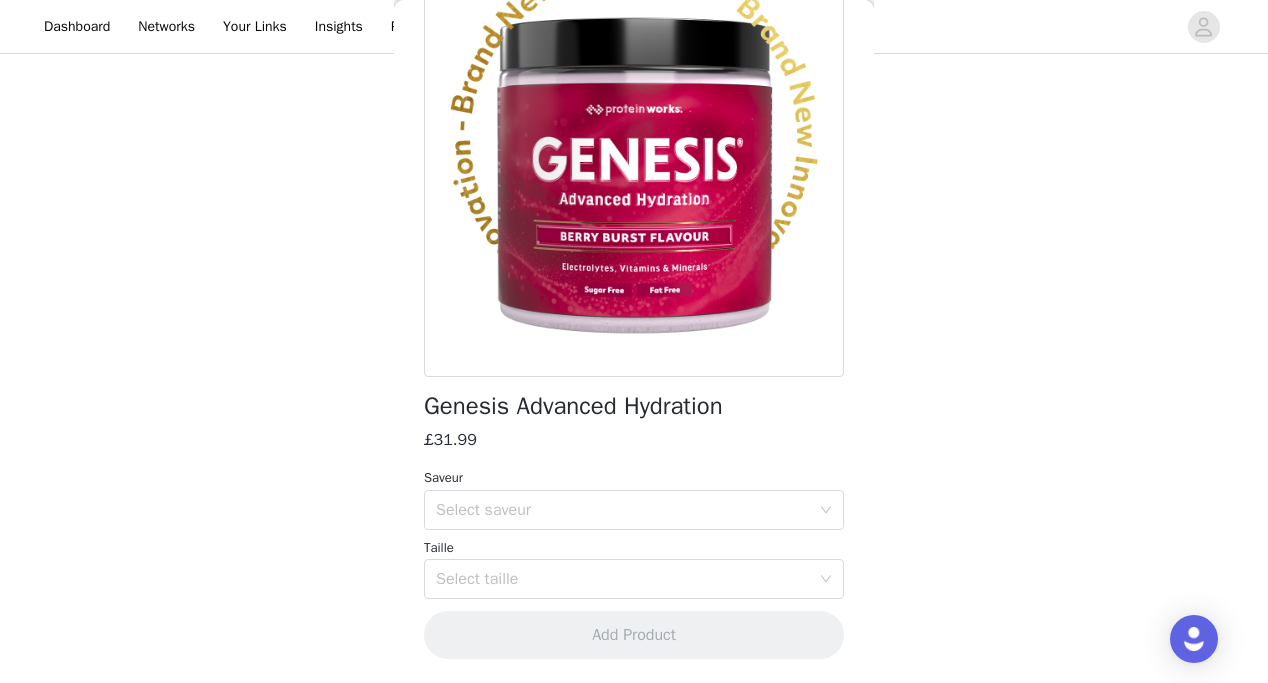 scroll, scrollTop: 173, scrollLeft: 0, axis: vertical 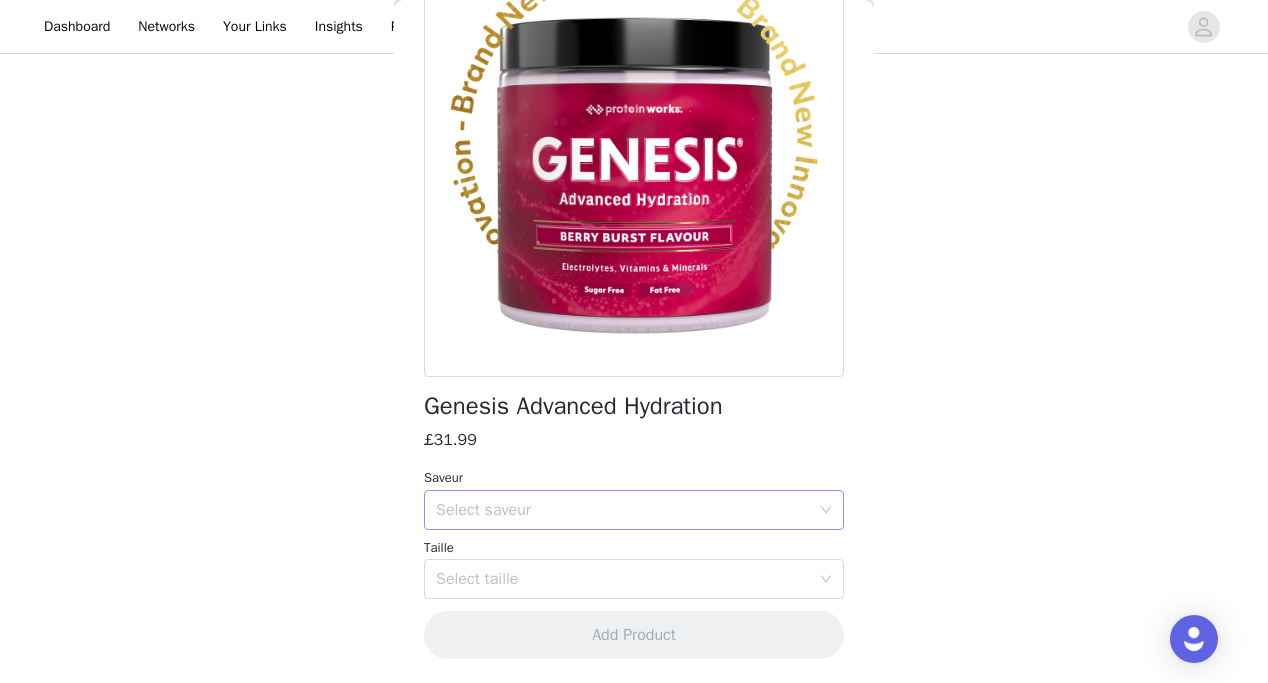 click on "Select saveur" at bounding box center (623, 510) 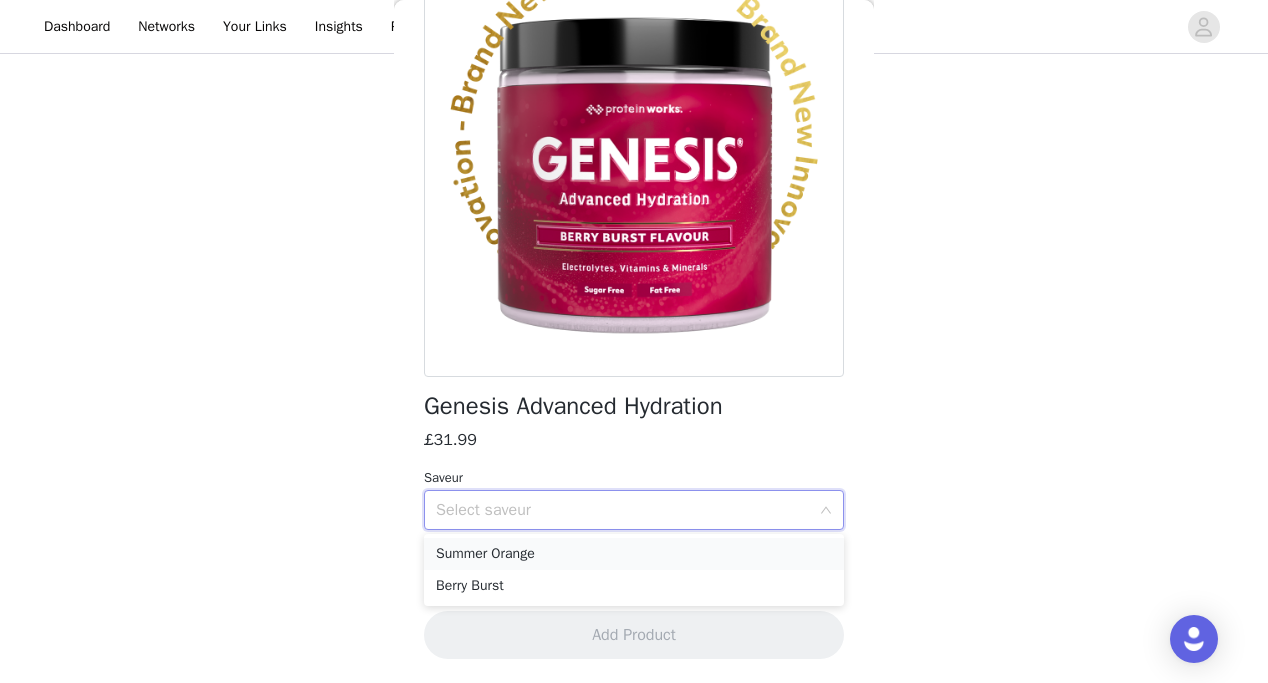 click on "Summer Orange" at bounding box center [634, 554] 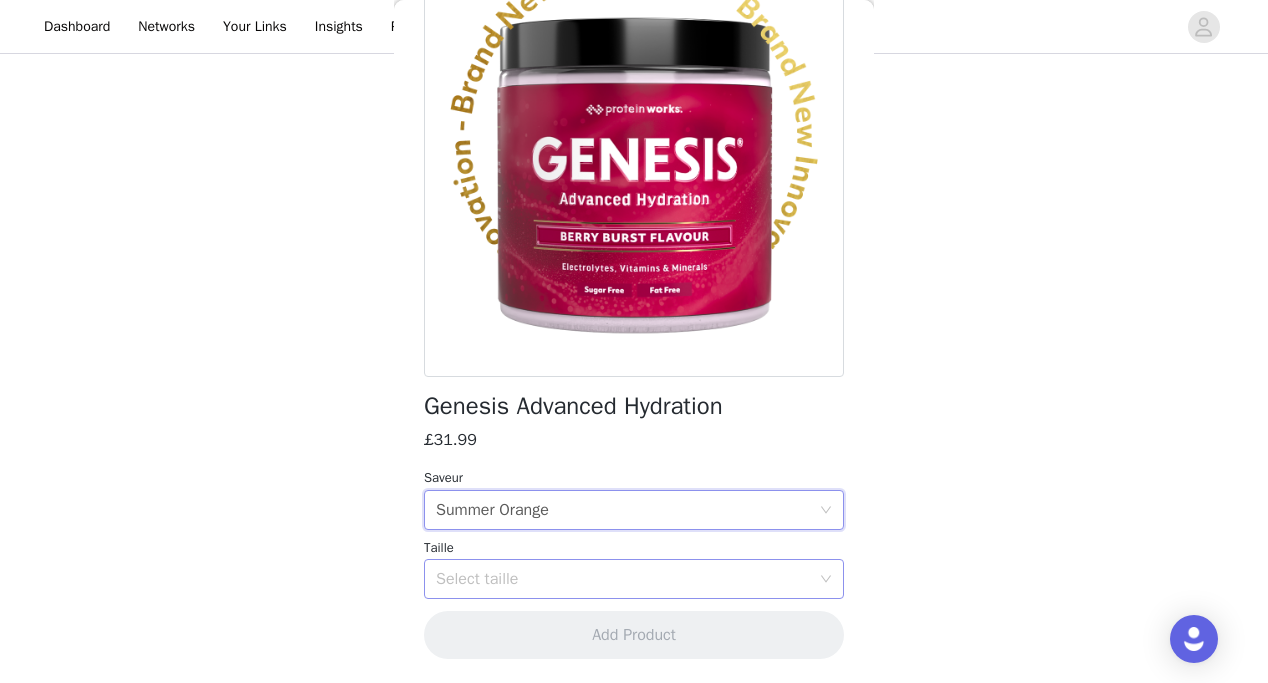 click on "Select taille" at bounding box center [623, 579] 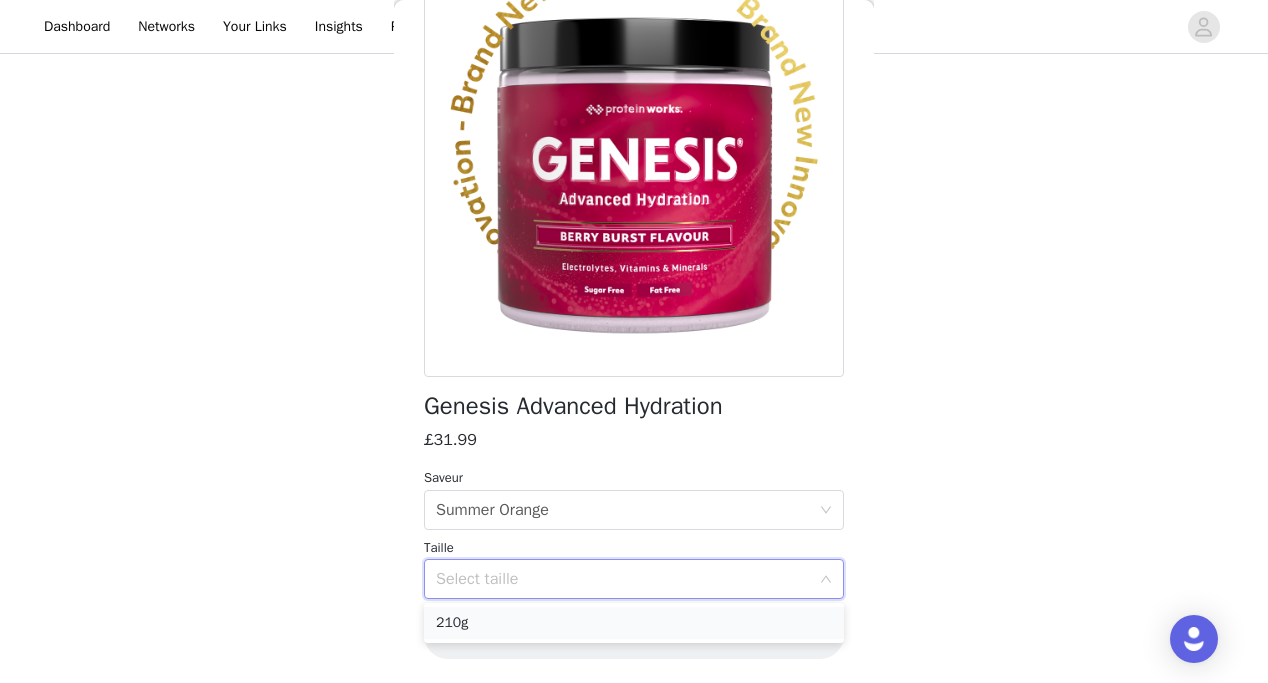 click on "210g" at bounding box center (634, 623) 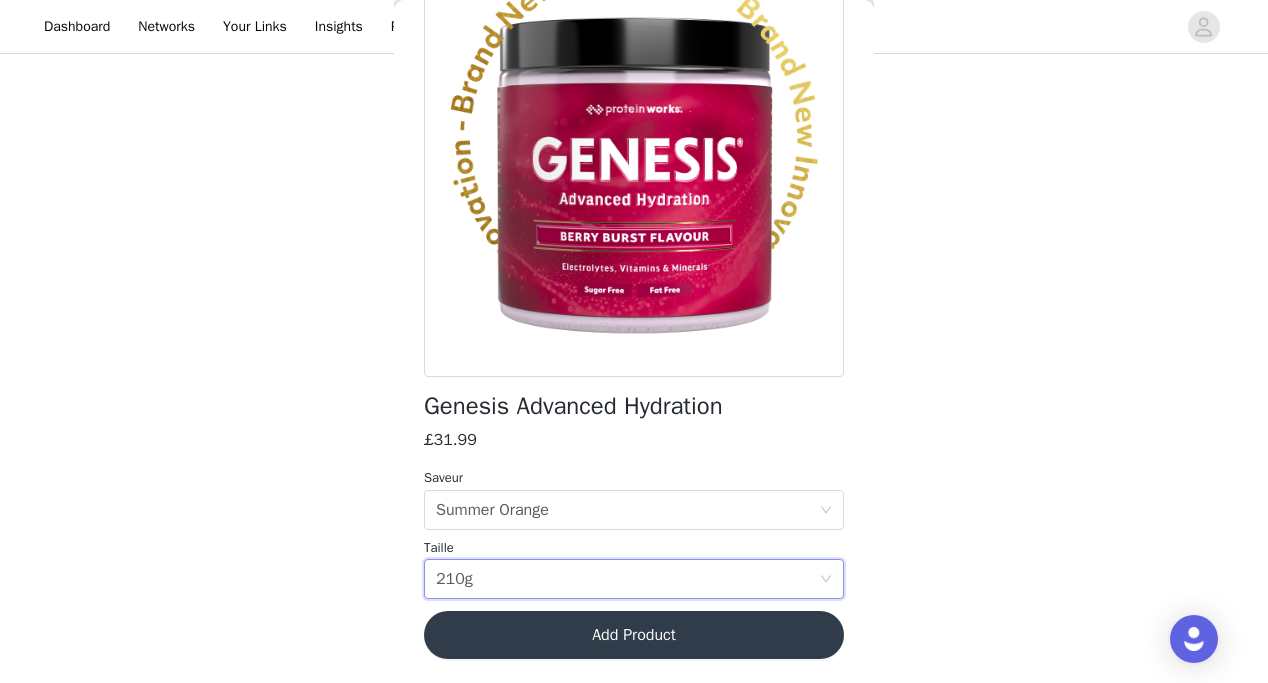click on "Add Product" at bounding box center (634, 635) 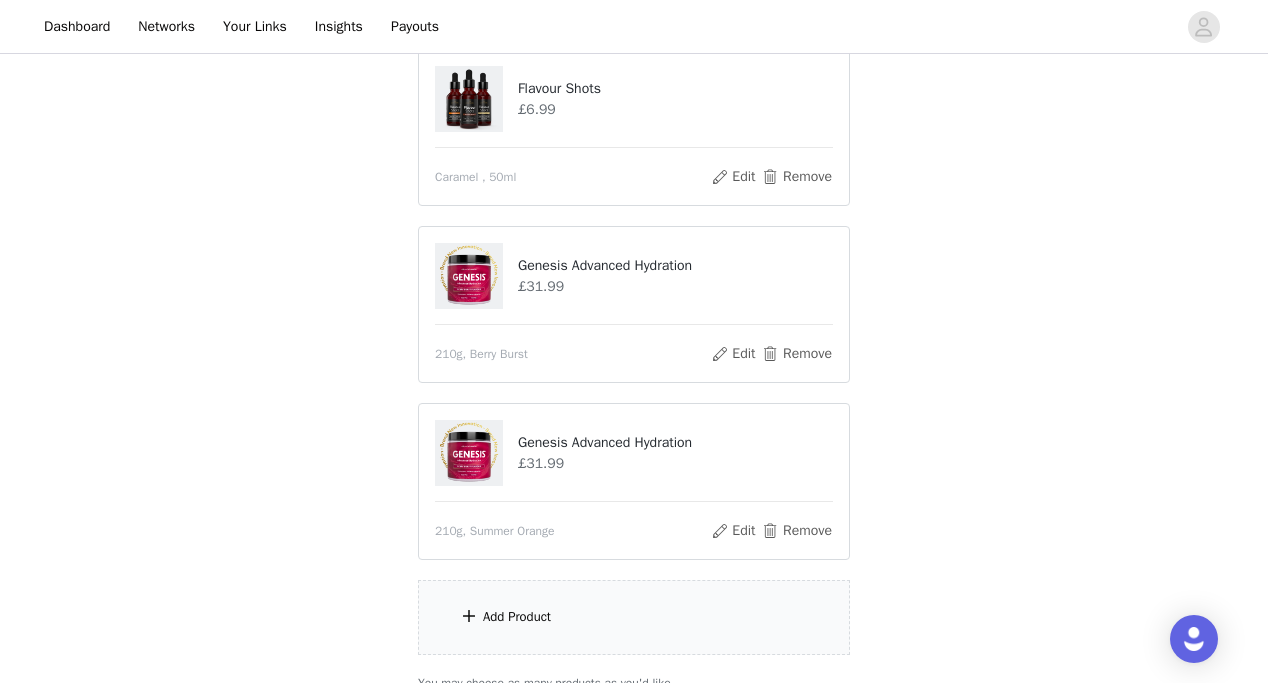 click on "Add Product" at bounding box center (517, 617) 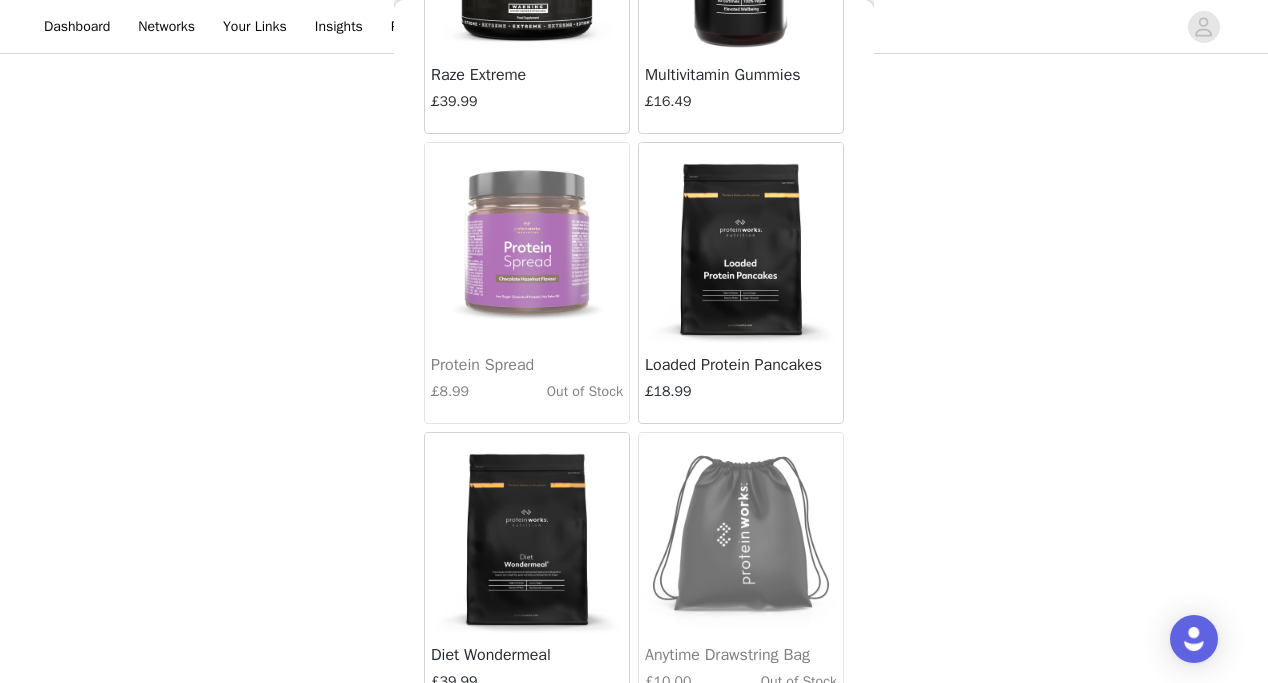 scroll, scrollTop: 18263, scrollLeft: 0, axis: vertical 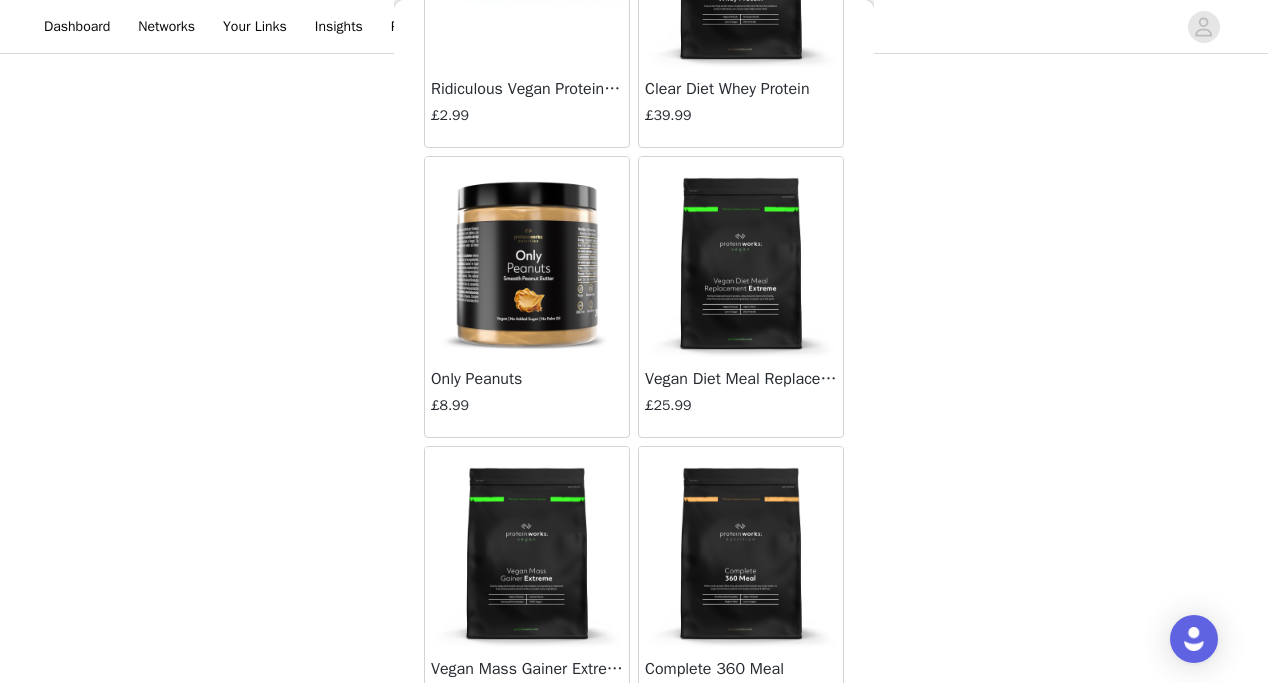 click at bounding box center (527, 257) 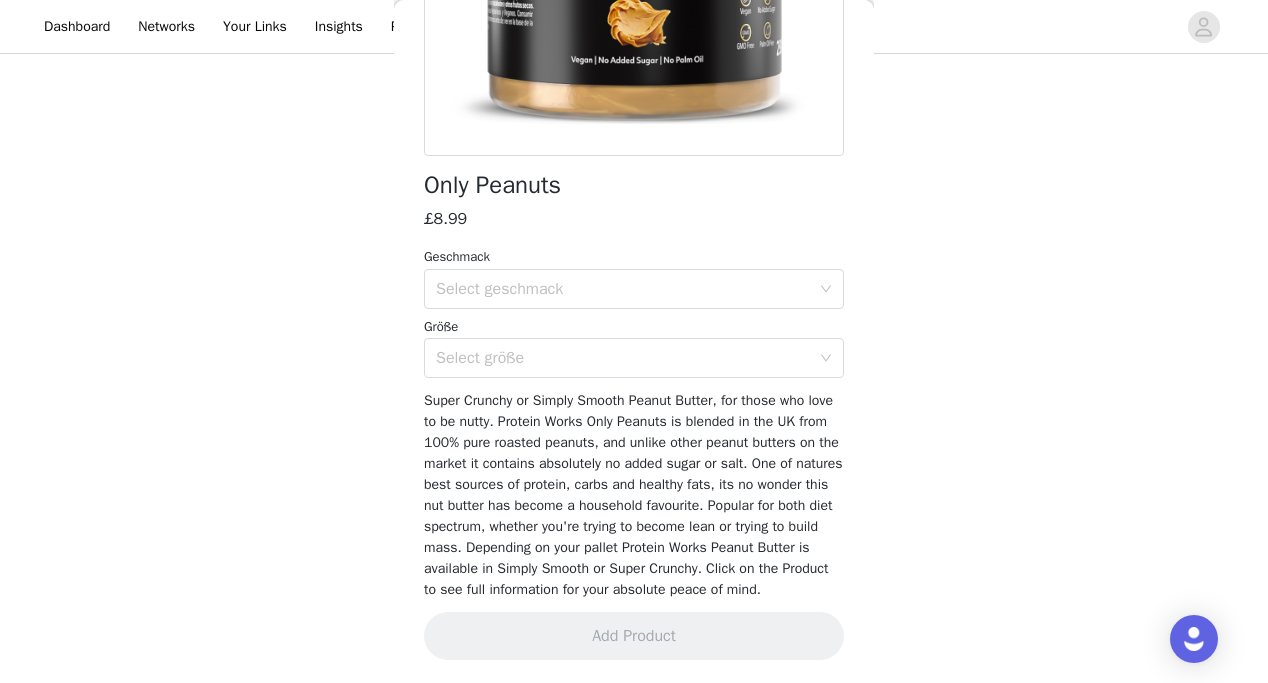 scroll, scrollTop: 416, scrollLeft: 0, axis: vertical 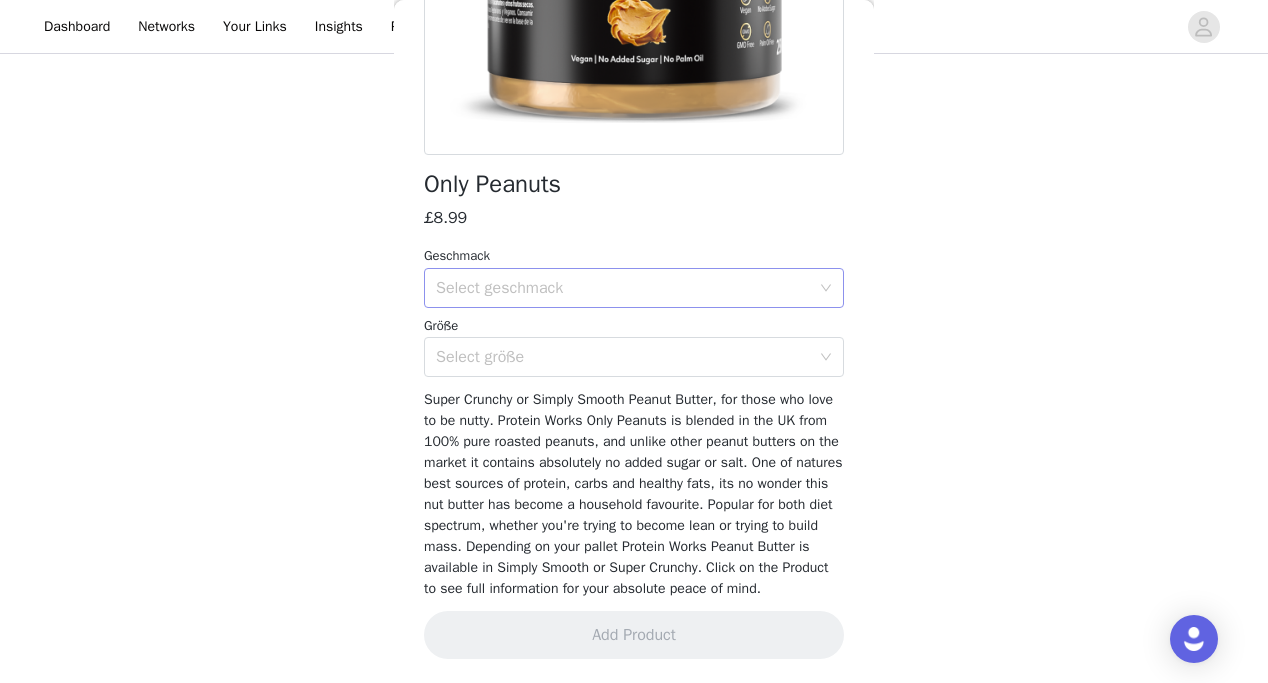 click on "Select geschmack" at bounding box center [627, 288] 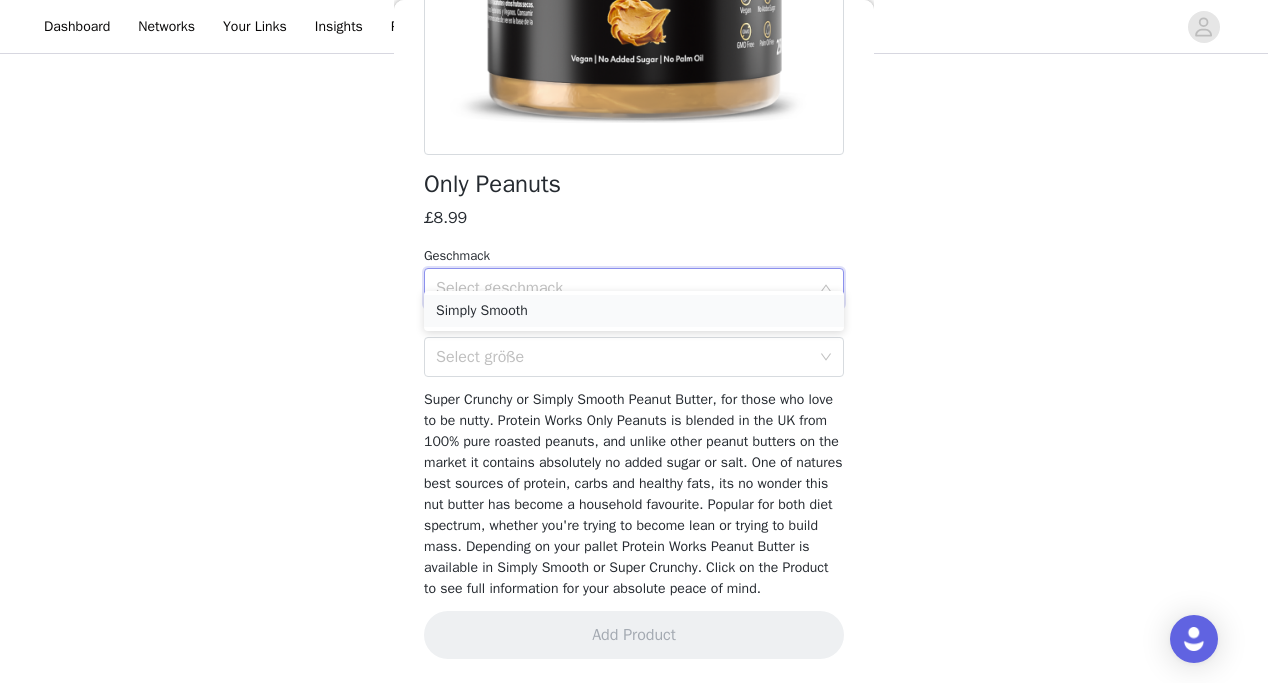 click on "Simply Smooth" at bounding box center (634, 311) 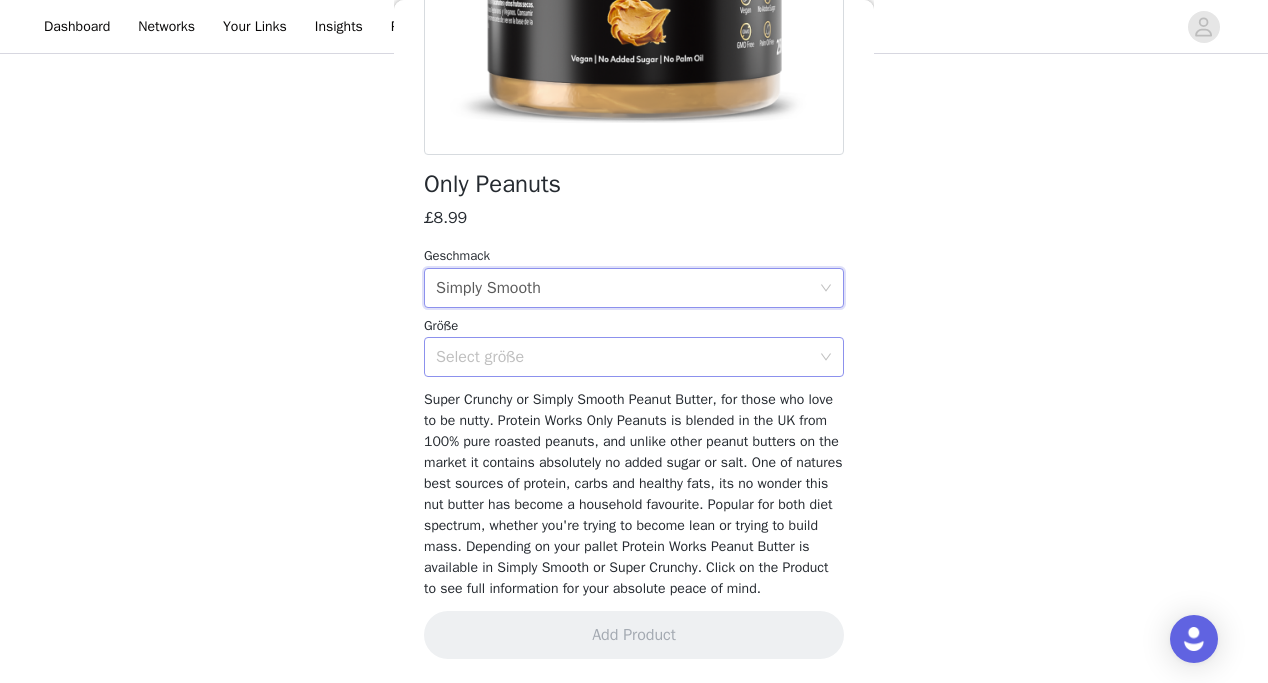 click on "Select größe" at bounding box center [623, 357] 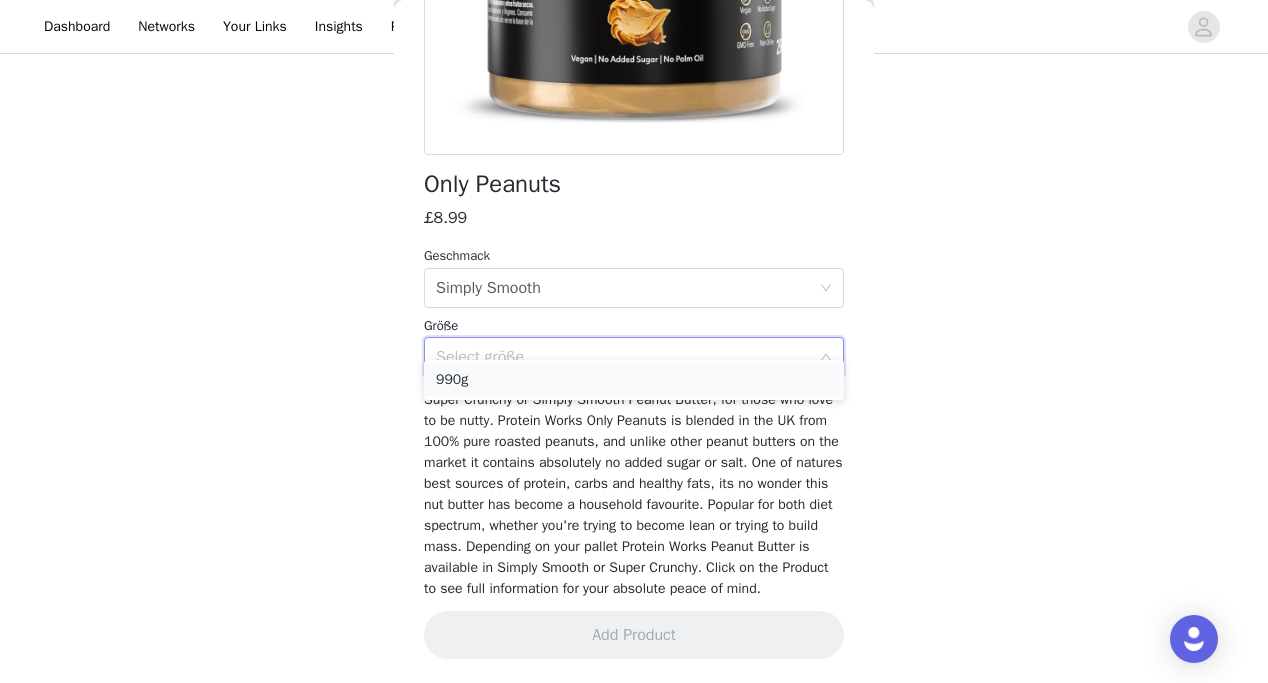 click on "990g" at bounding box center [634, 380] 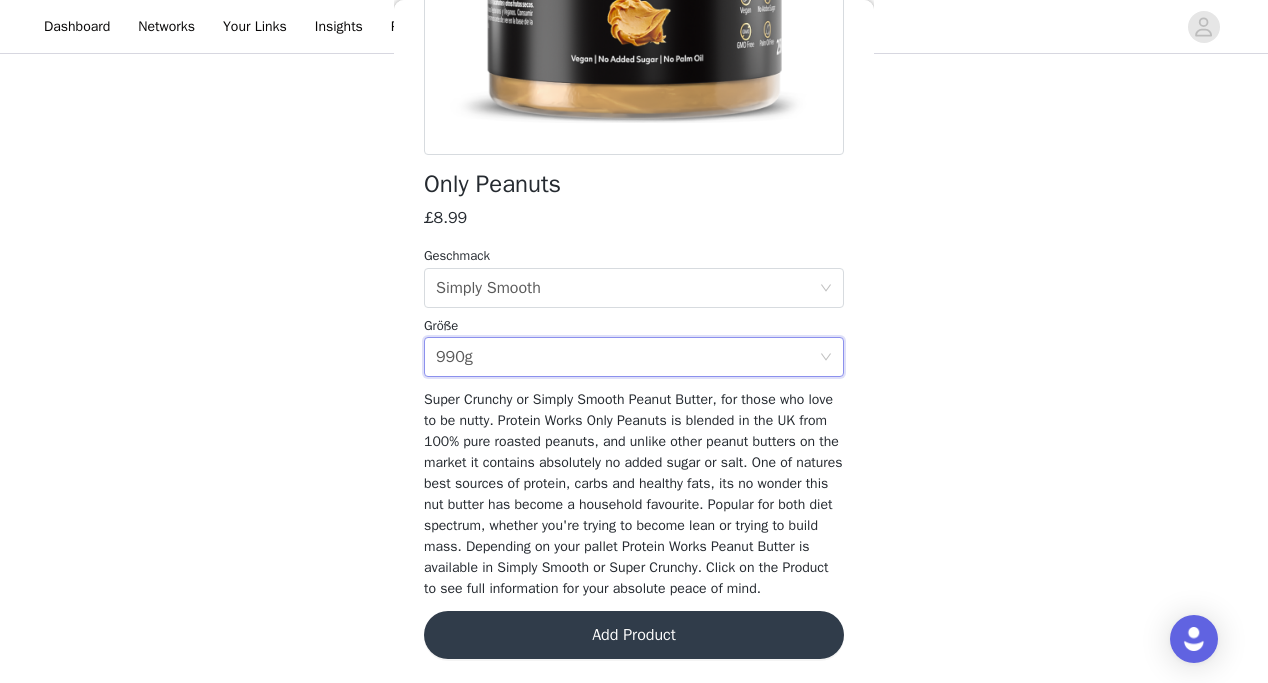 click on "Add Product" at bounding box center [634, 635] 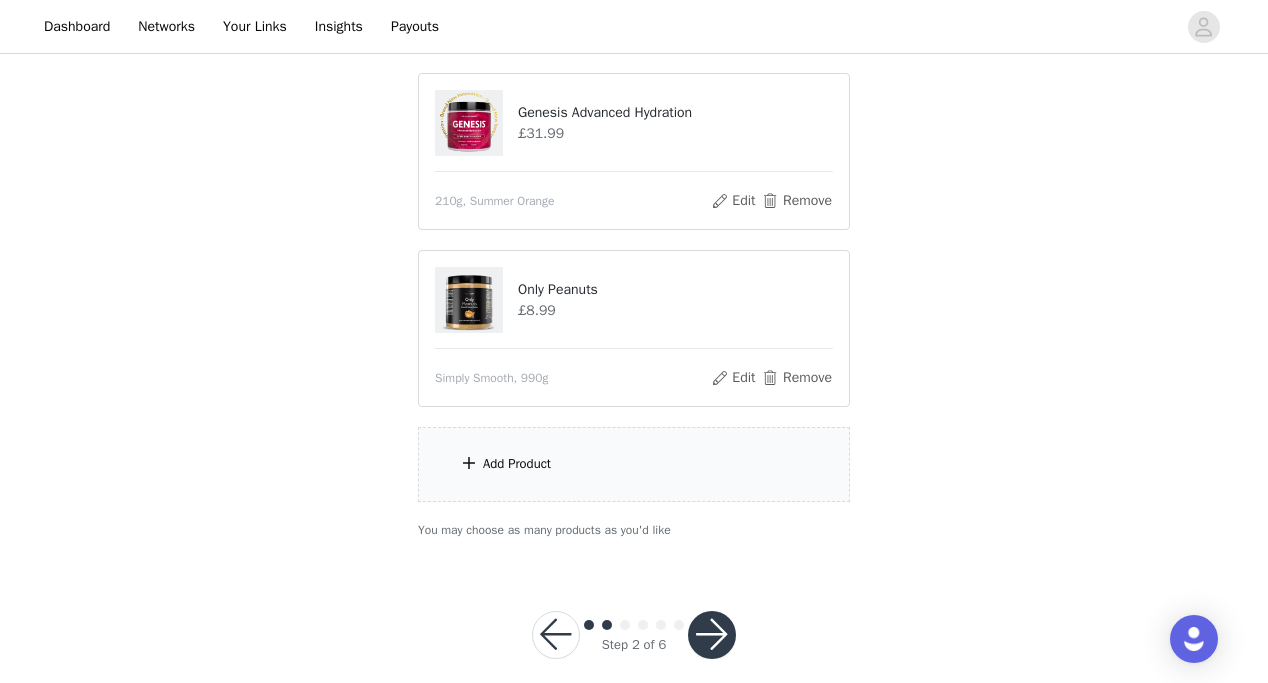 scroll, scrollTop: 977, scrollLeft: 0, axis: vertical 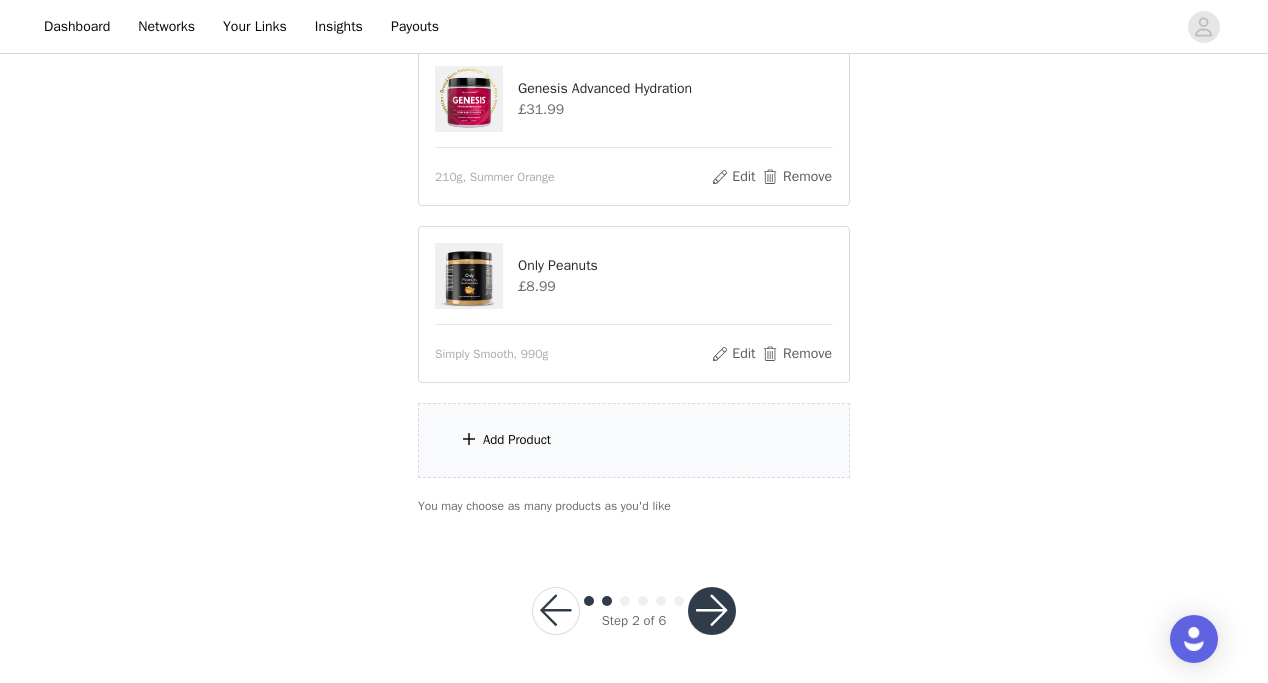 click on "Add Product" at bounding box center (634, 440) 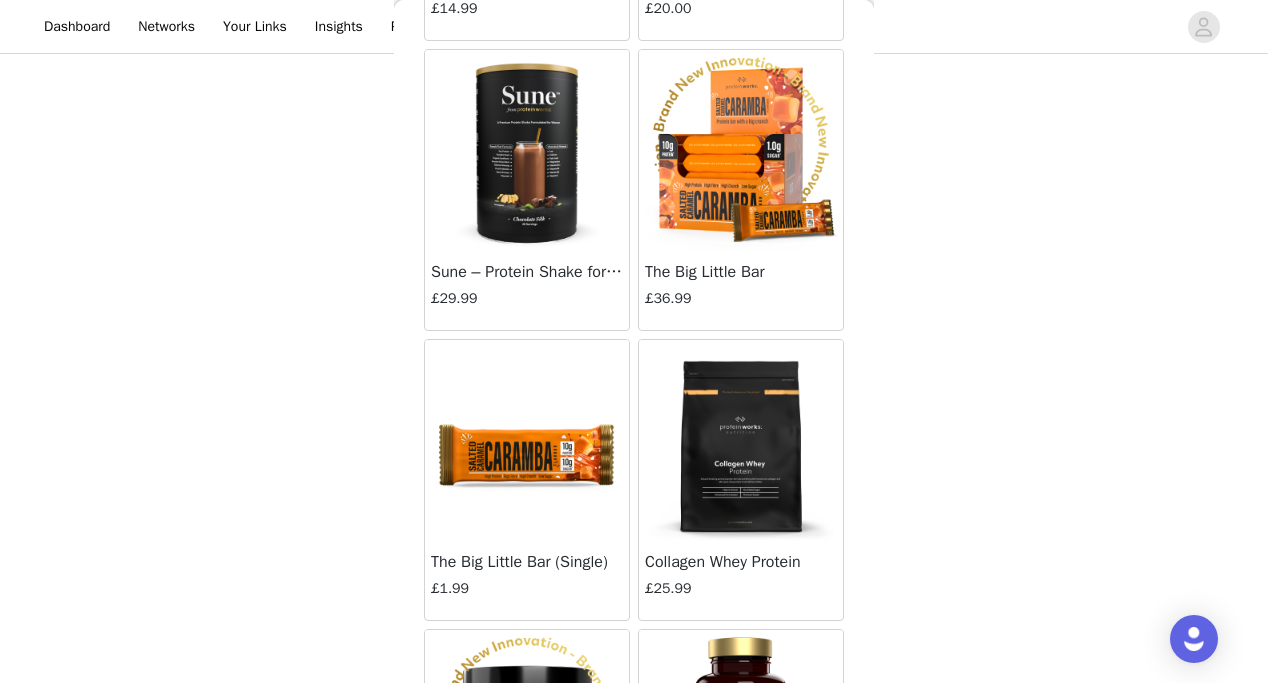 scroll, scrollTop: 7093, scrollLeft: 0, axis: vertical 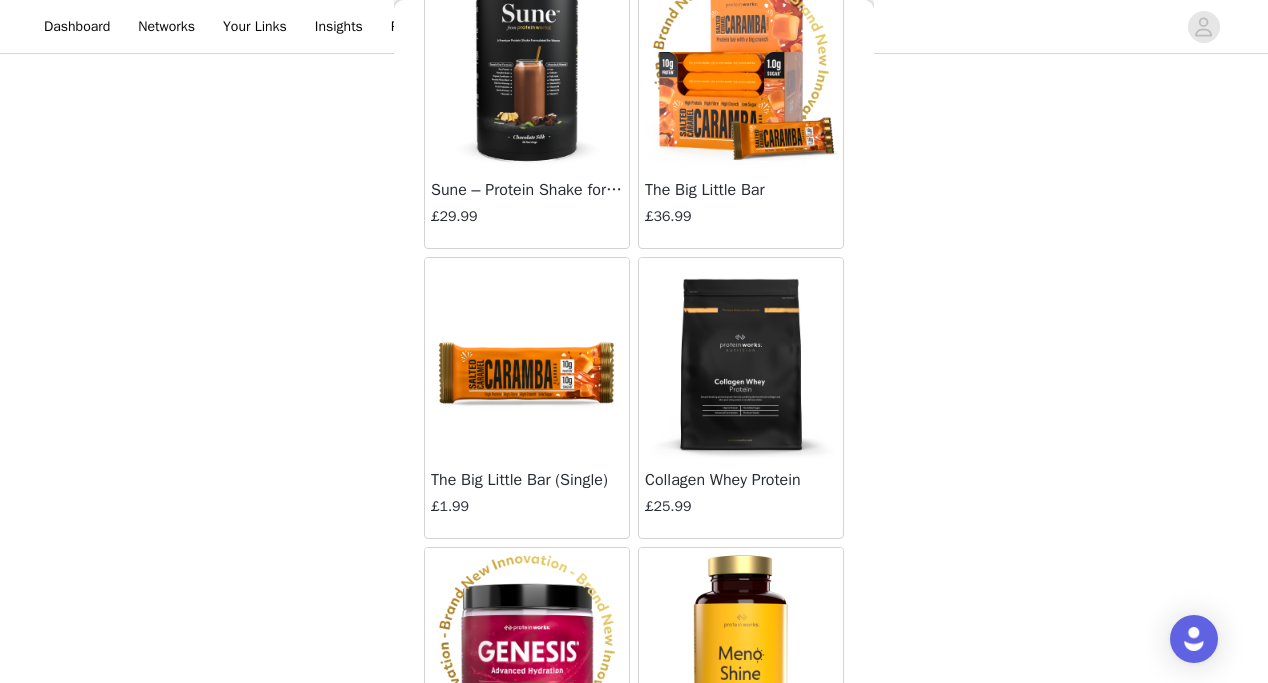 click at bounding box center [527, 68] 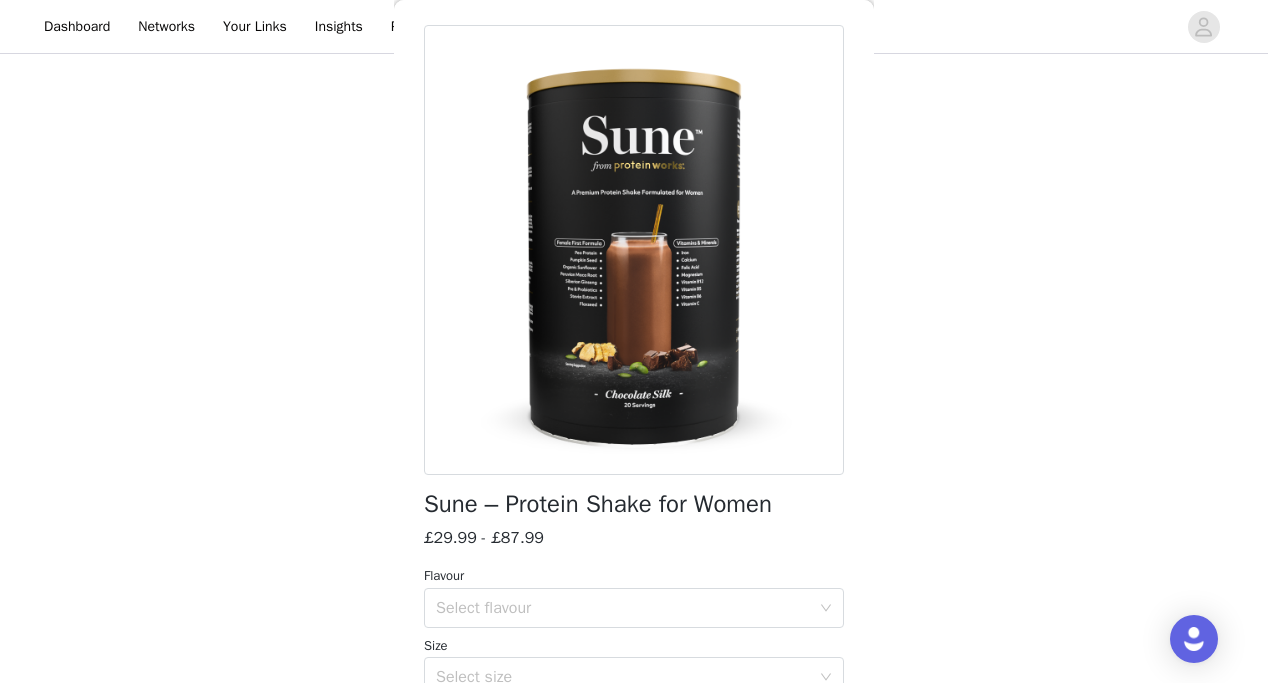 scroll, scrollTop: 173, scrollLeft: 0, axis: vertical 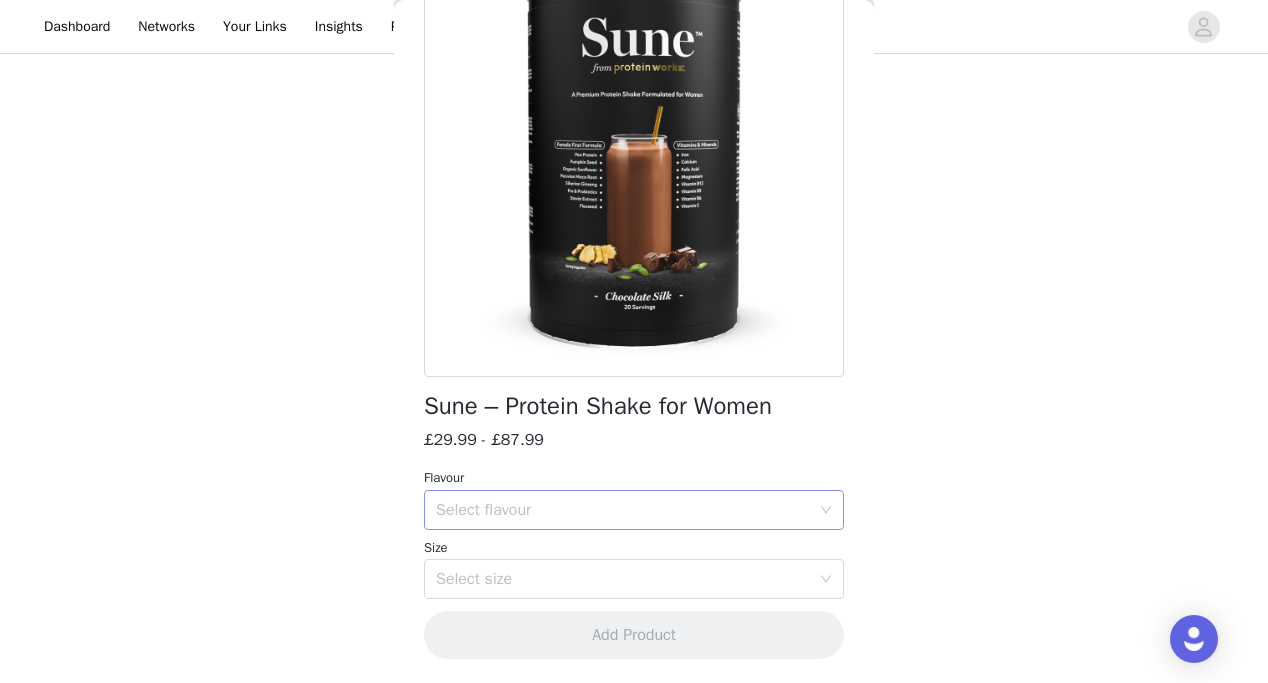 click on "Select flavour" at bounding box center [623, 510] 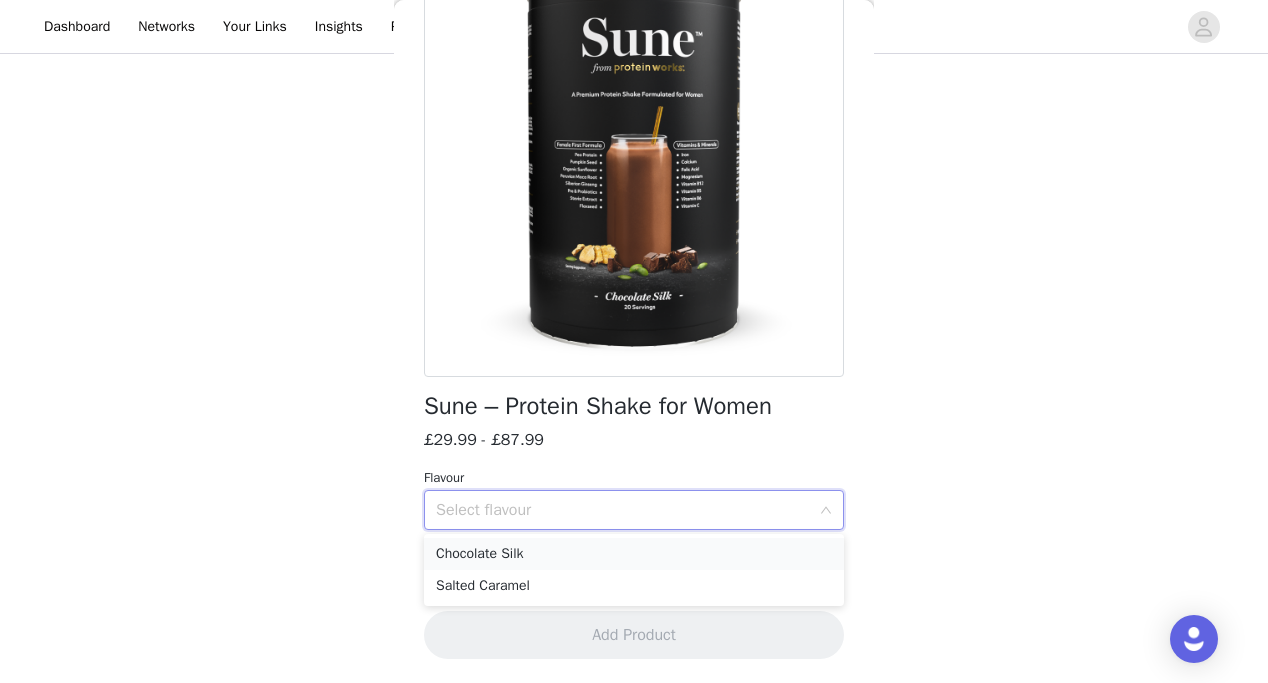 click on "Chocolate Silk" at bounding box center [634, 554] 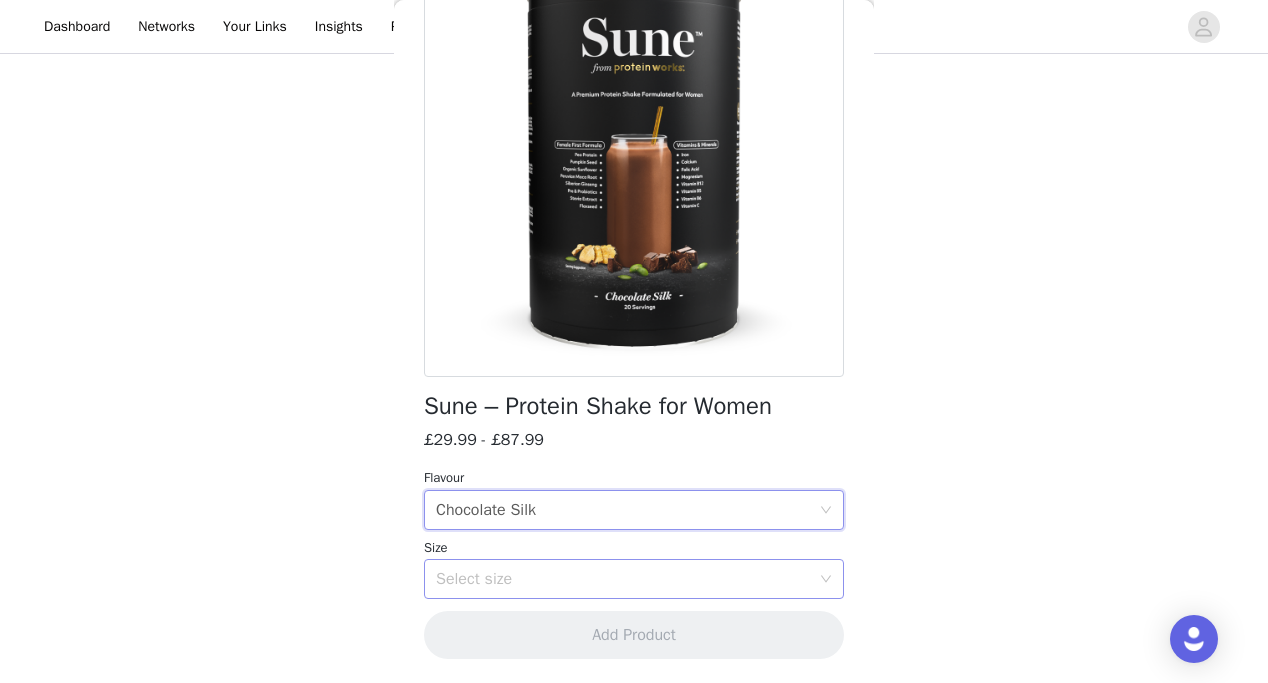 click on "Select size" at bounding box center (623, 579) 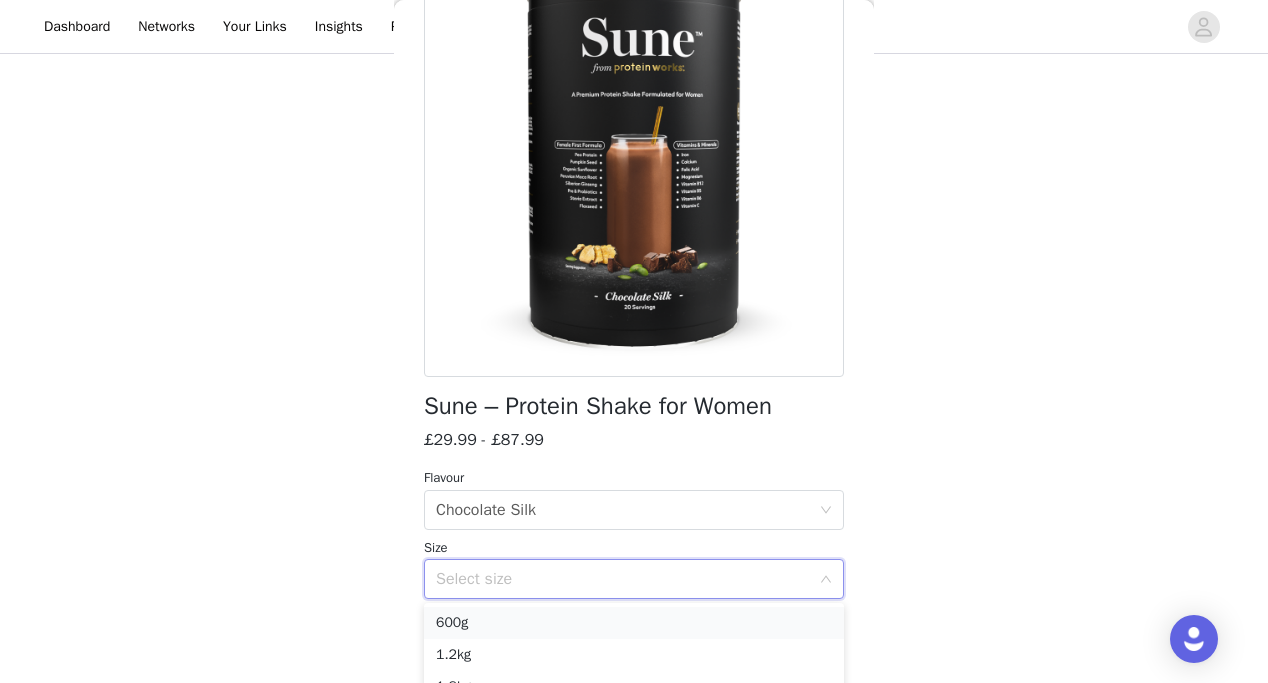 scroll, scrollTop: 1001, scrollLeft: 0, axis: vertical 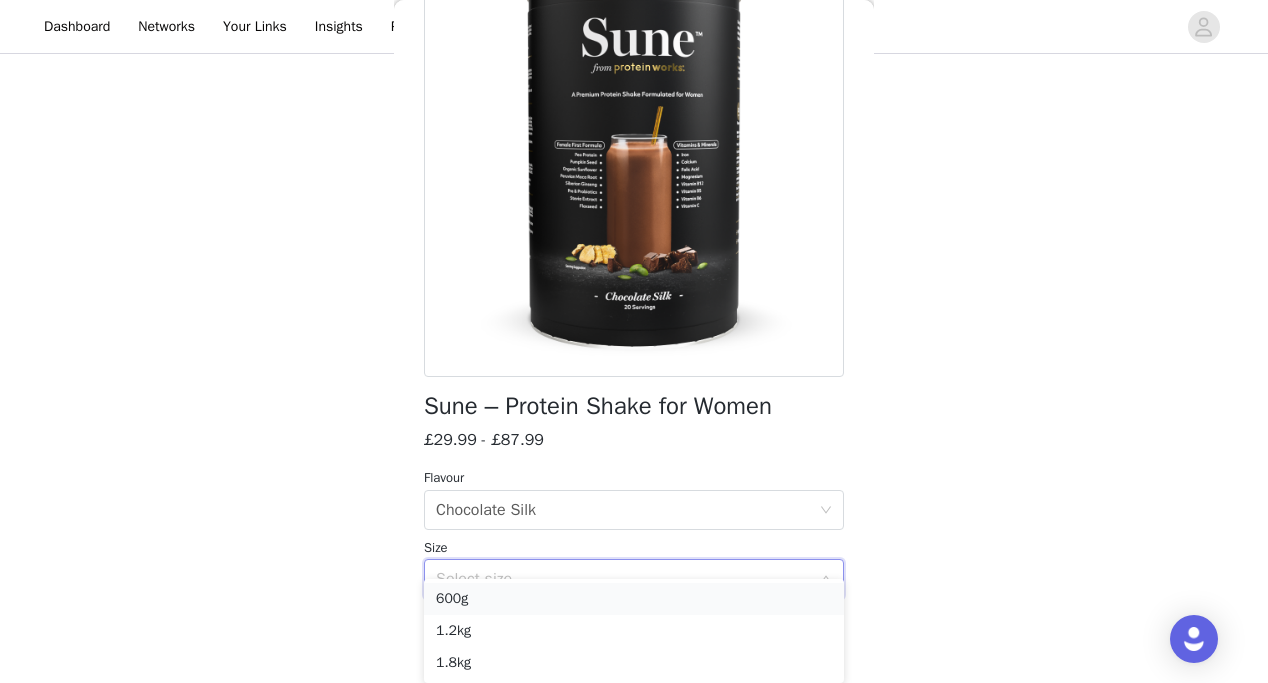 click on "600g" at bounding box center (634, 599) 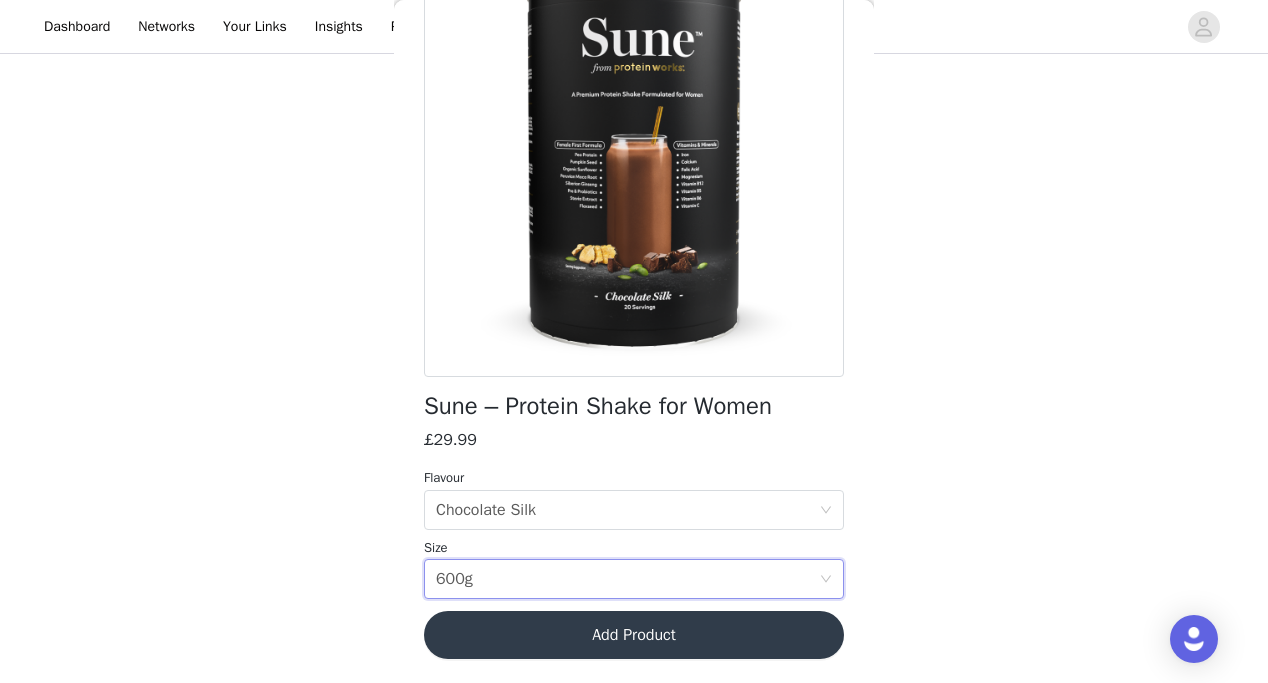 scroll, scrollTop: 977, scrollLeft: 0, axis: vertical 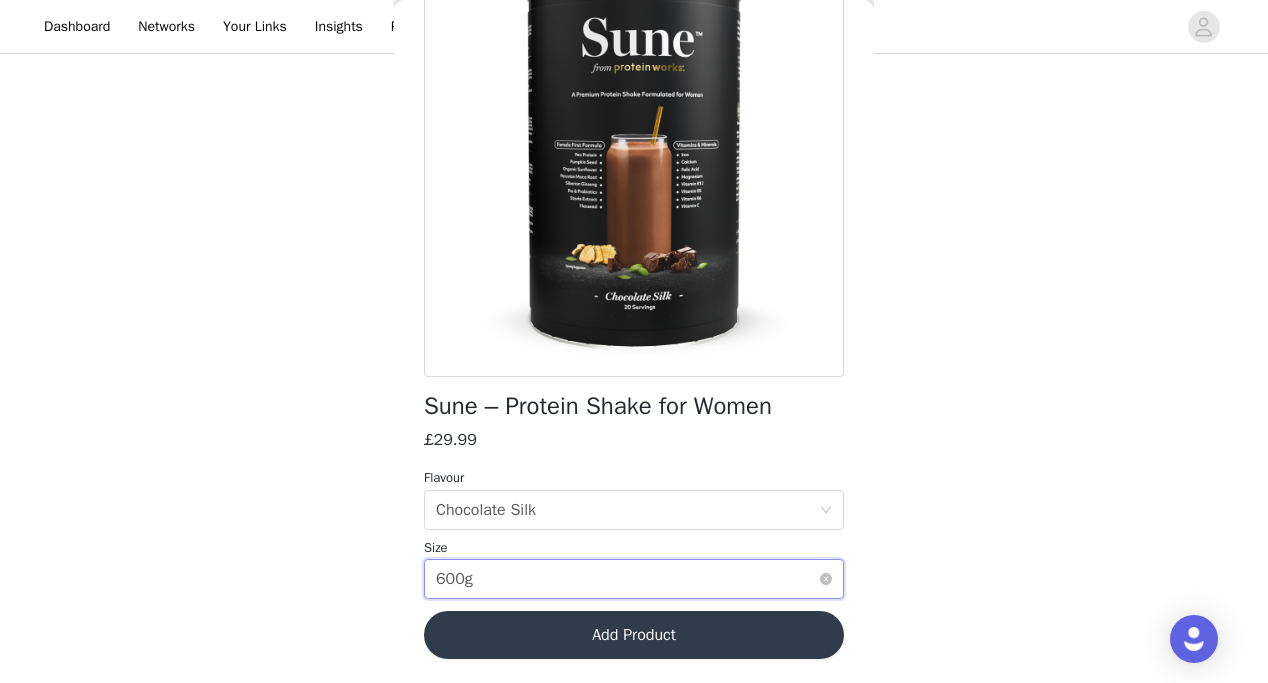 click on "Select size 600g" at bounding box center (627, 579) 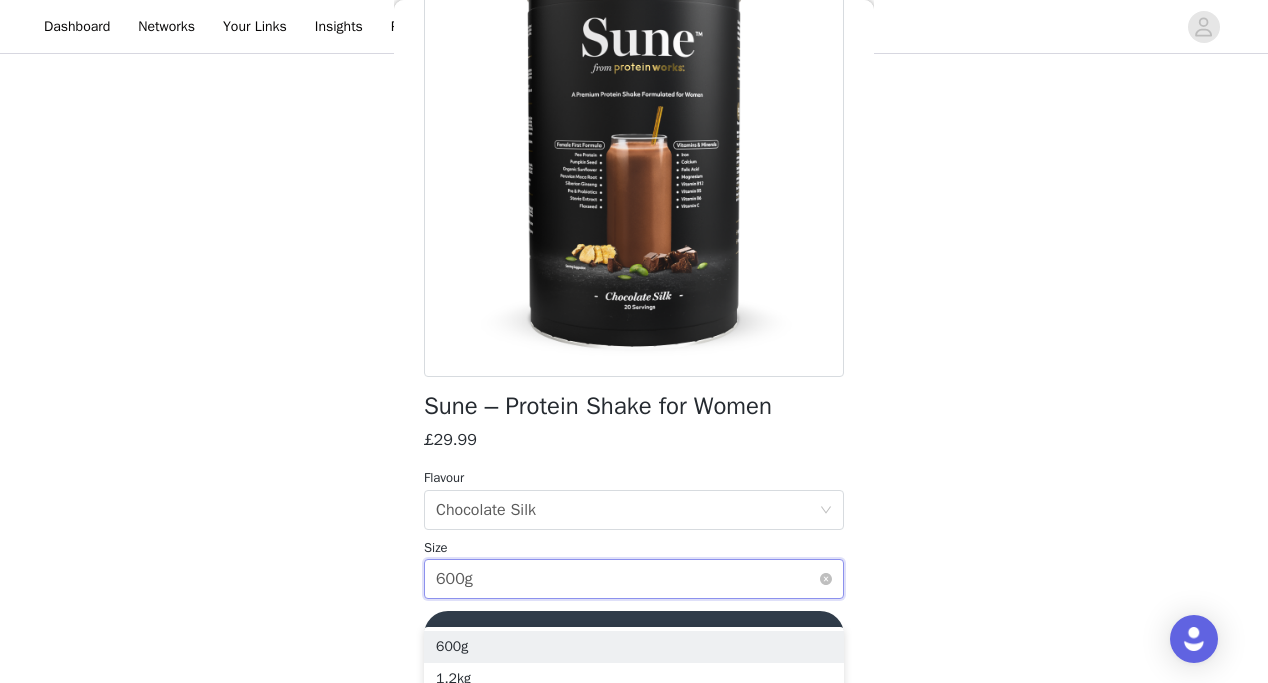scroll, scrollTop: 1001, scrollLeft: 0, axis: vertical 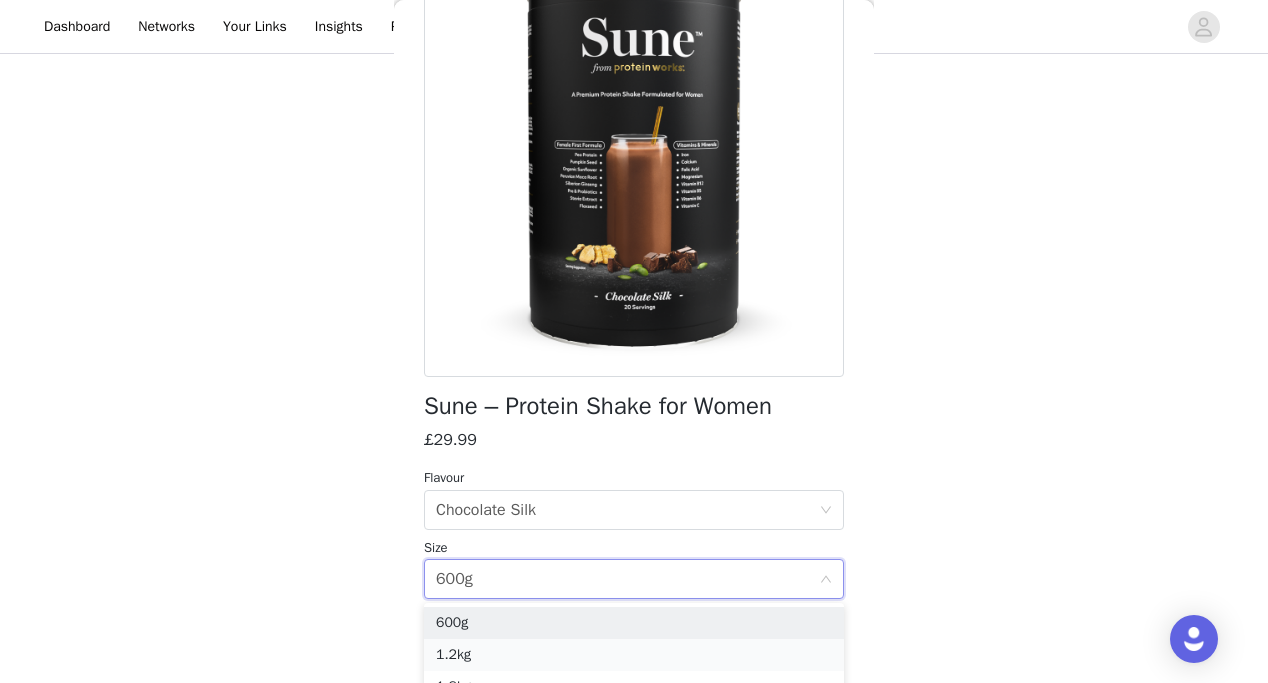 click on "1.2kg" at bounding box center [634, 655] 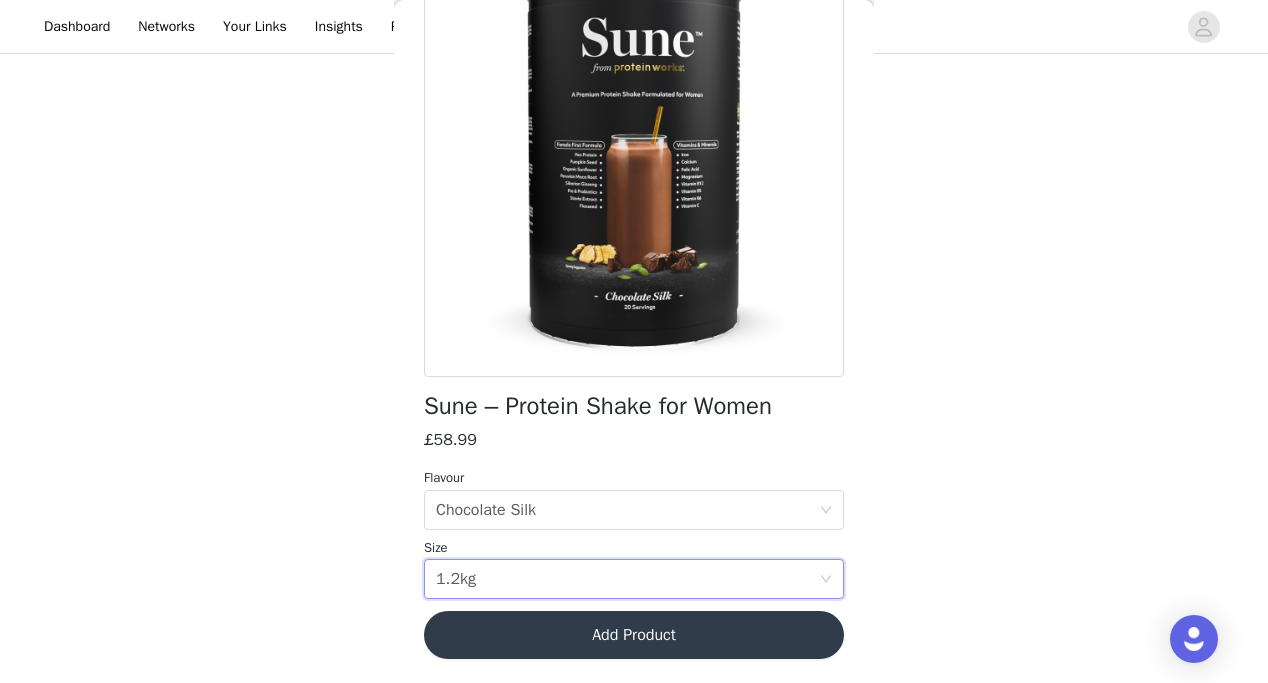 scroll, scrollTop: 977, scrollLeft: 0, axis: vertical 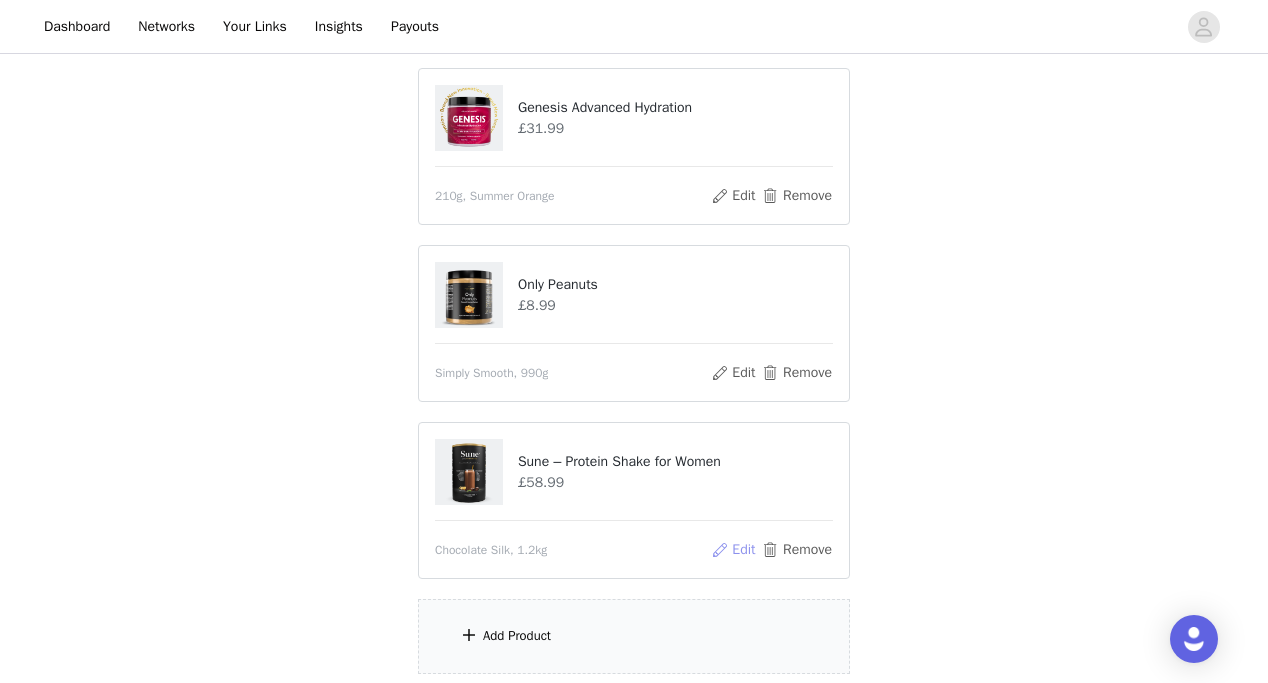 click on "Edit" at bounding box center (733, 550) 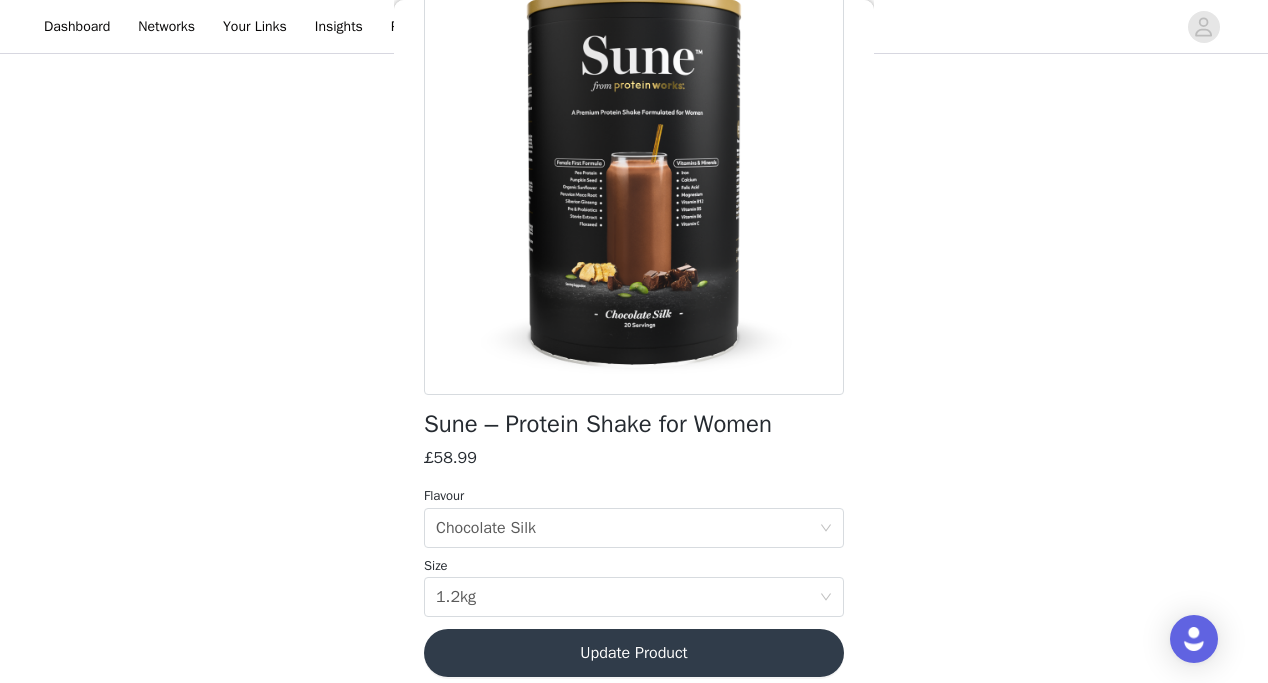 scroll, scrollTop: 173, scrollLeft: 0, axis: vertical 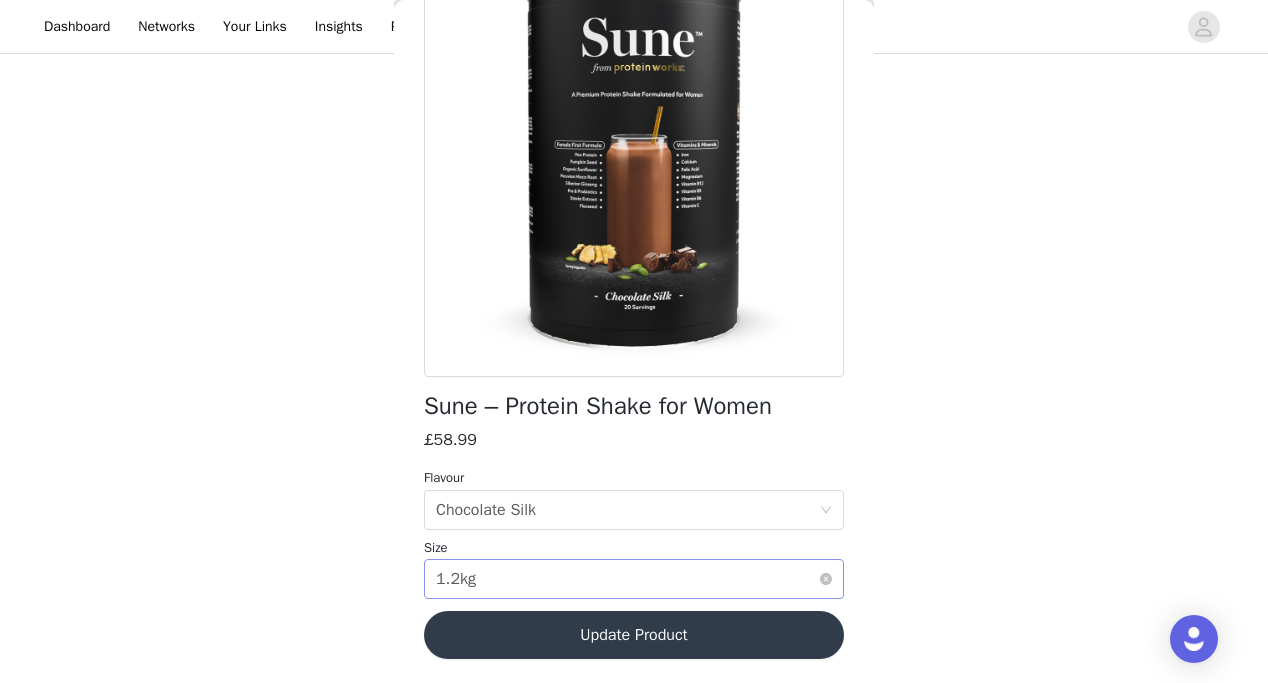 click on "Select size 1.2kg" at bounding box center [627, 579] 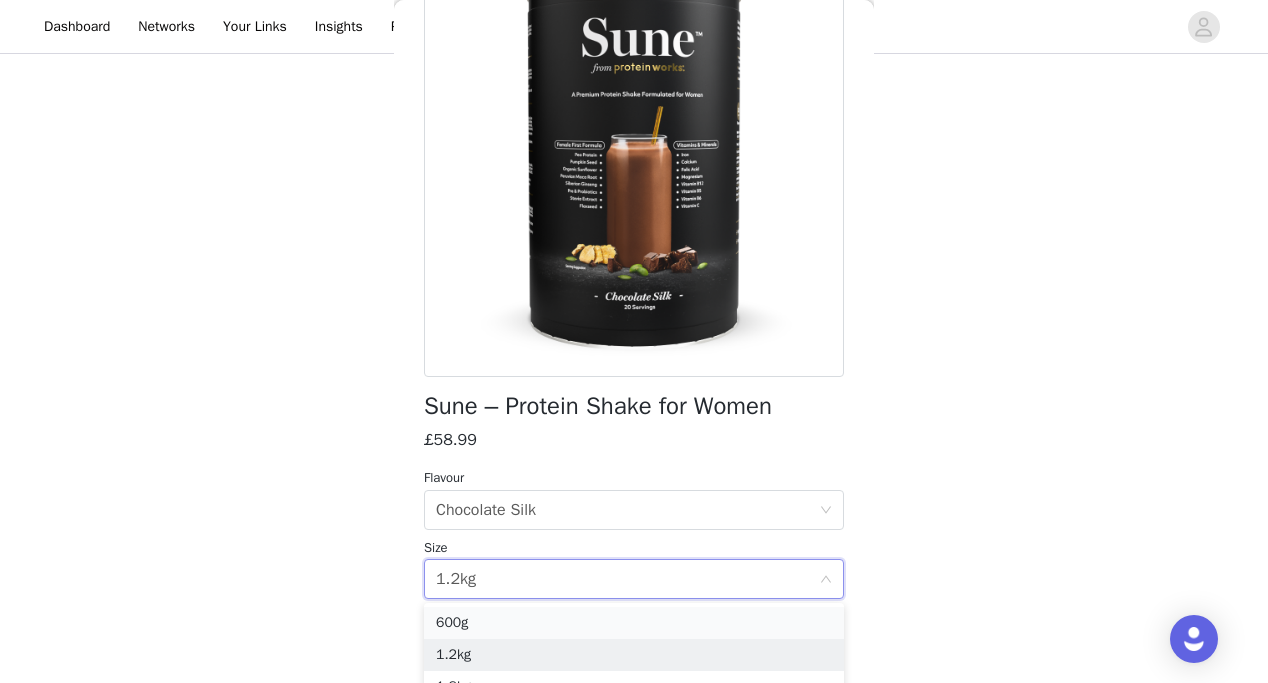 click on "600g" at bounding box center [634, 623] 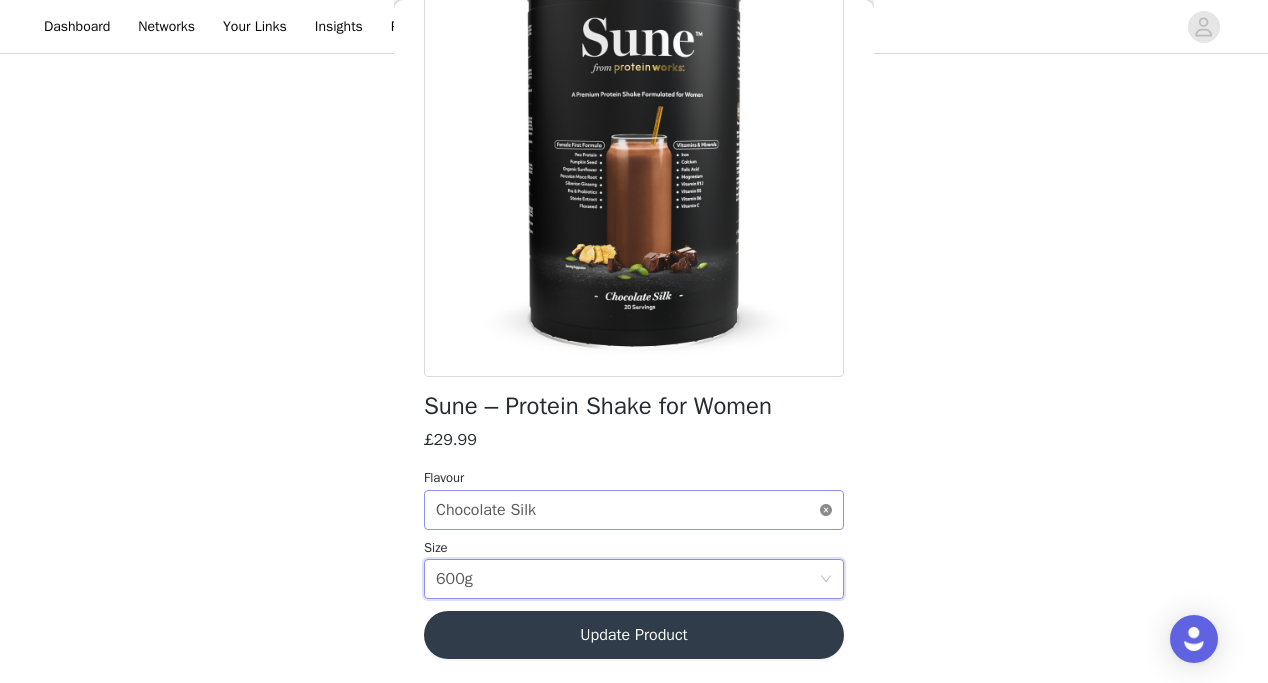 click 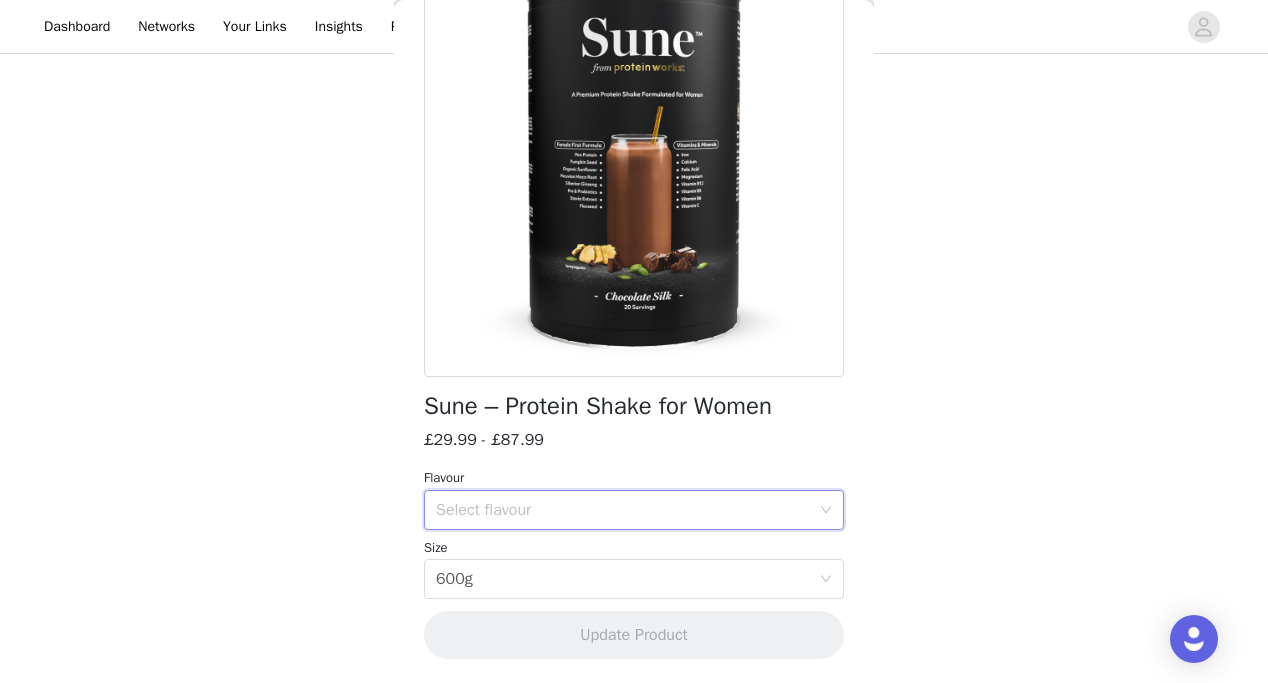 scroll, scrollTop: 729, scrollLeft: 0, axis: vertical 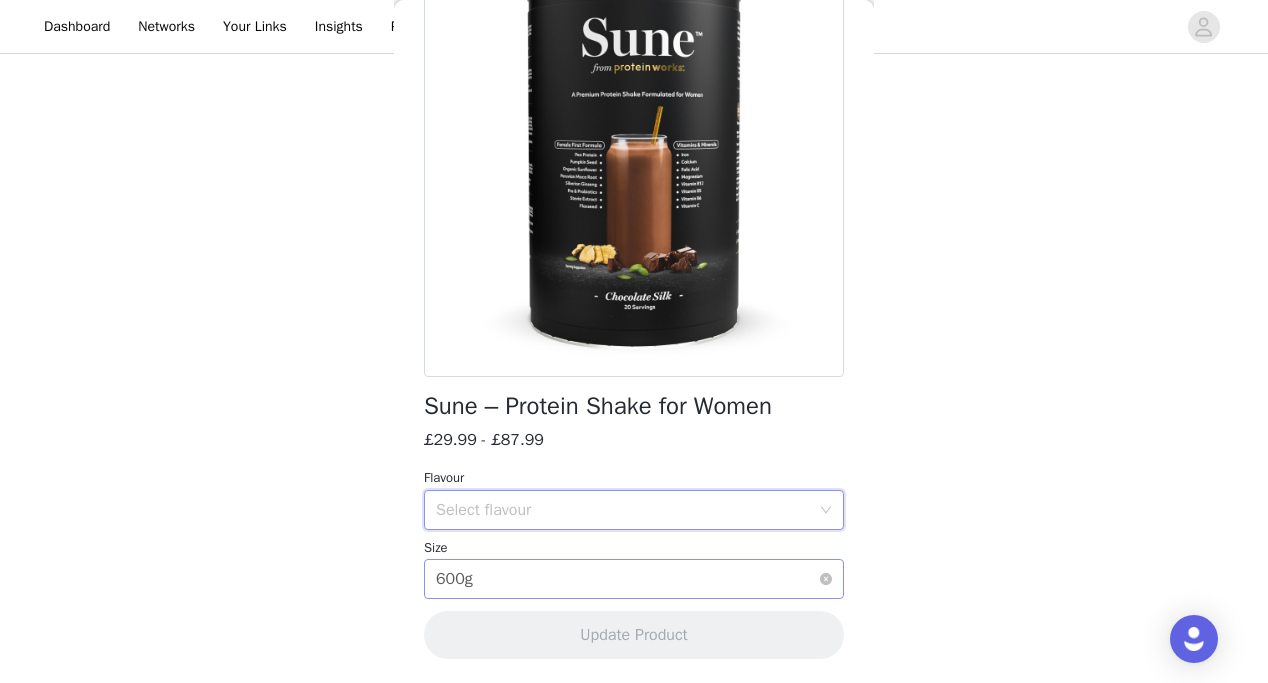 click on "Select size 600g" at bounding box center (627, 579) 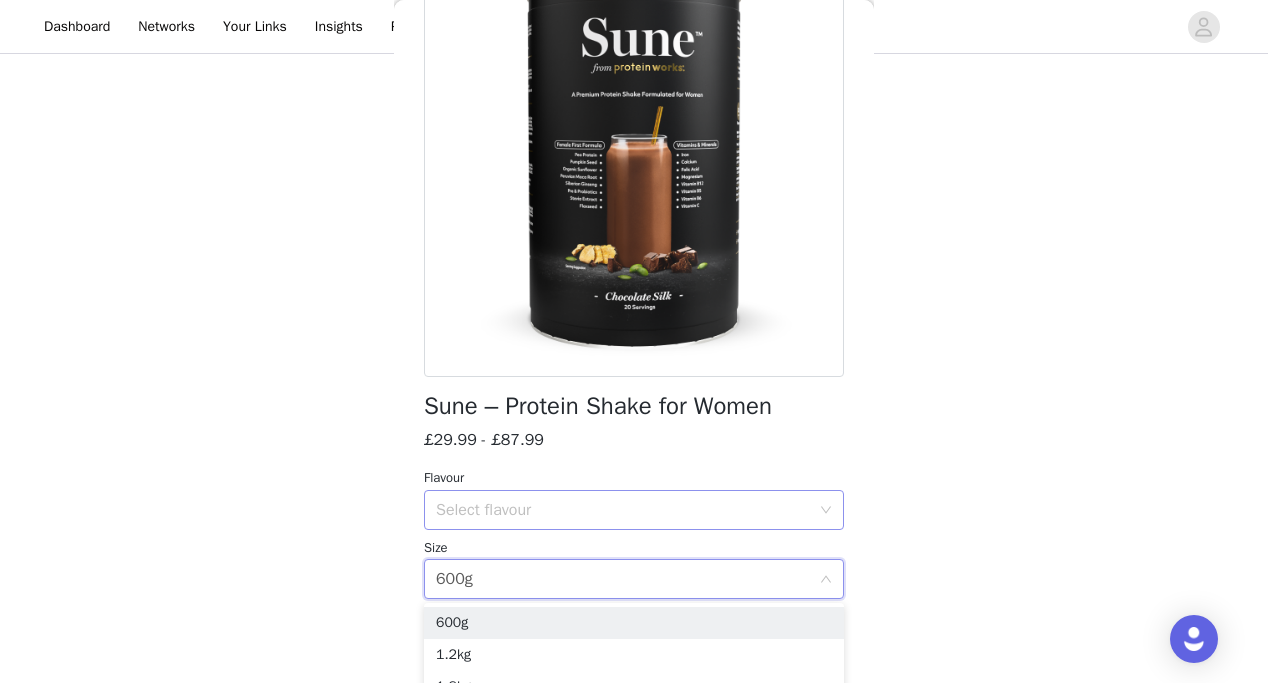 click on "Select flavour" at bounding box center (623, 510) 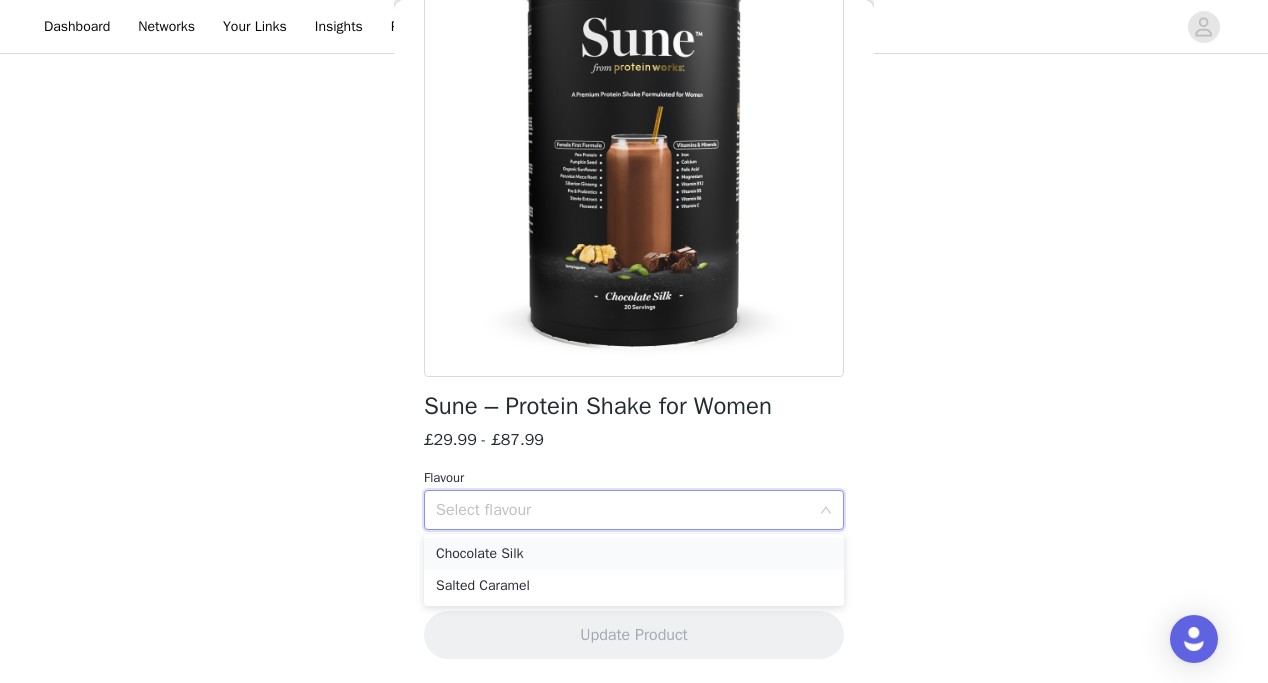 click on "Chocolate Silk" at bounding box center (634, 554) 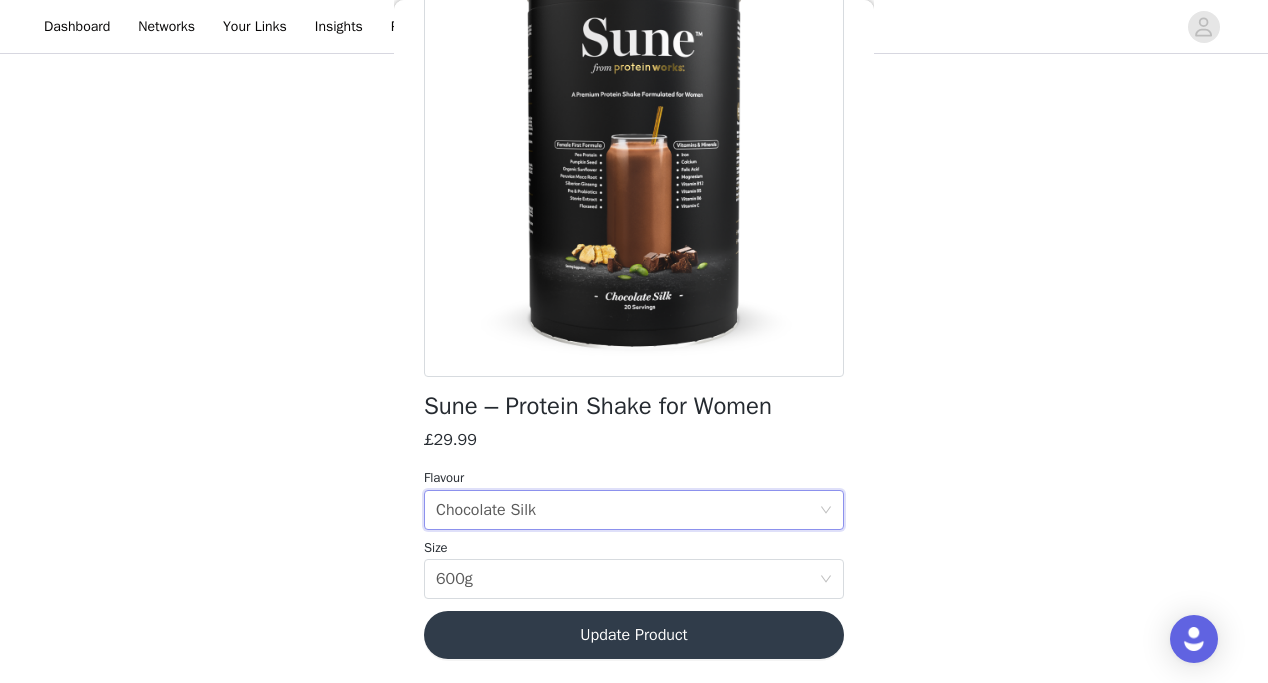 click on "Update Product" at bounding box center [634, 635] 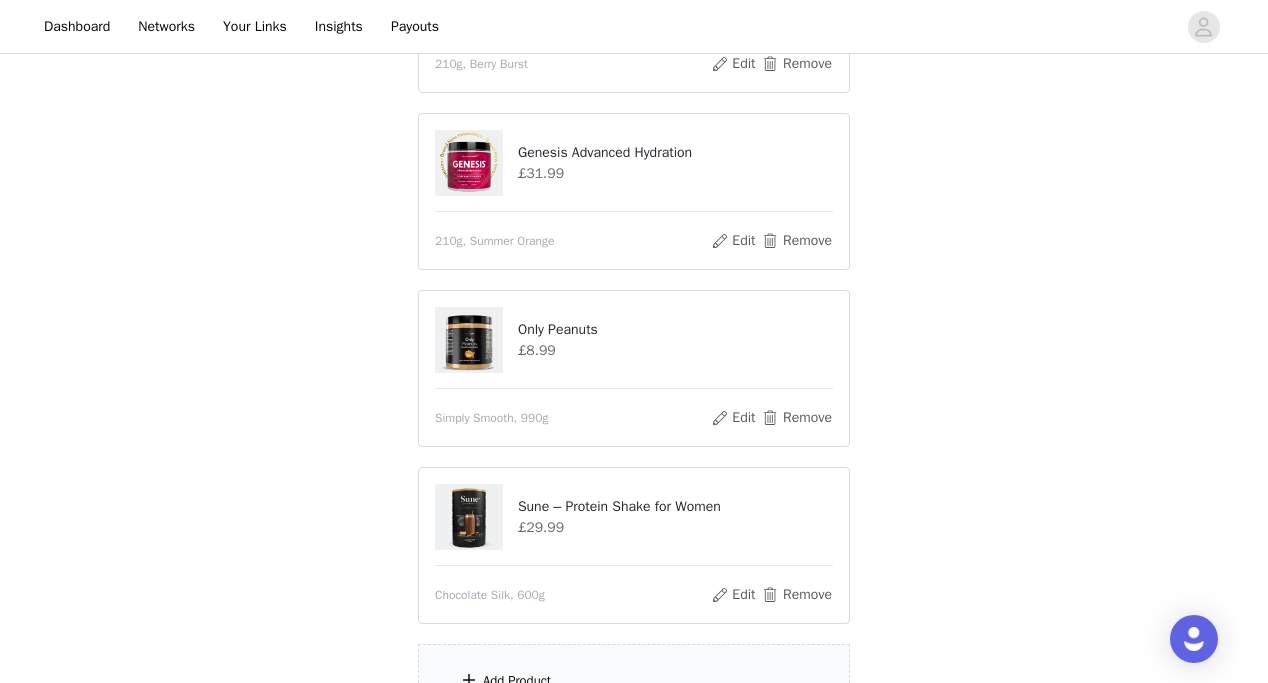 scroll, scrollTop: 1154, scrollLeft: 0, axis: vertical 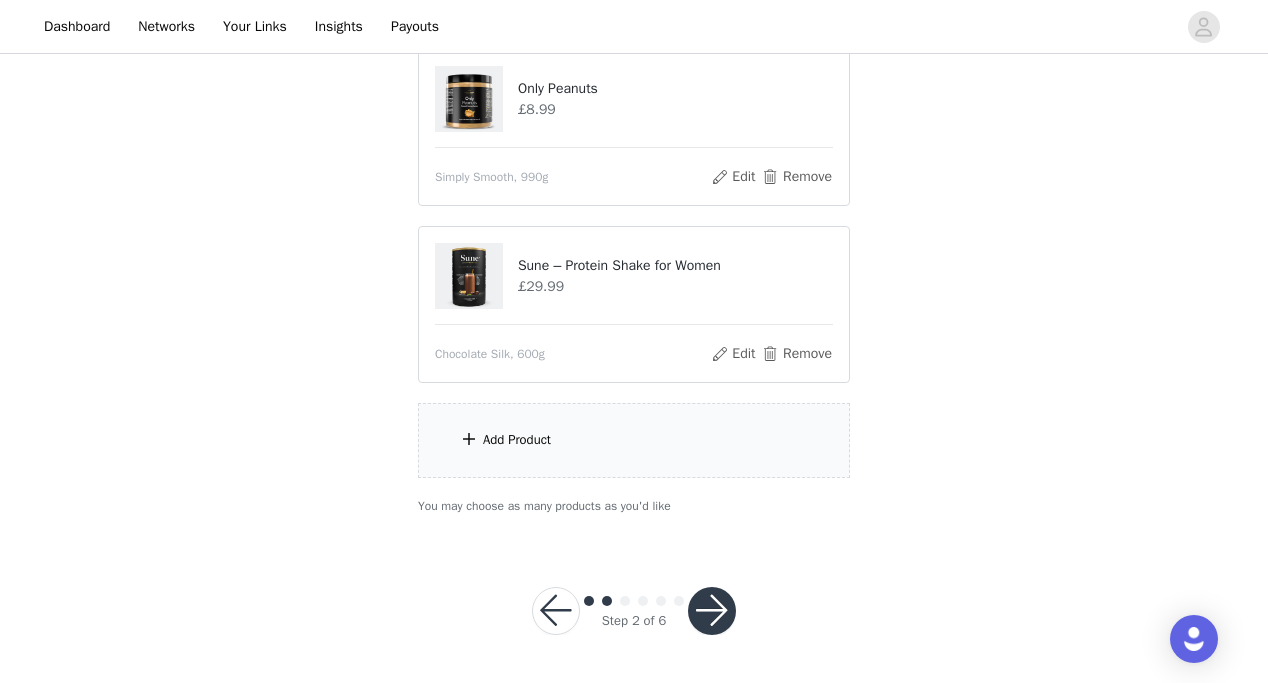 click on "Add Product" at bounding box center [517, 440] 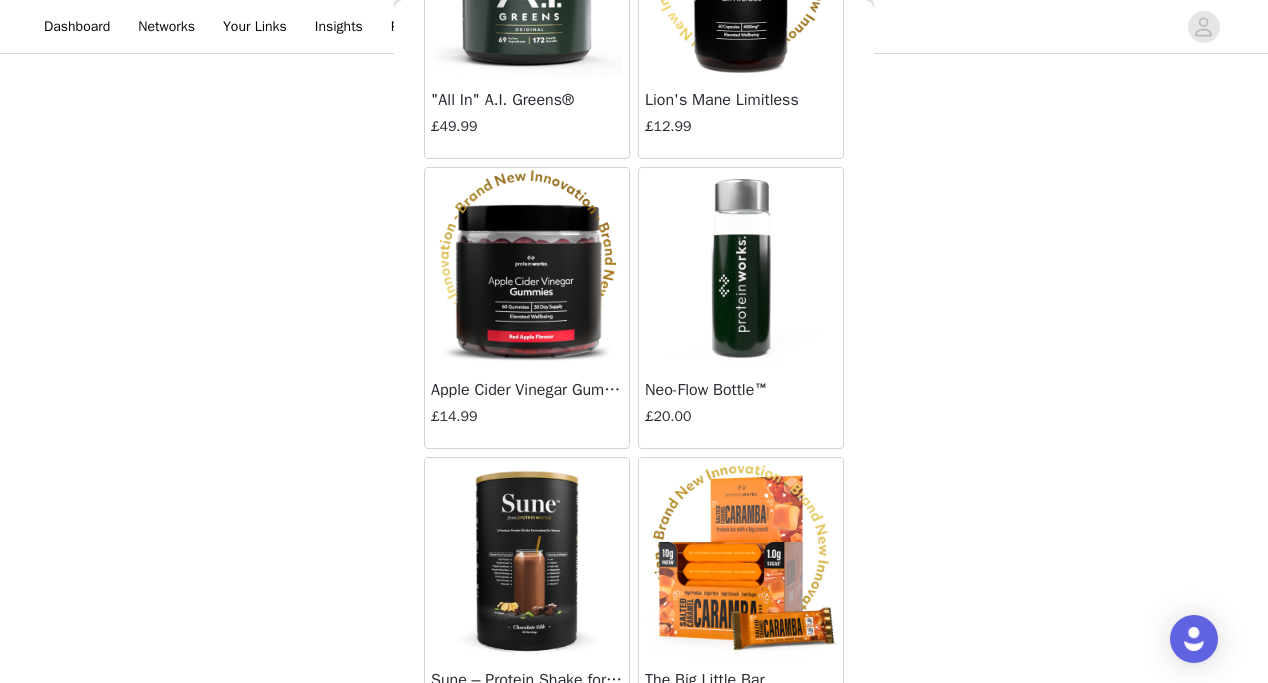 scroll, scrollTop: 6611, scrollLeft: 0, axis: vertical 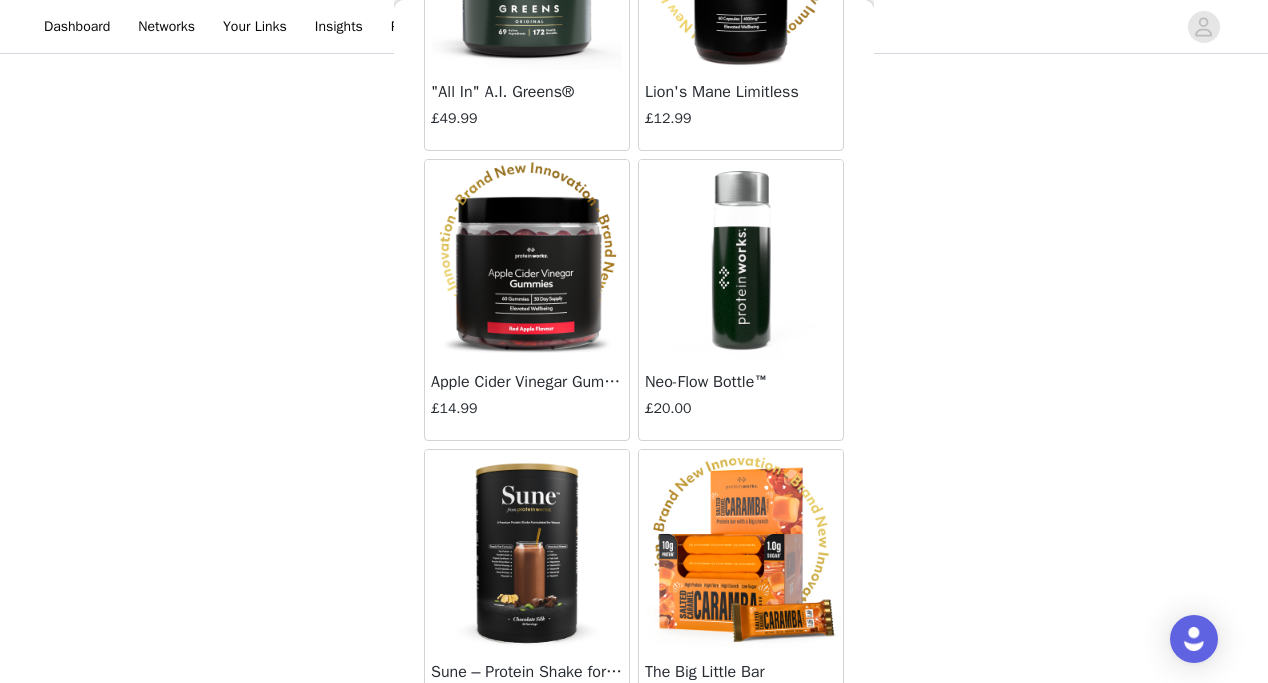 click at bounding box center (527, 260) 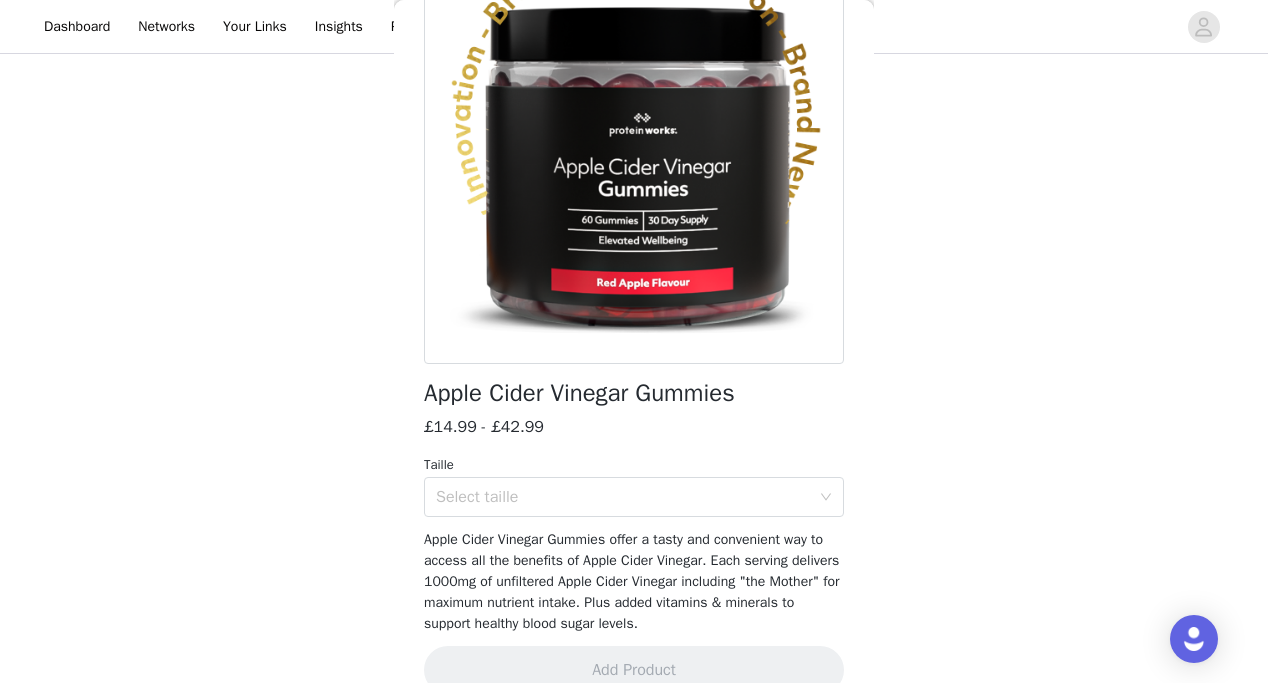 scroll, scrollTop: 220, scrollLeft: 0, axis: vertical 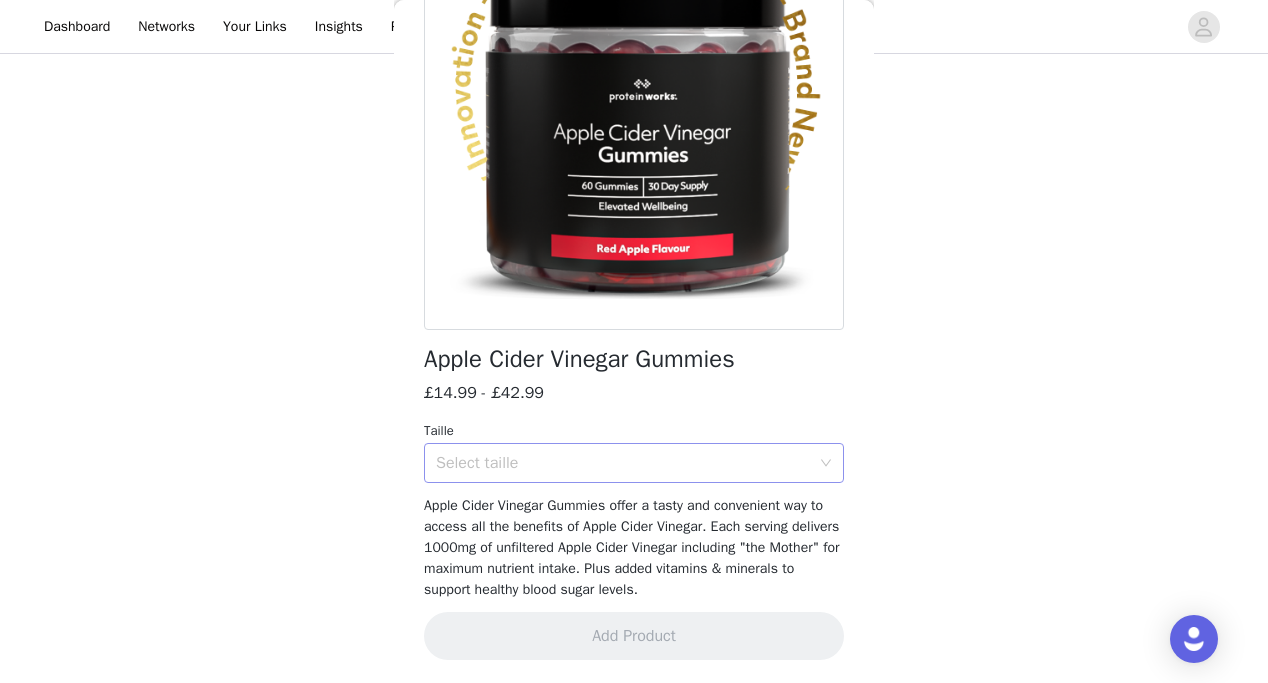 click on "Select taille" at bounding box center (623, 463) 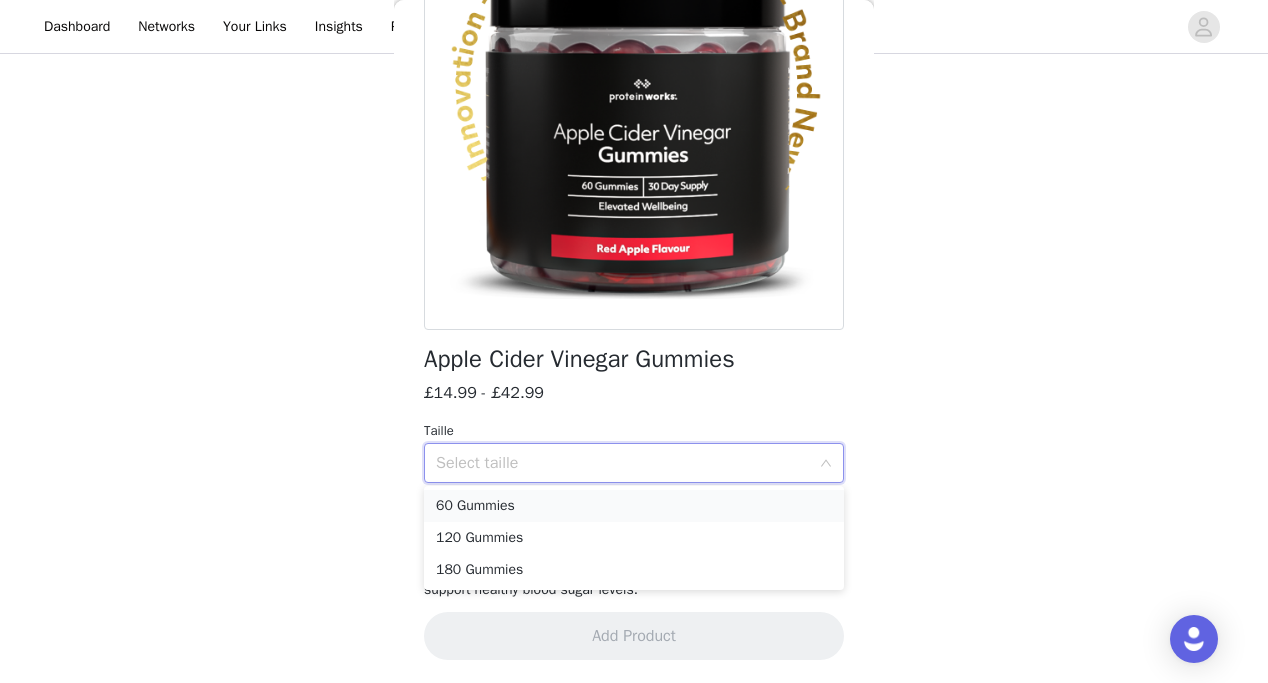 click on "60 Gummies" at bounding box center [634, 506] 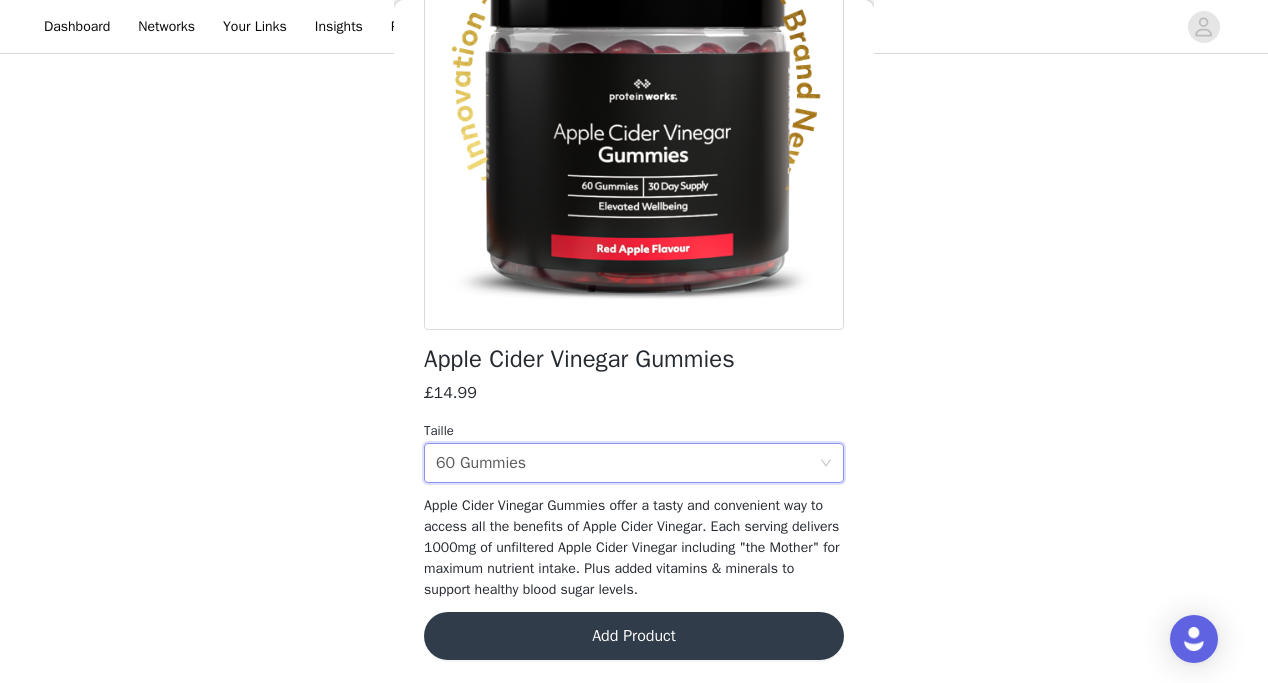 click on "Add Product" at bounding box center [634, 636] 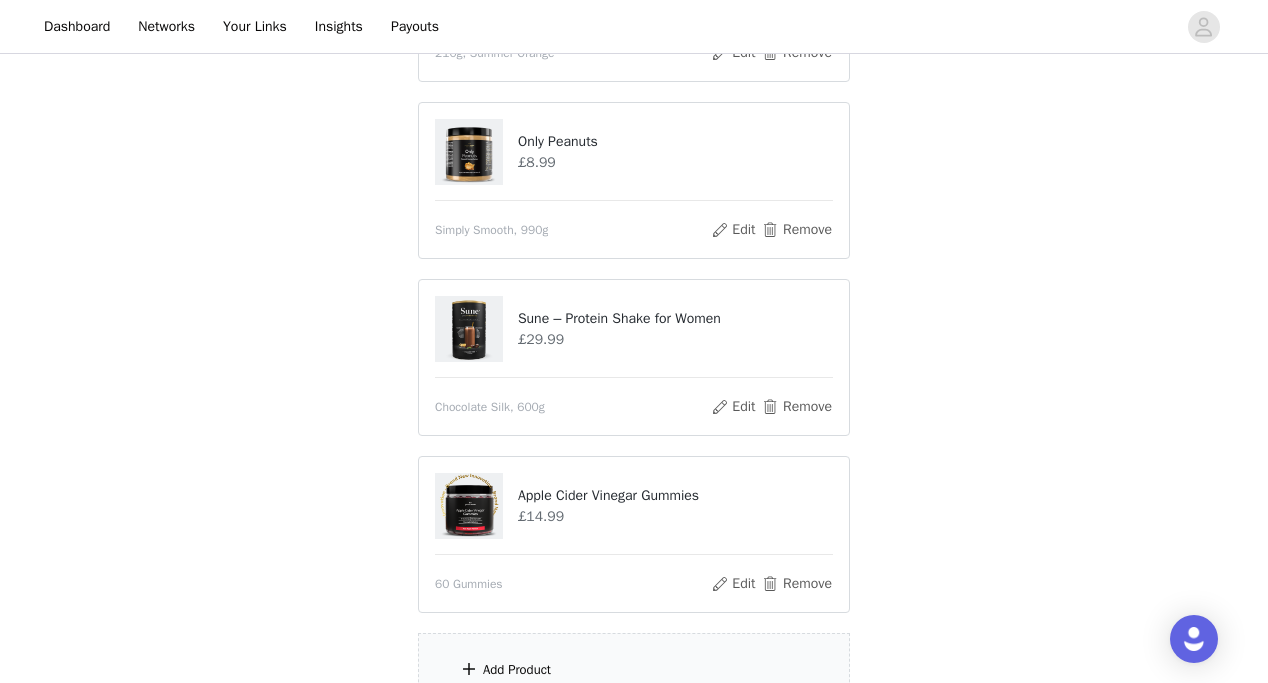 scroll, scrollTop: 1104, scrollLeft: 0, axis: vertical 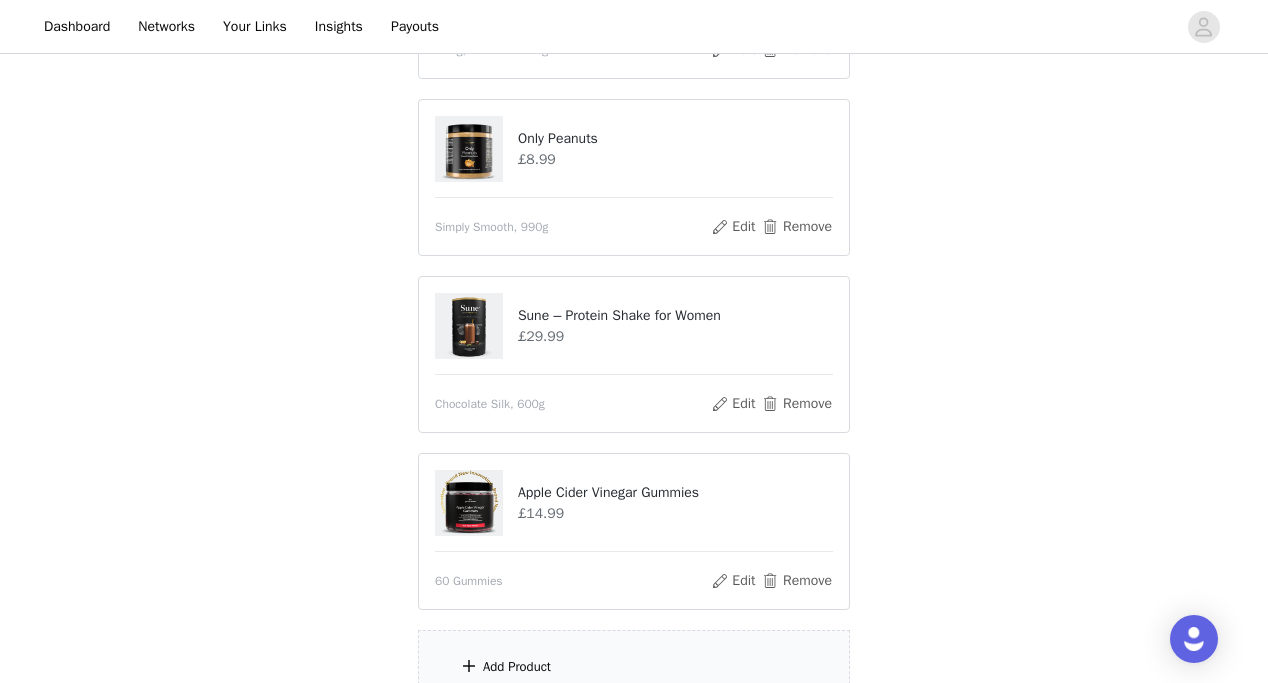 click on "Add Product" at bounding box center [634, 667] 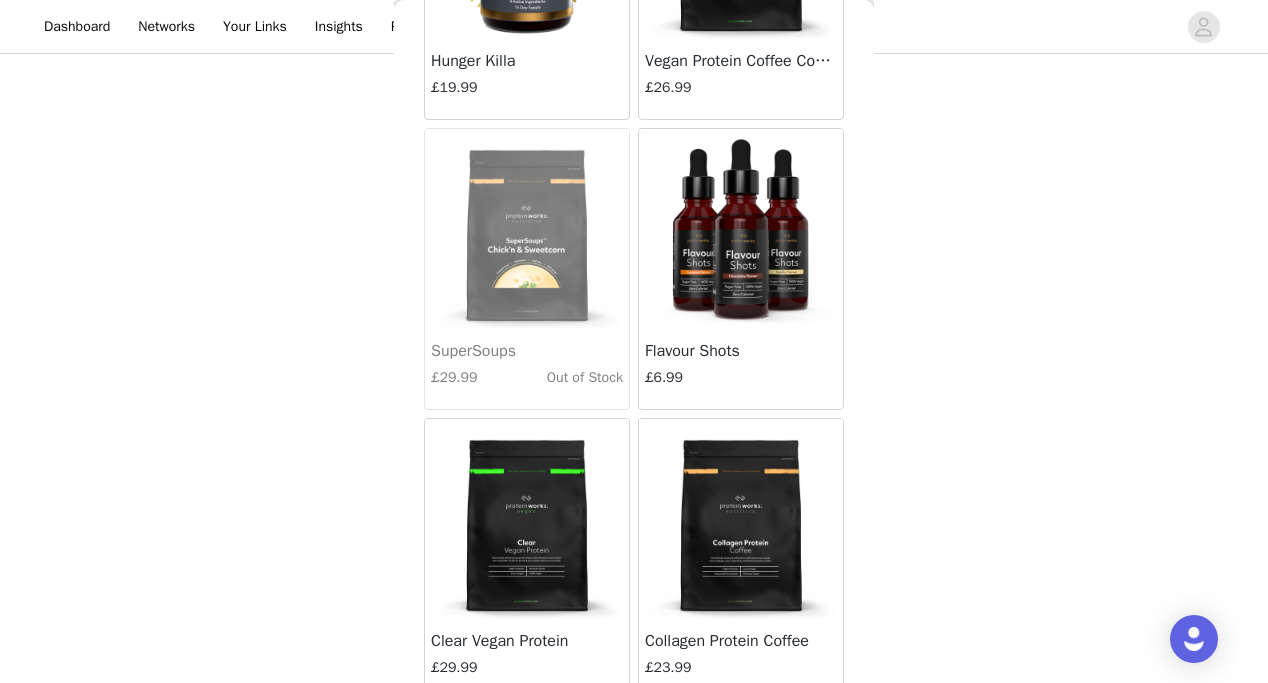 click at bounding box center [741, 229] 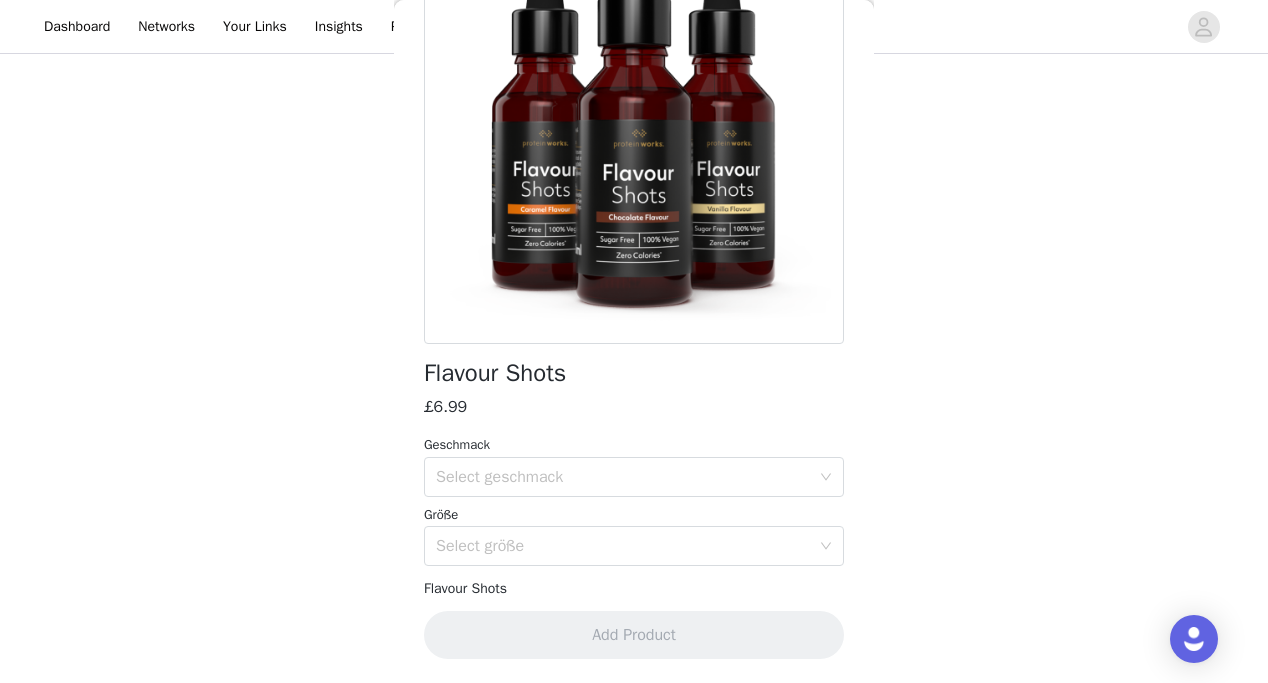 scroll, scrollTop: 206, scrollLeft: 0, axis: vertical 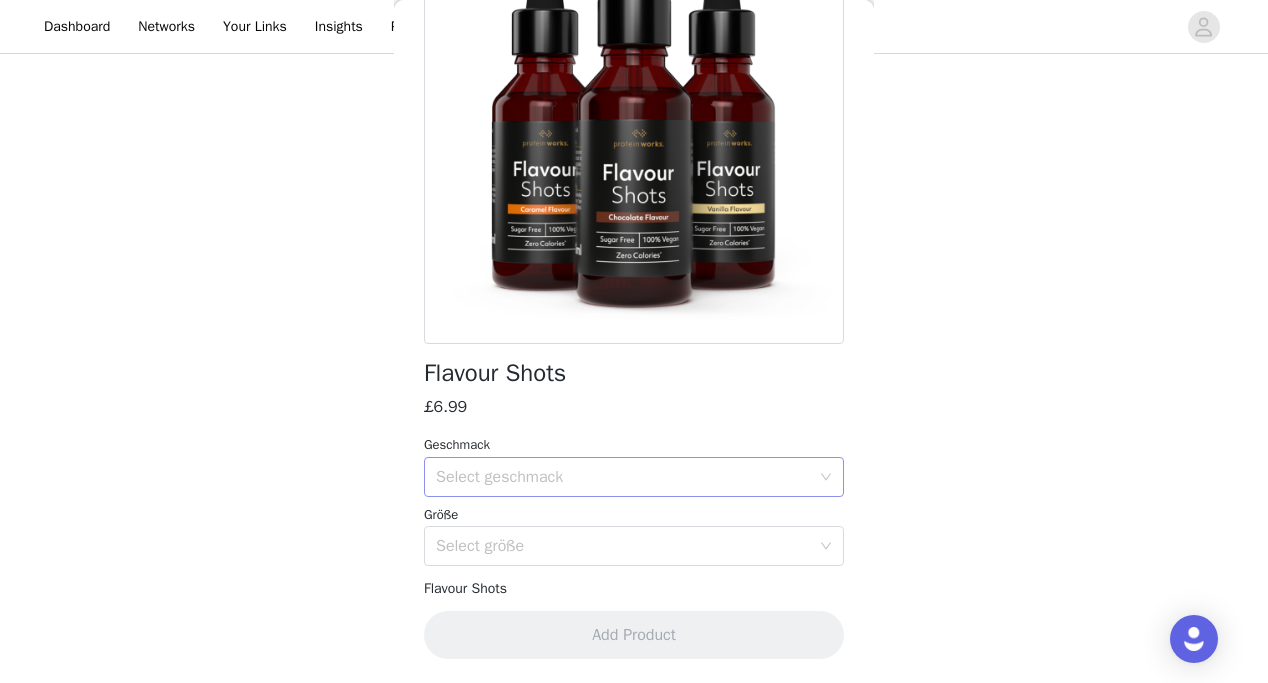 click on "Select geschmack" at bounding box center [623, 477] 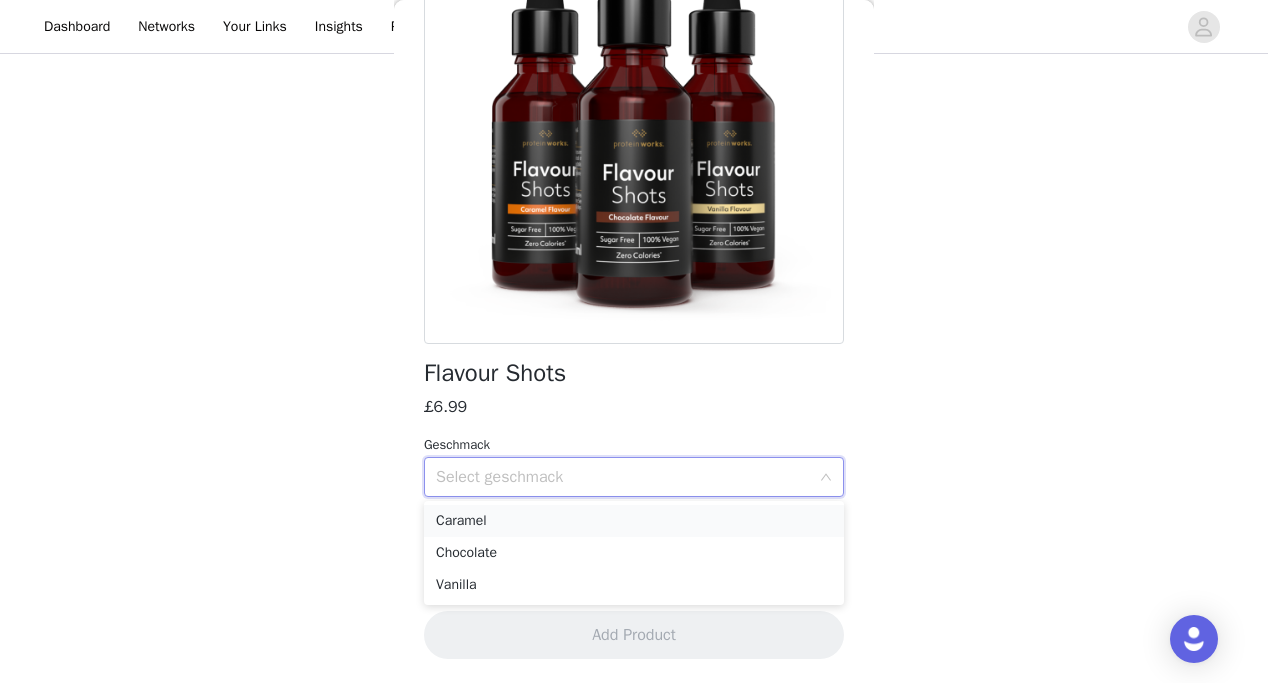 click on "Caramel" at bounding box center (634, 521) 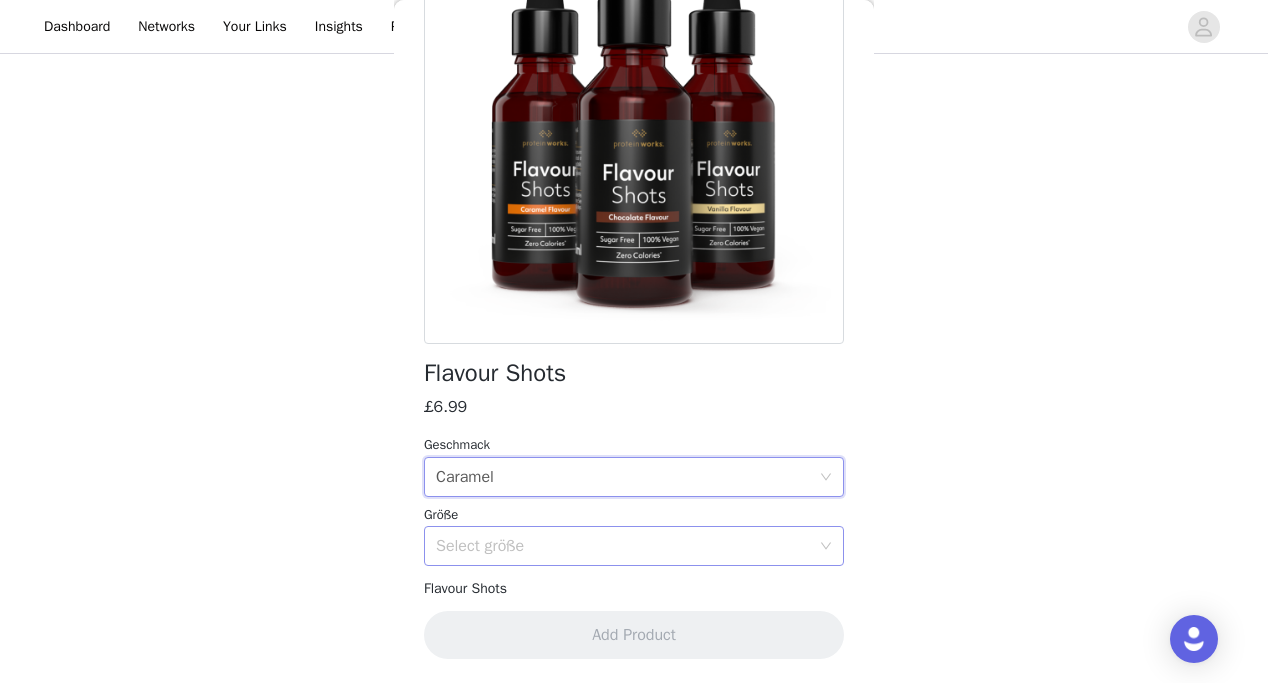 click on "Select größe" at bounding box center (623, 546) 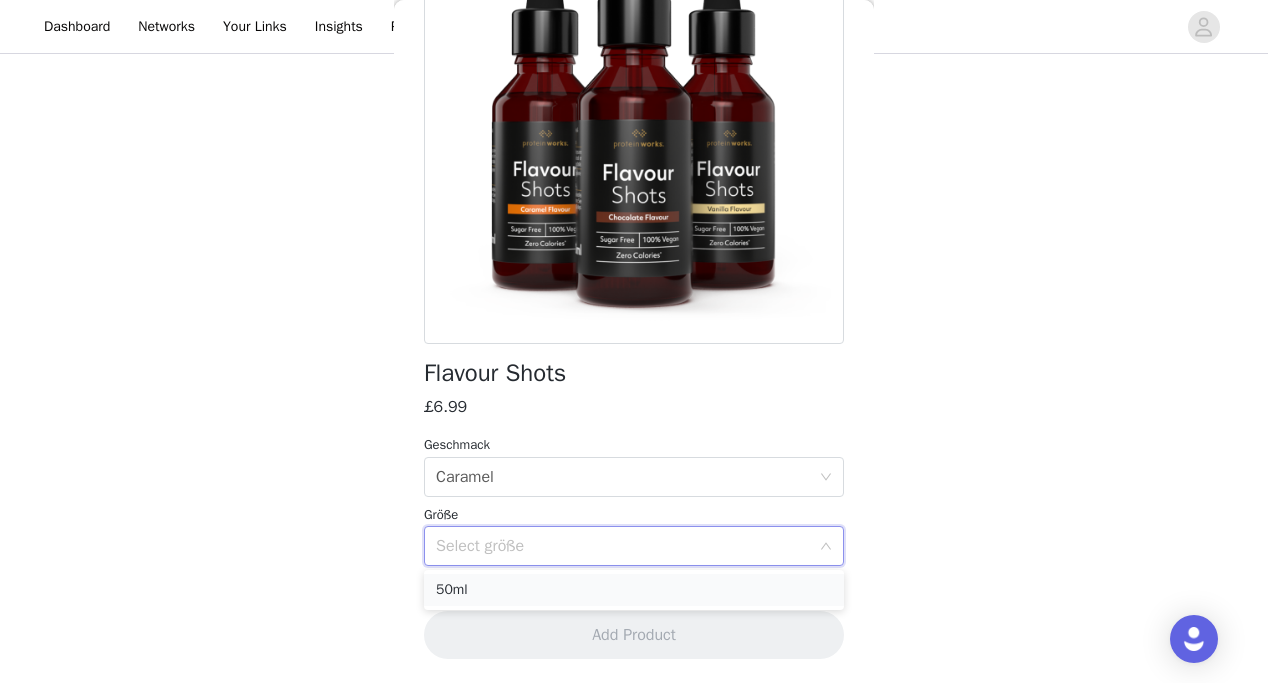 click on "50ml" at bounding box center (634, 590) 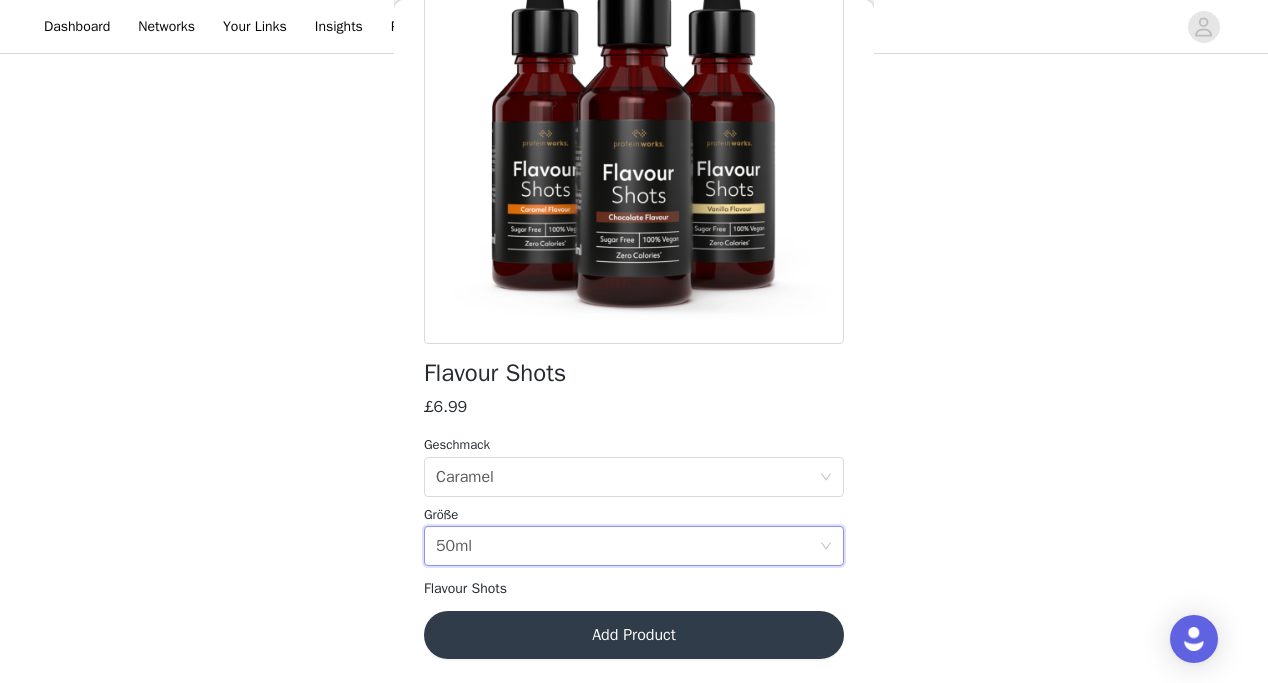 click on "Add Product" at bounding box center (634, 635) 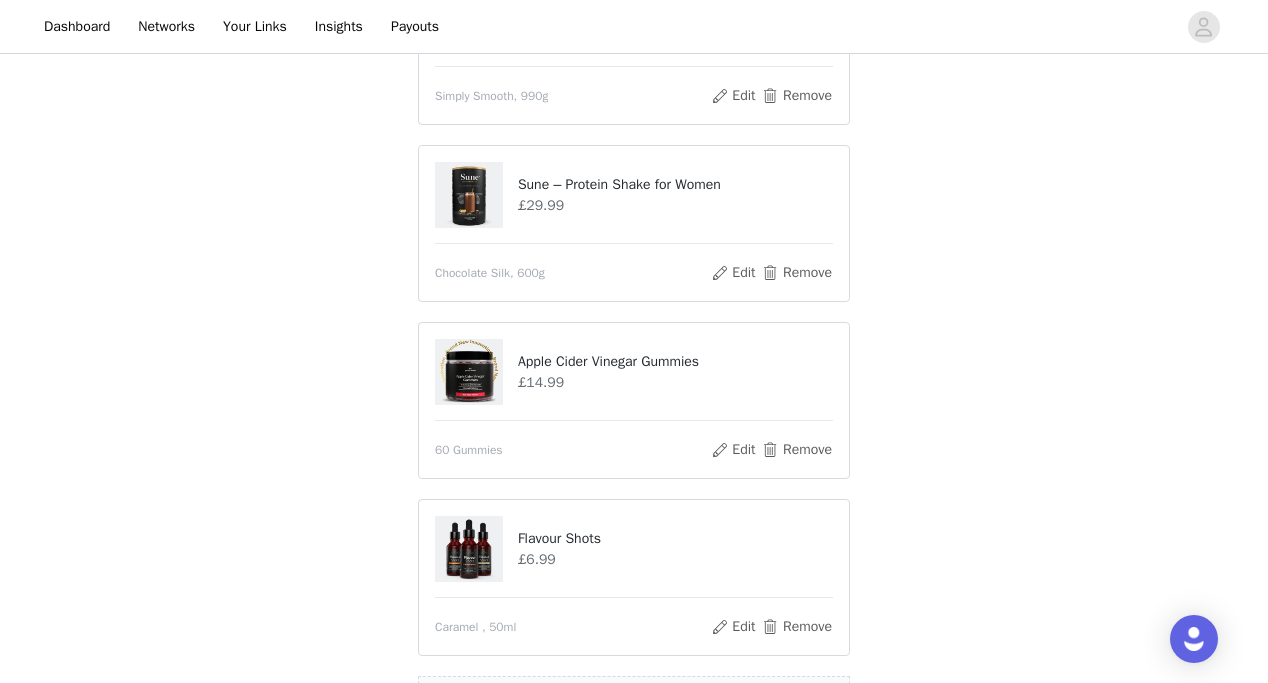 scroll, scrollTop: 1508, scrollLeft: 0, axis: vertical 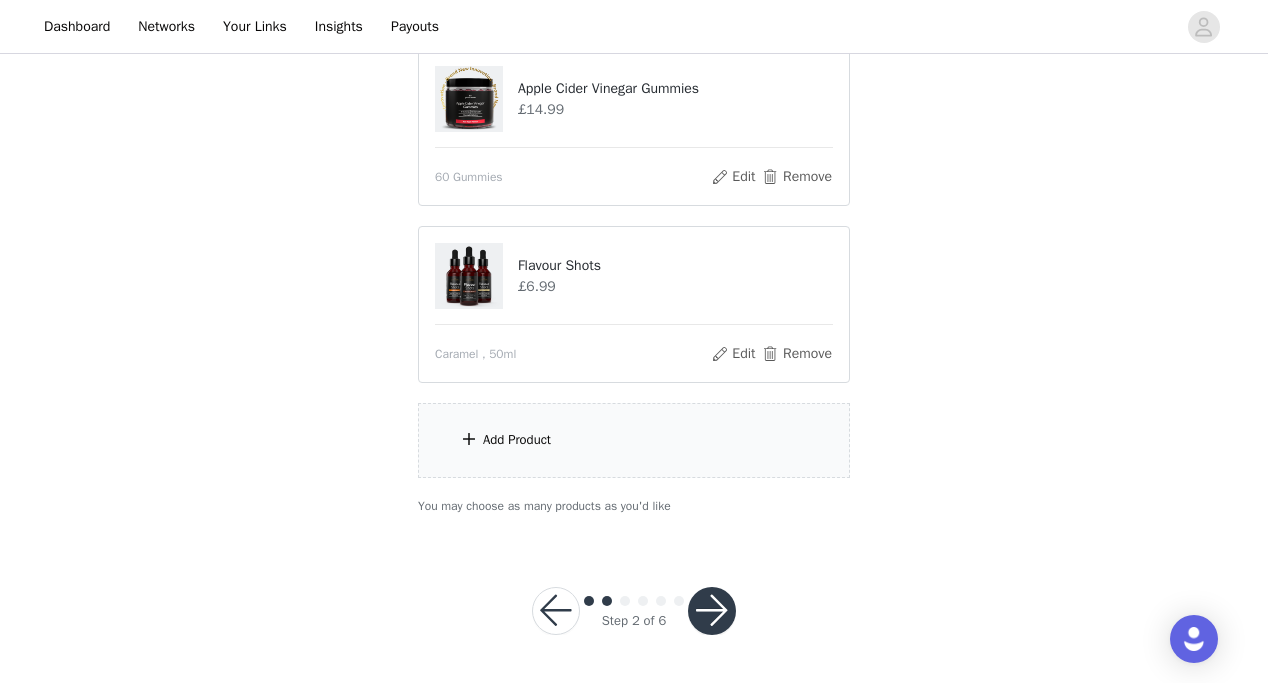 click at bounding box center [712, 611] 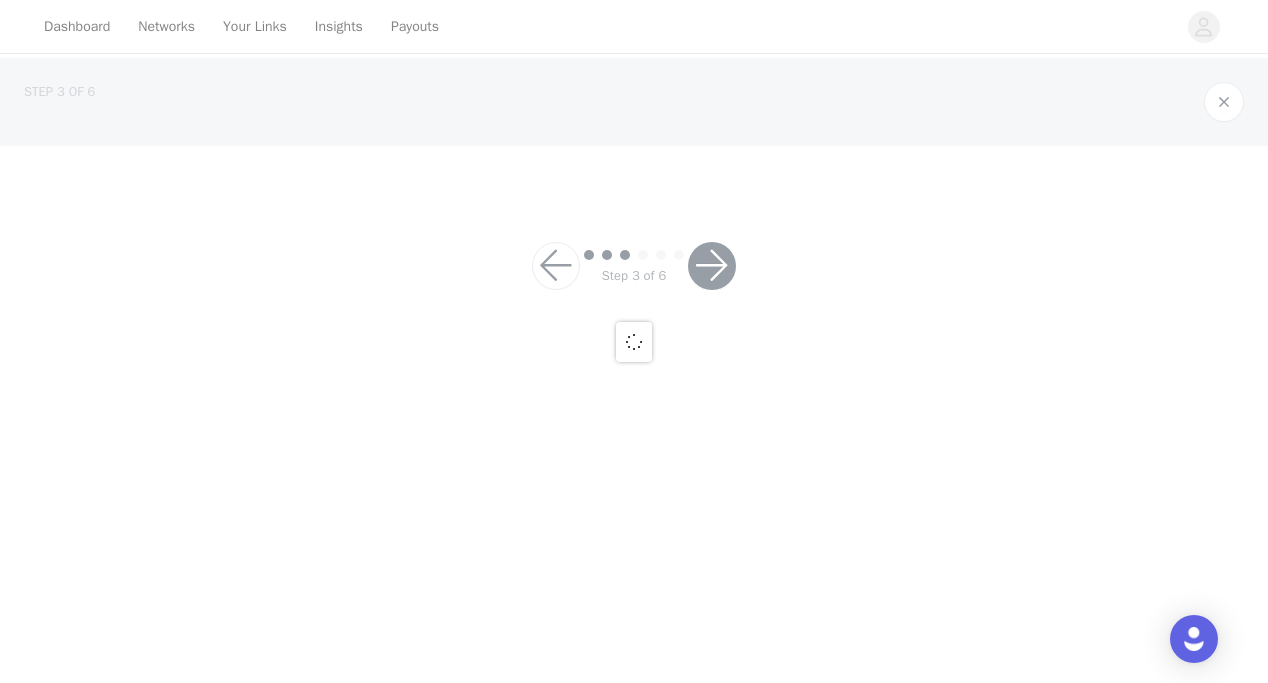 scroll, scrollTop: 0, scrollLeft: 0, axis: both 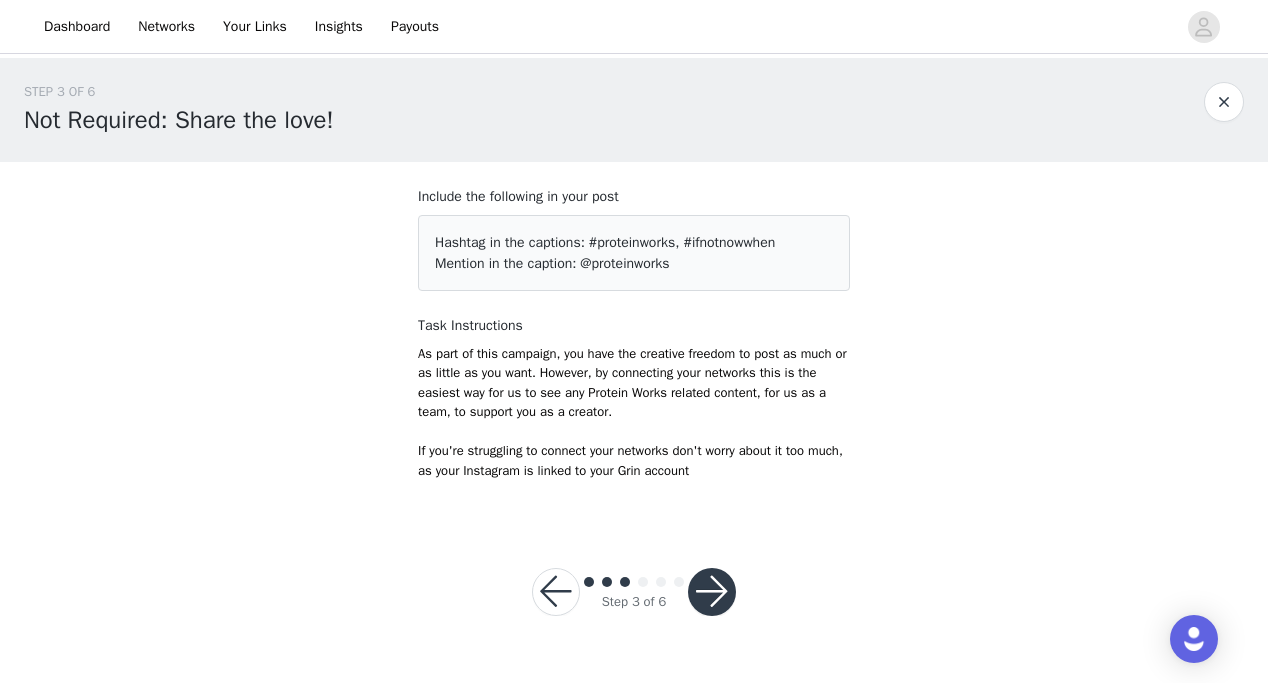 click at bounding box center [712, 592] 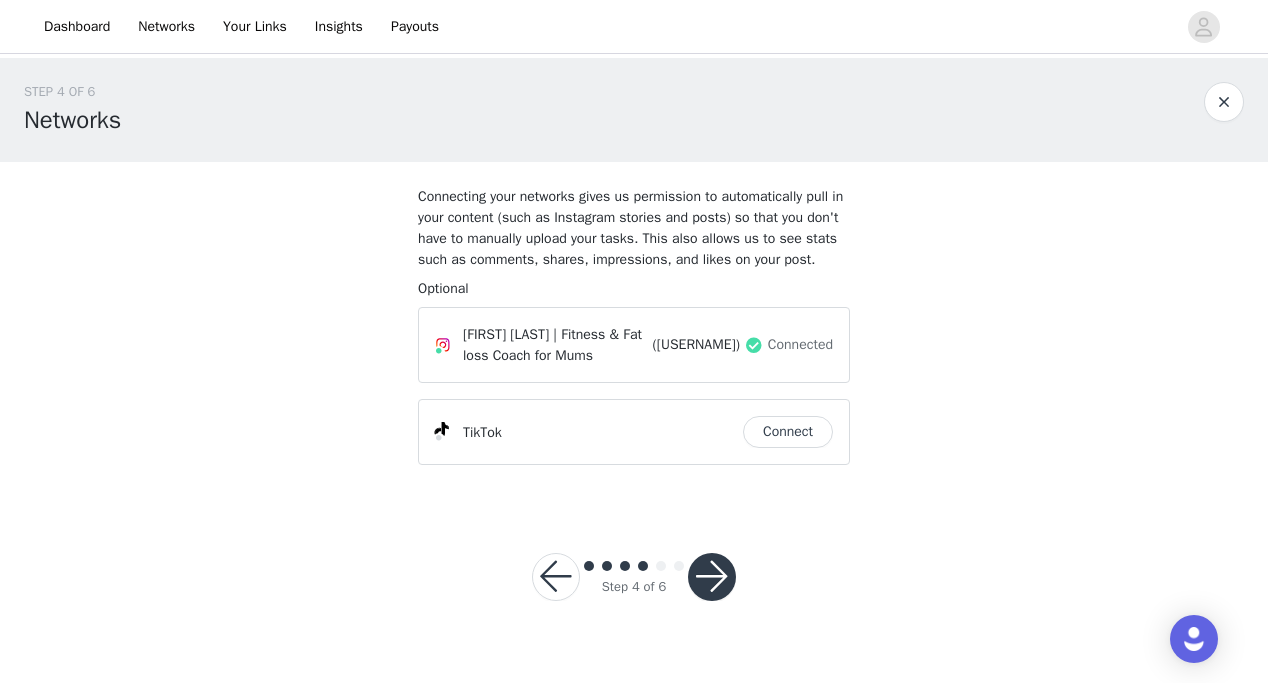 click at bounding box center [712, 577] 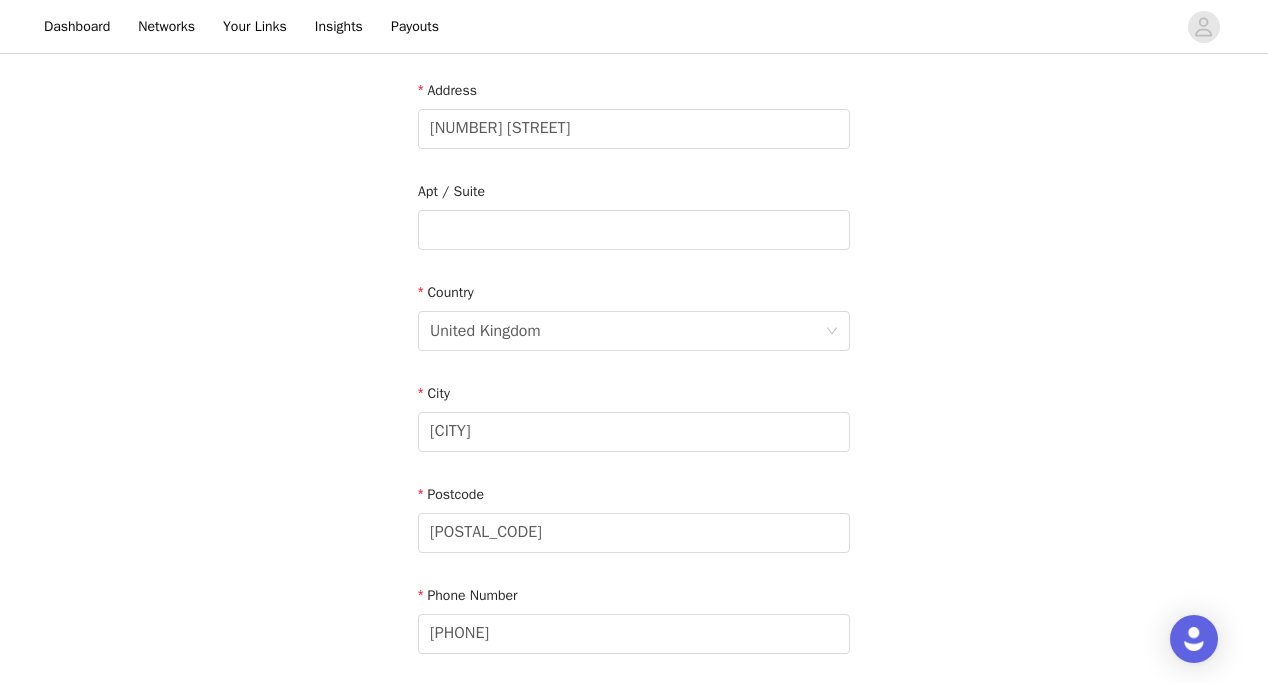 scroll, scrollTop: 579, scrollLeft: 0, axis: vertical 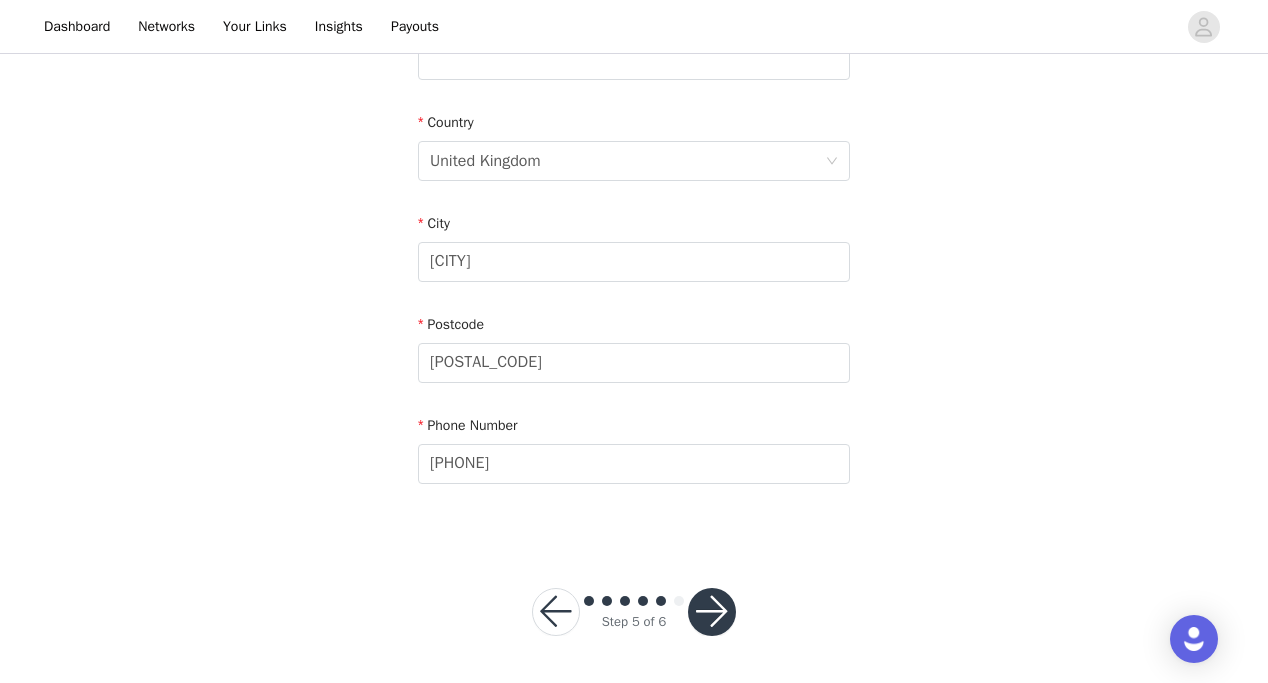 click at bounding box center (712, 612) 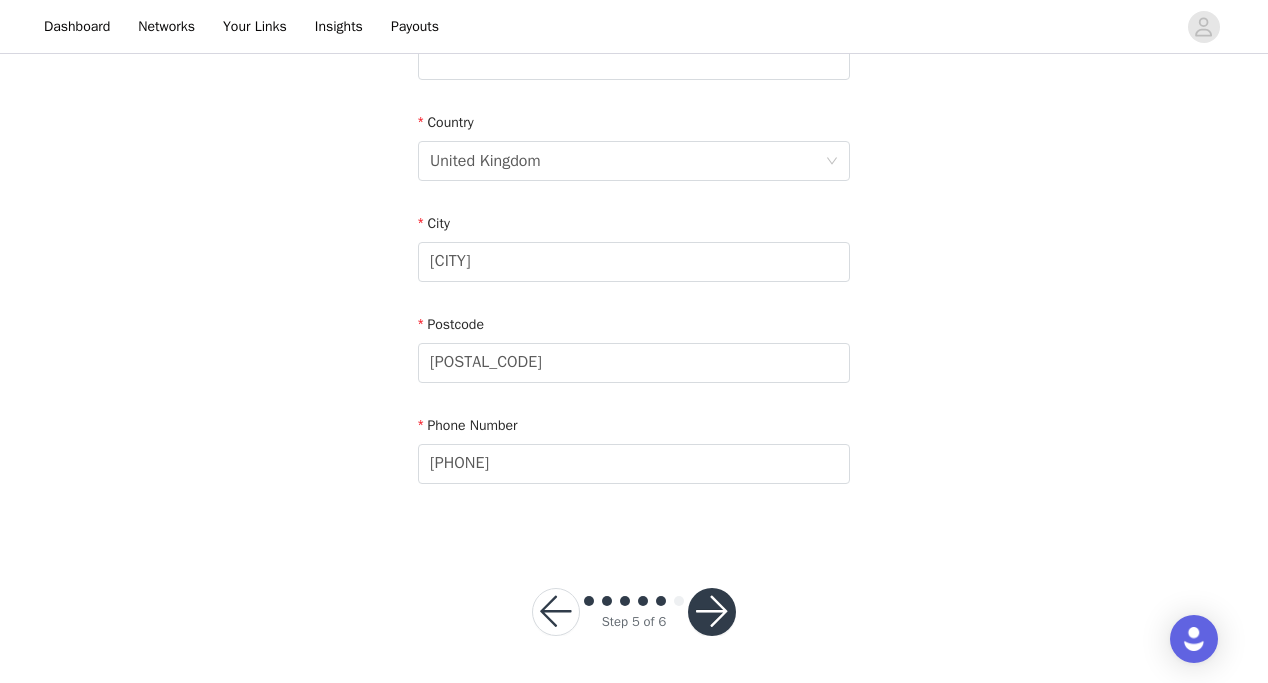 scroll, scrollTop: 0, scrollLeft: 0, axis: both 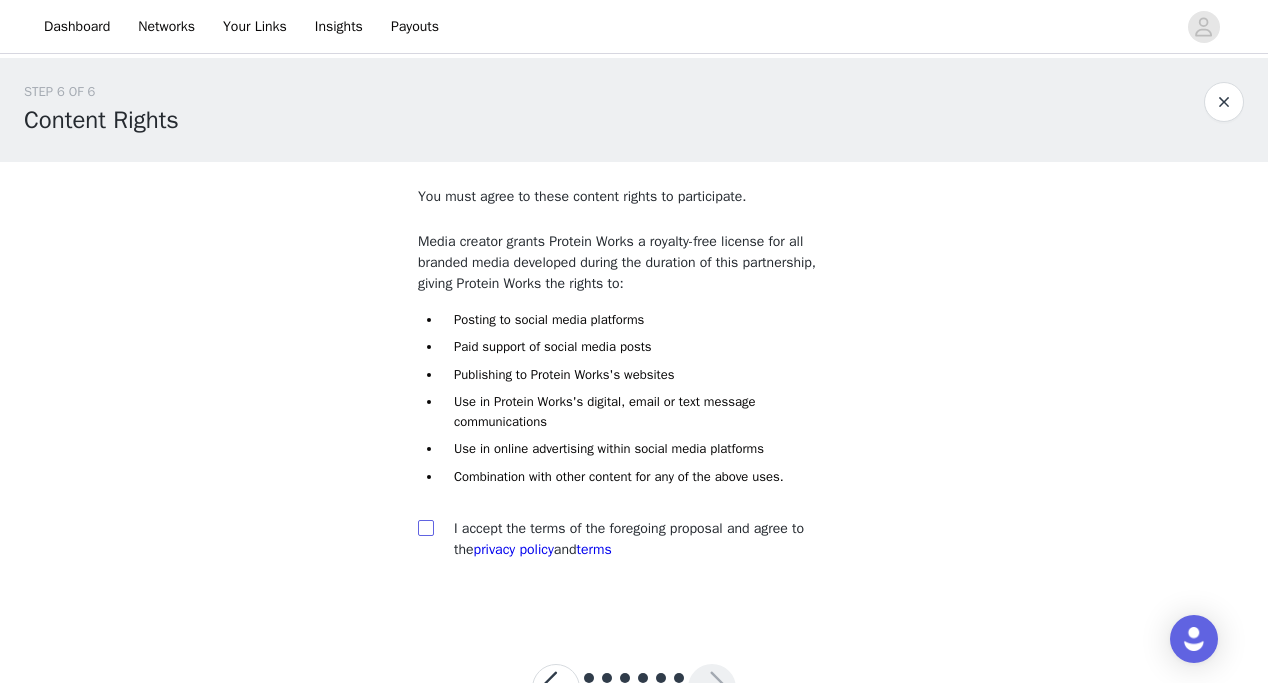 click at bounding box center (425, 527) 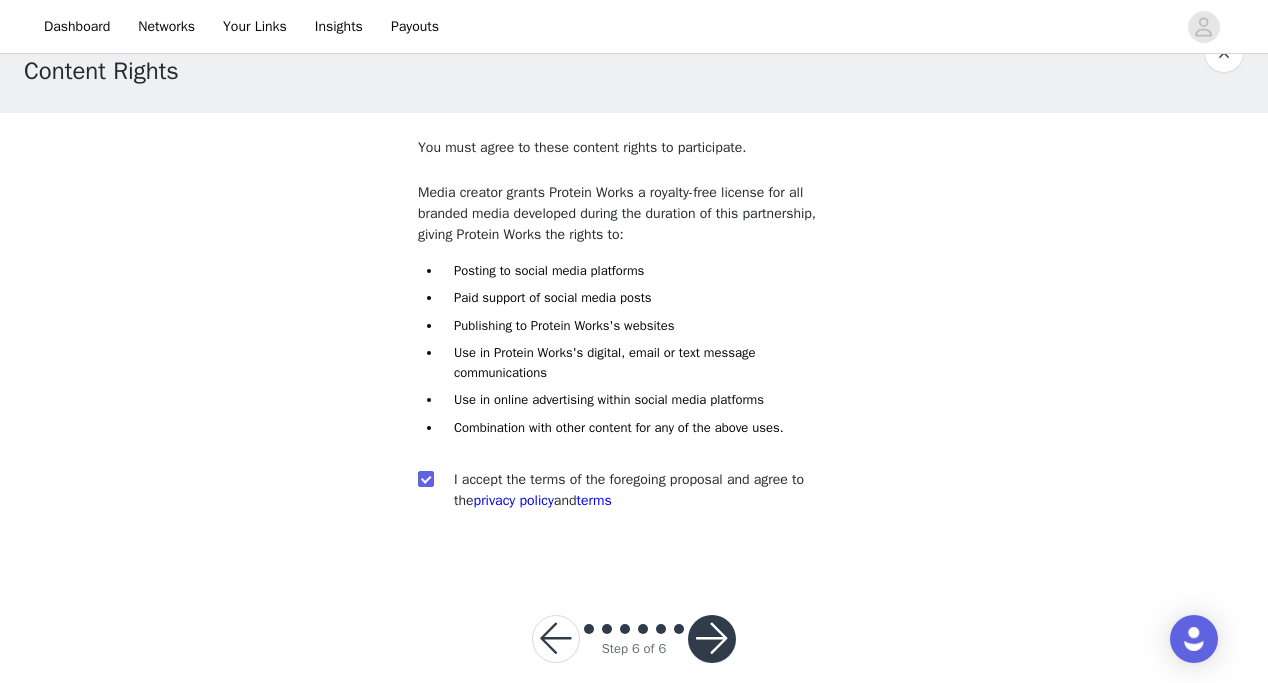 scroll, scrollTop: 77, scrollLeft: 0, axis: vertical 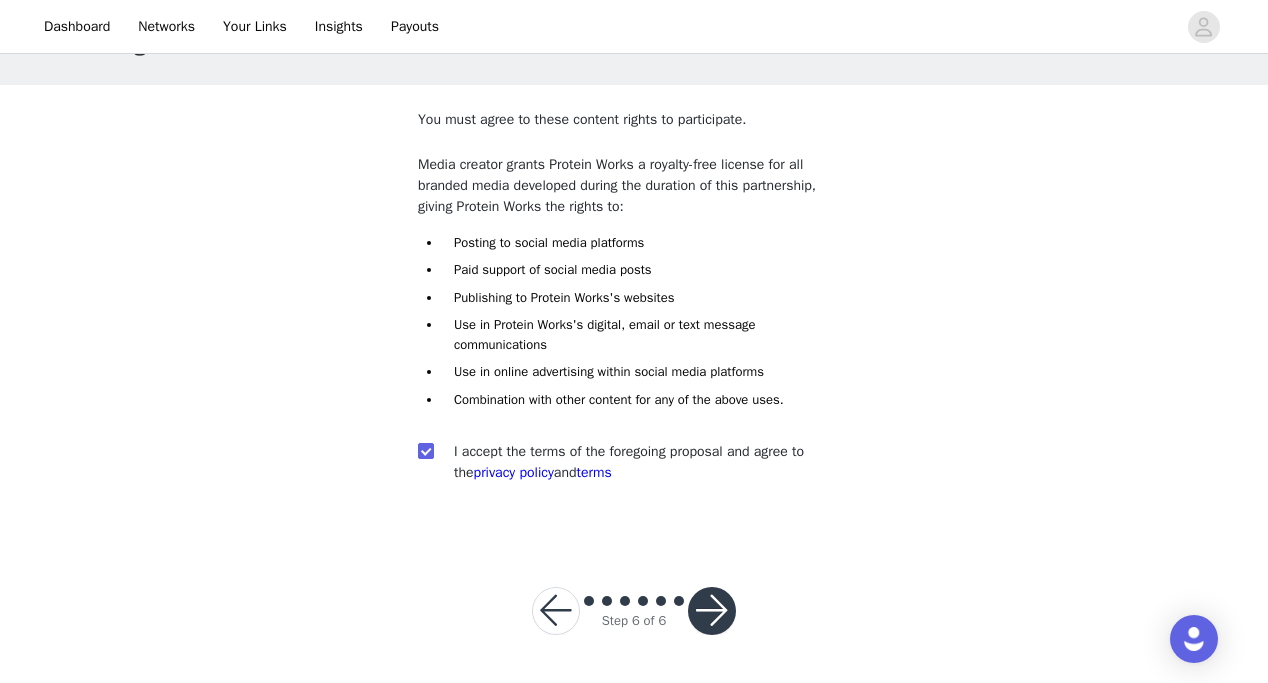 click at bounding box center (712, 611) 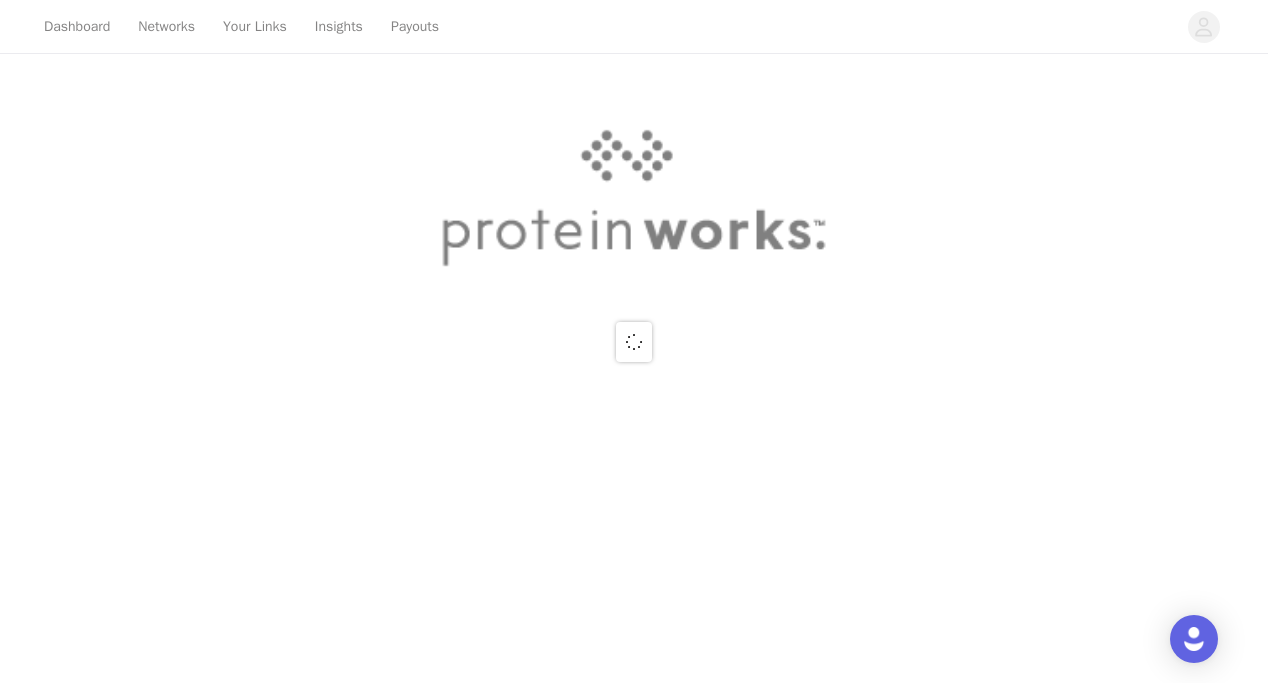 scroll, scrollTop: 0, scrollLeft: 0, axis: both 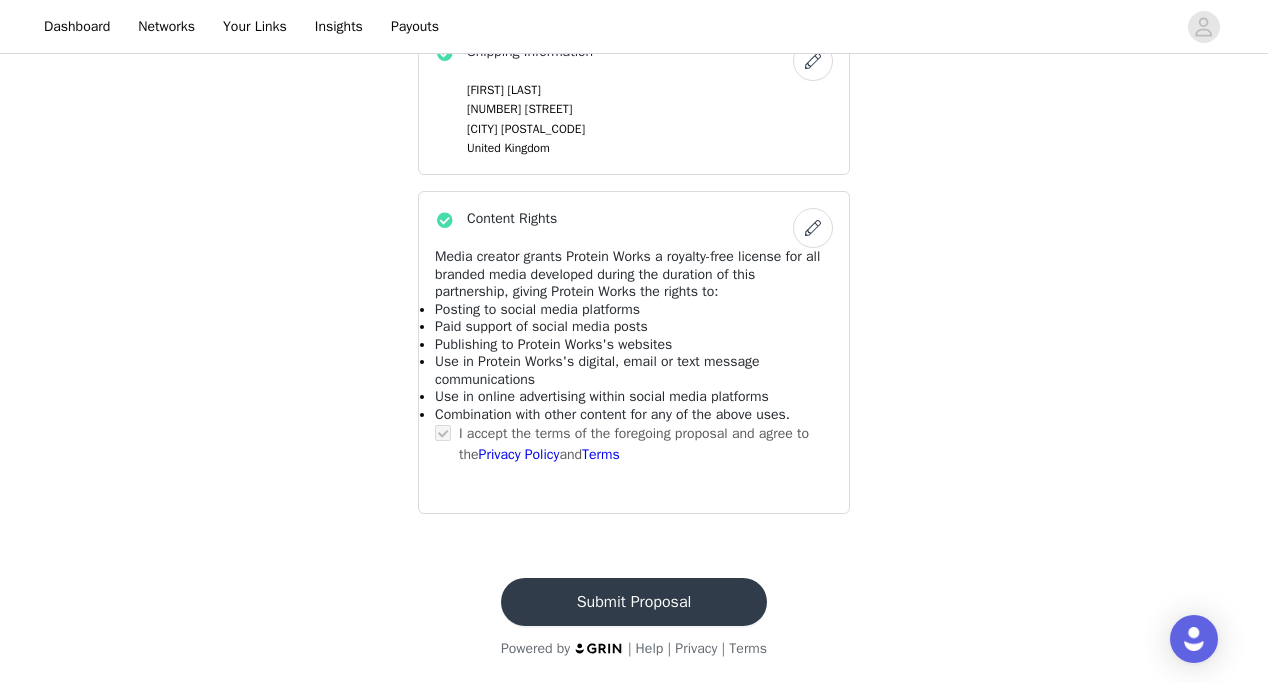 click on "Submit Proposal" at bounding box center (634, 602) 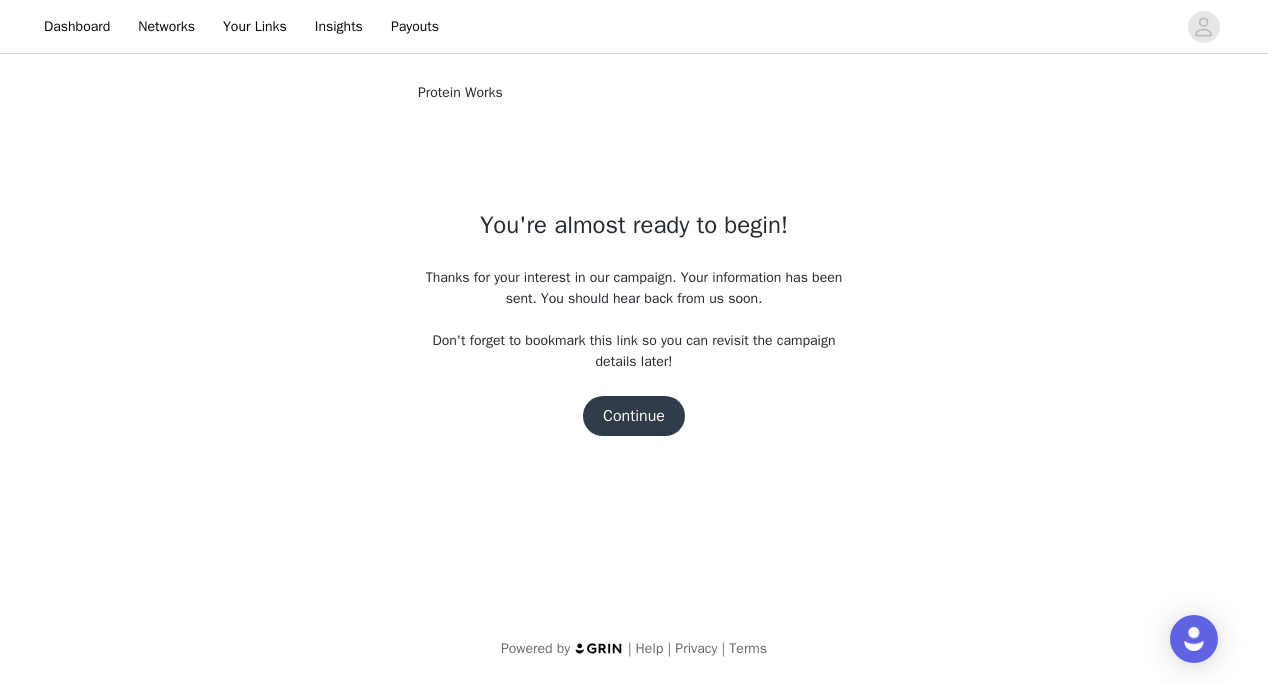 scroll, scrollTop: 0, scrollLeft: 0, axis: both 